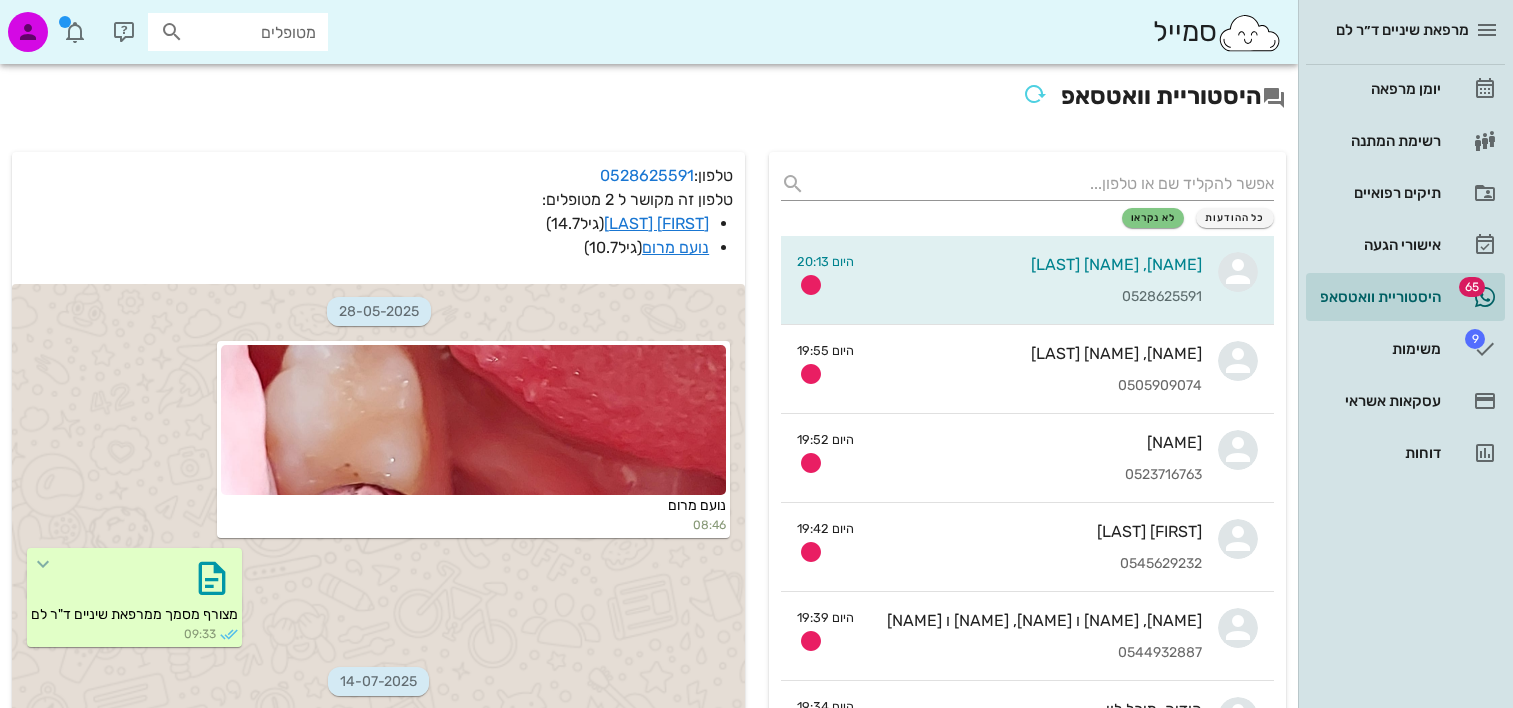 scroll, scrollTop: 0, scrollLeft: 0, axis: both 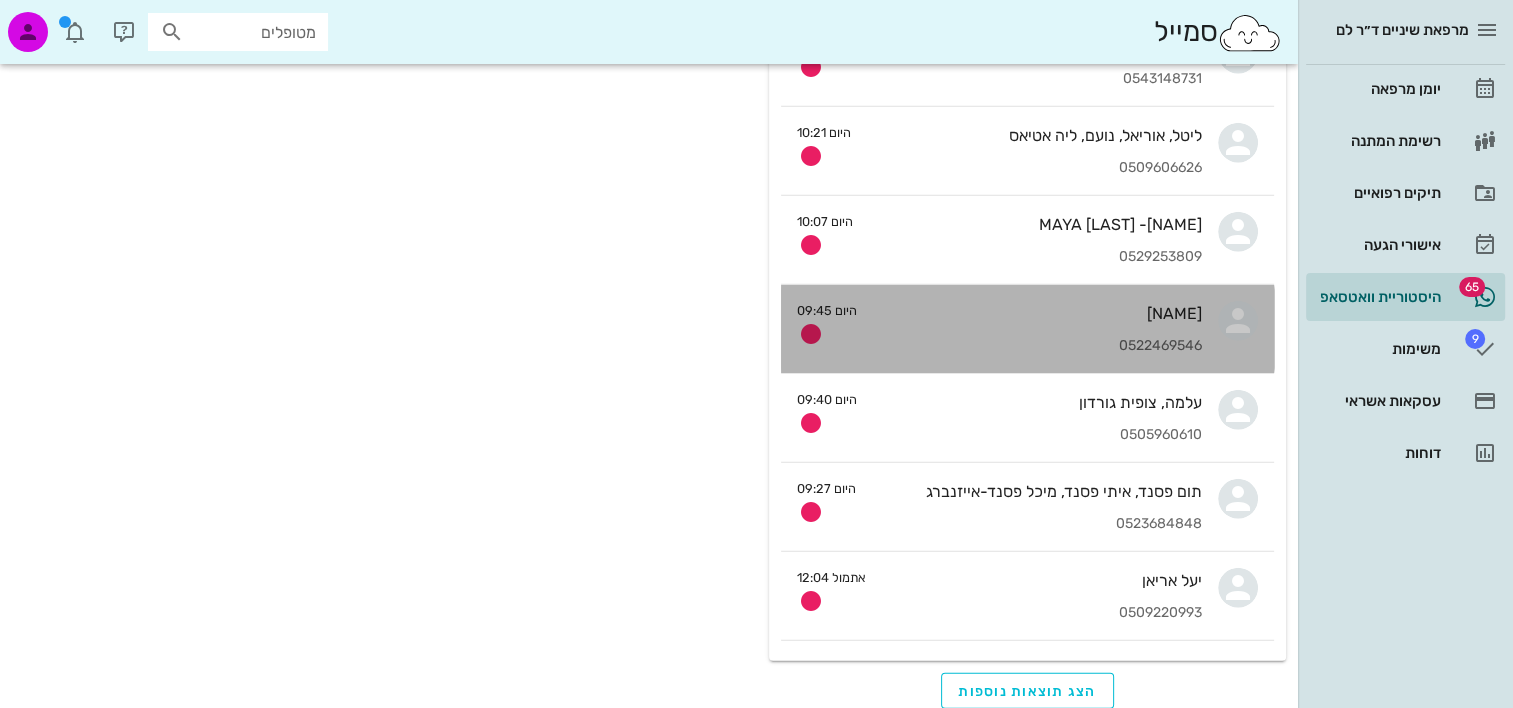 click on "[NAME] [LAST] [PHONE]" at bounding box center [1037, 329] 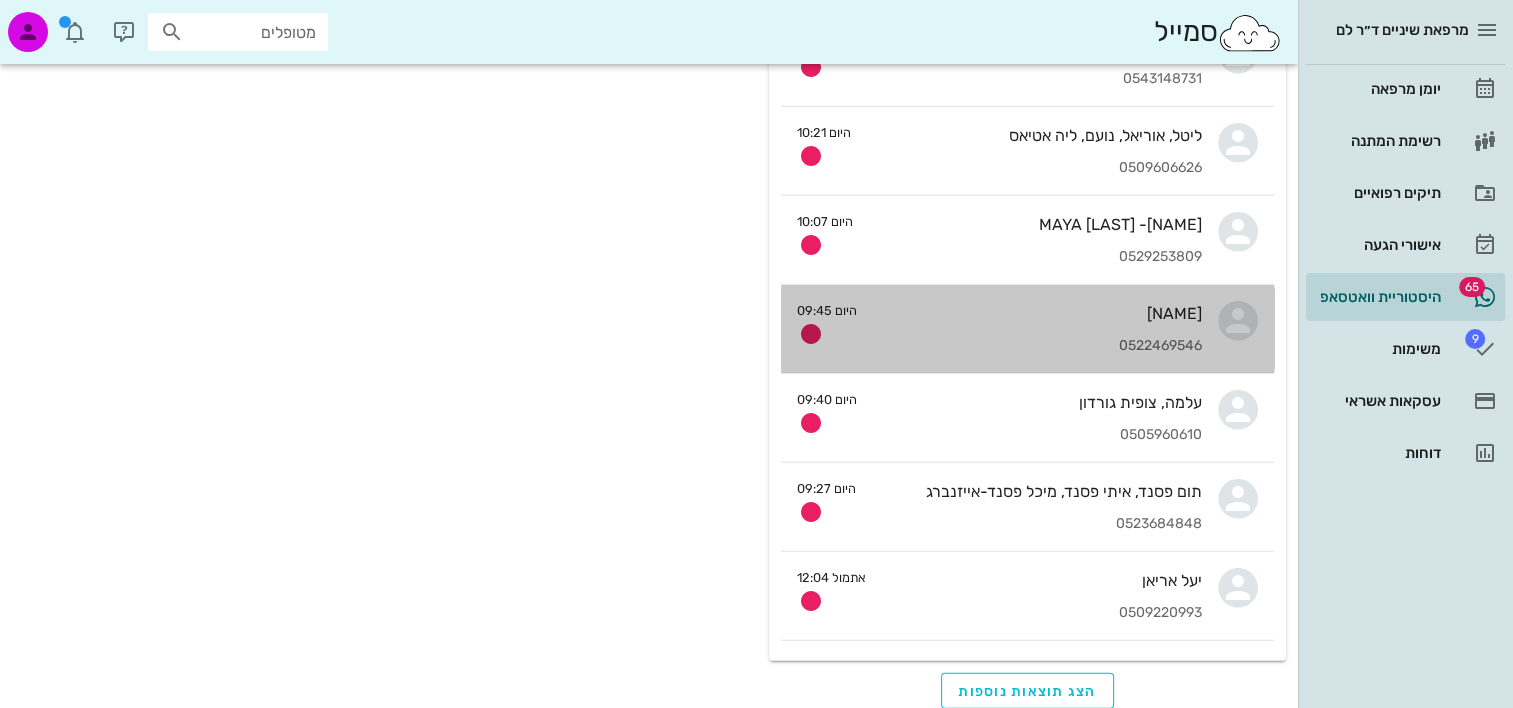 scroll, scrollTop: 0, scrollLeft: 0, axis: both 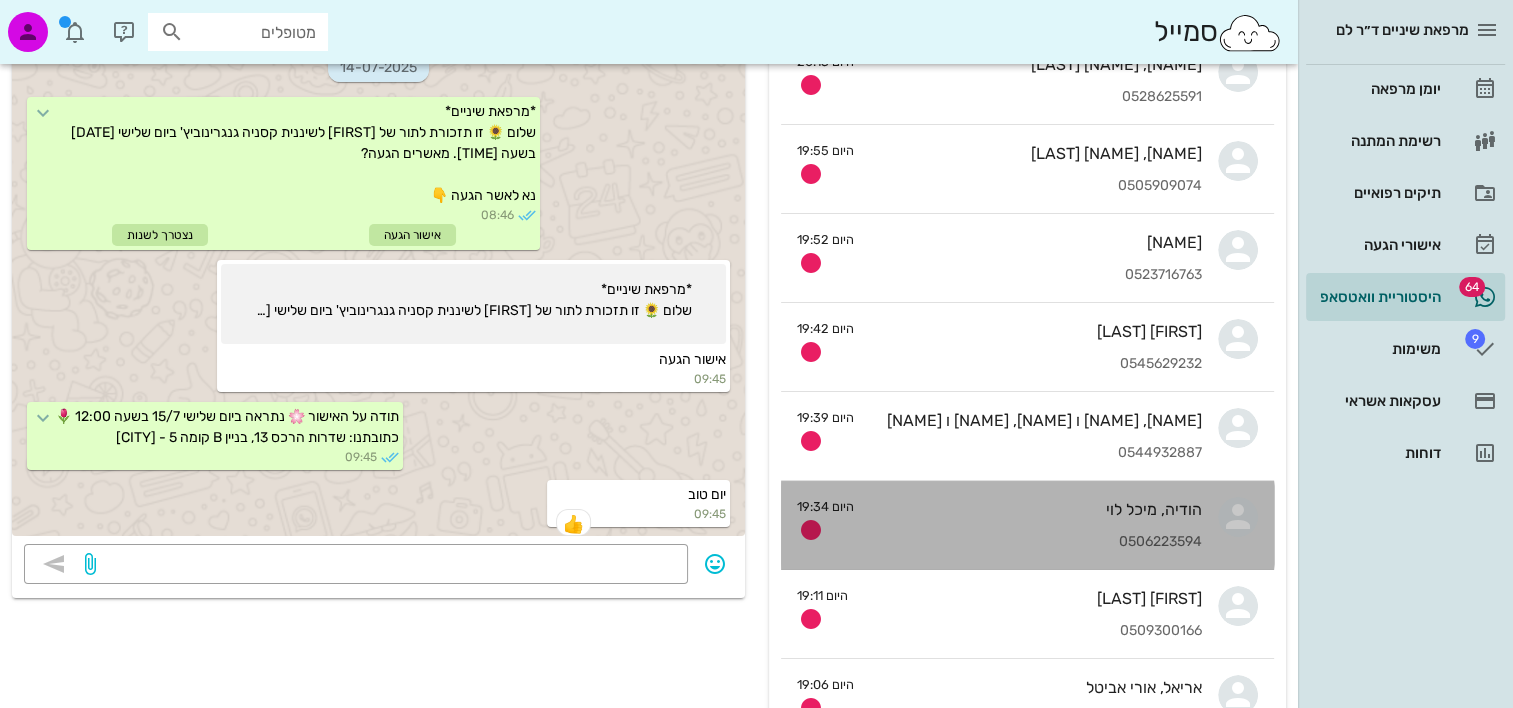 click on "הודיה, מיכל לוי [PHONE]" at bounding box center [1036, 525] 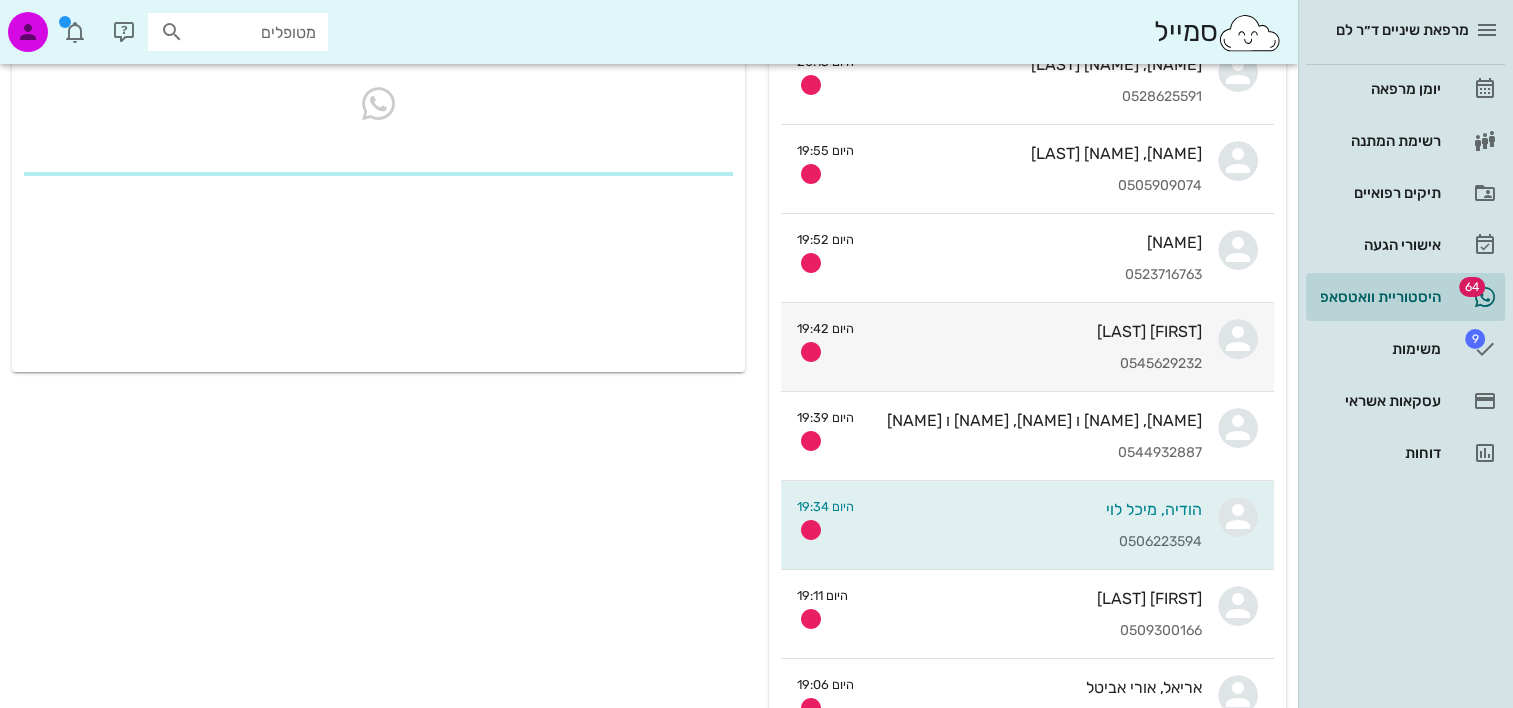 scroll, scrollTop: 0, scrollLeft: 0, axis: both 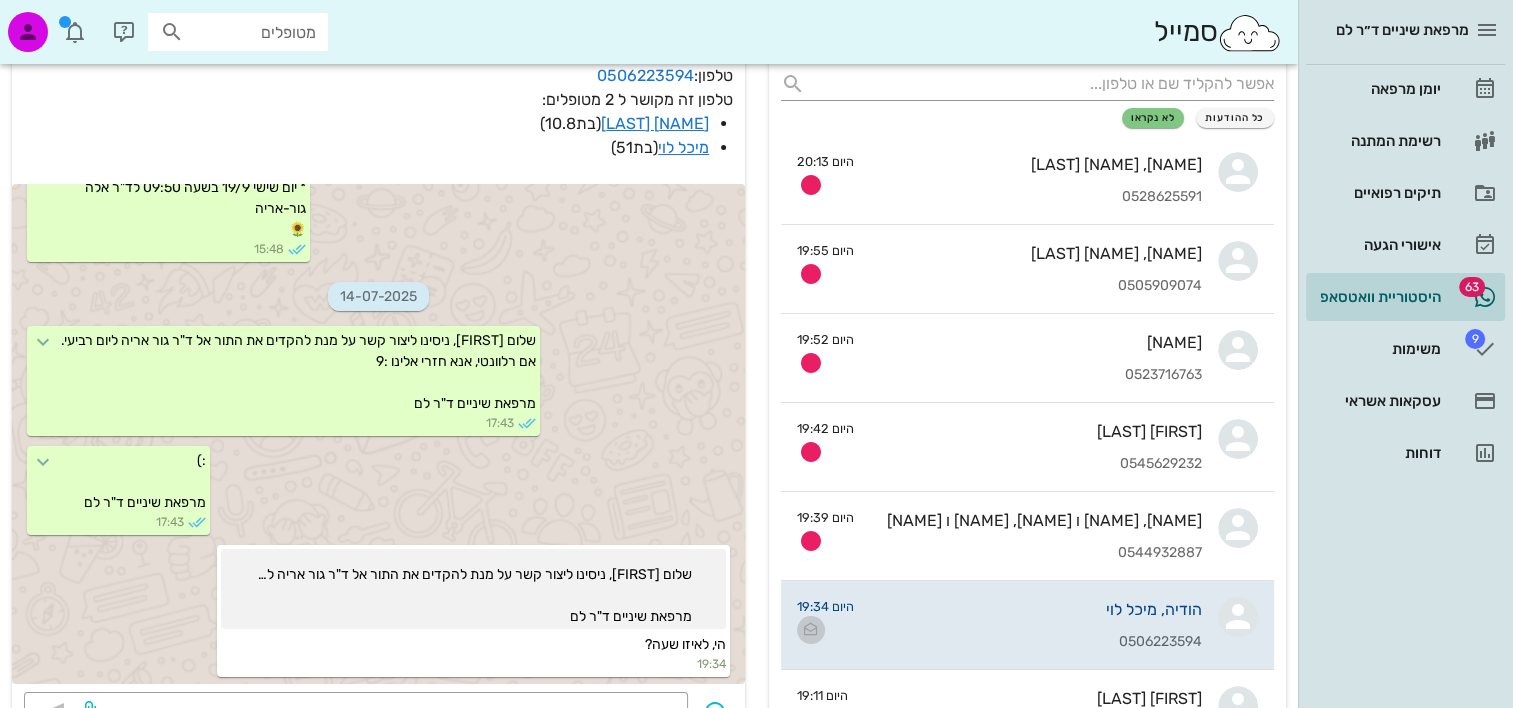 click at bounding box center [811, 630] 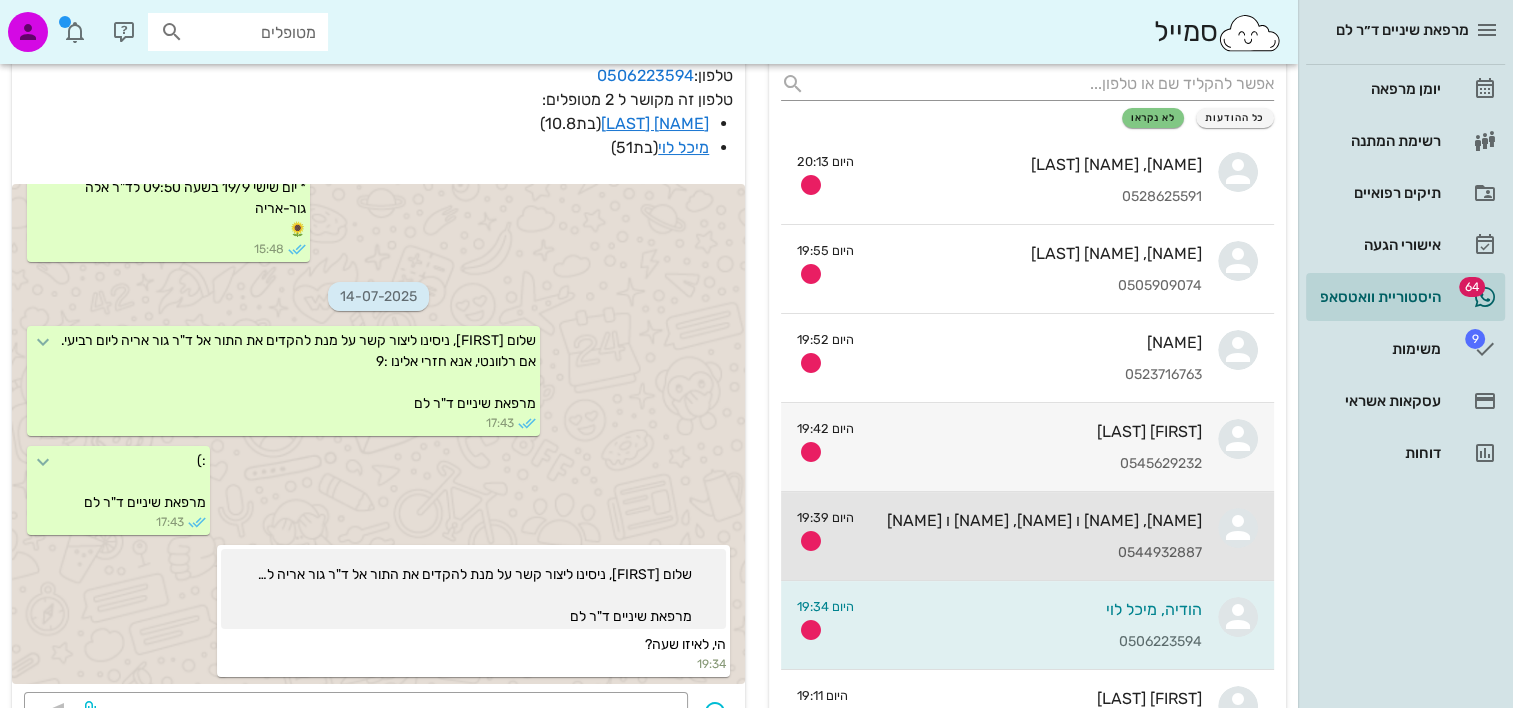 click on "[FIRST] [LAST], [NAME] [LAST] ו[NAME] [LAST], [NAME] [LAST] [PHONE]" at bounding box center [1036, 536] 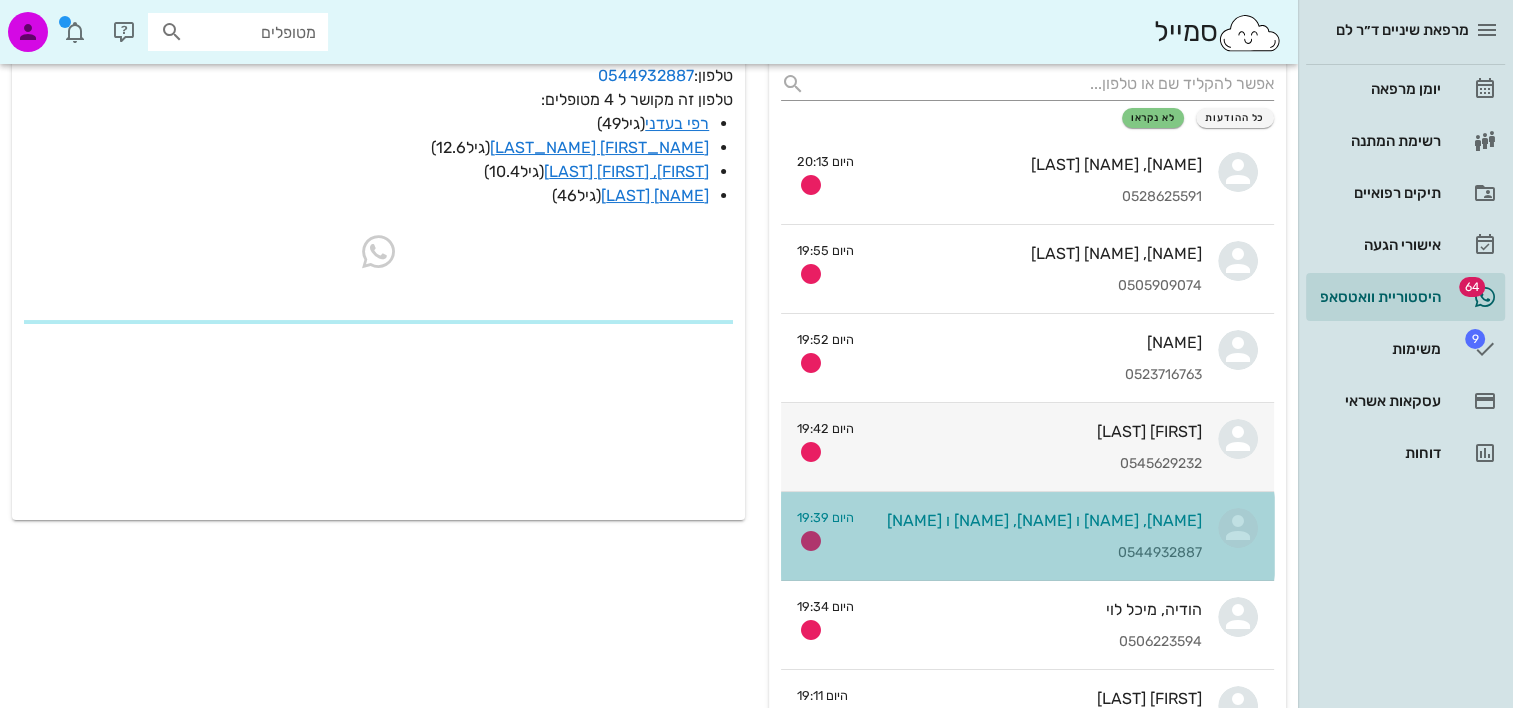scroll, scrollTop: 0, scrollLeft: 0, axis: both 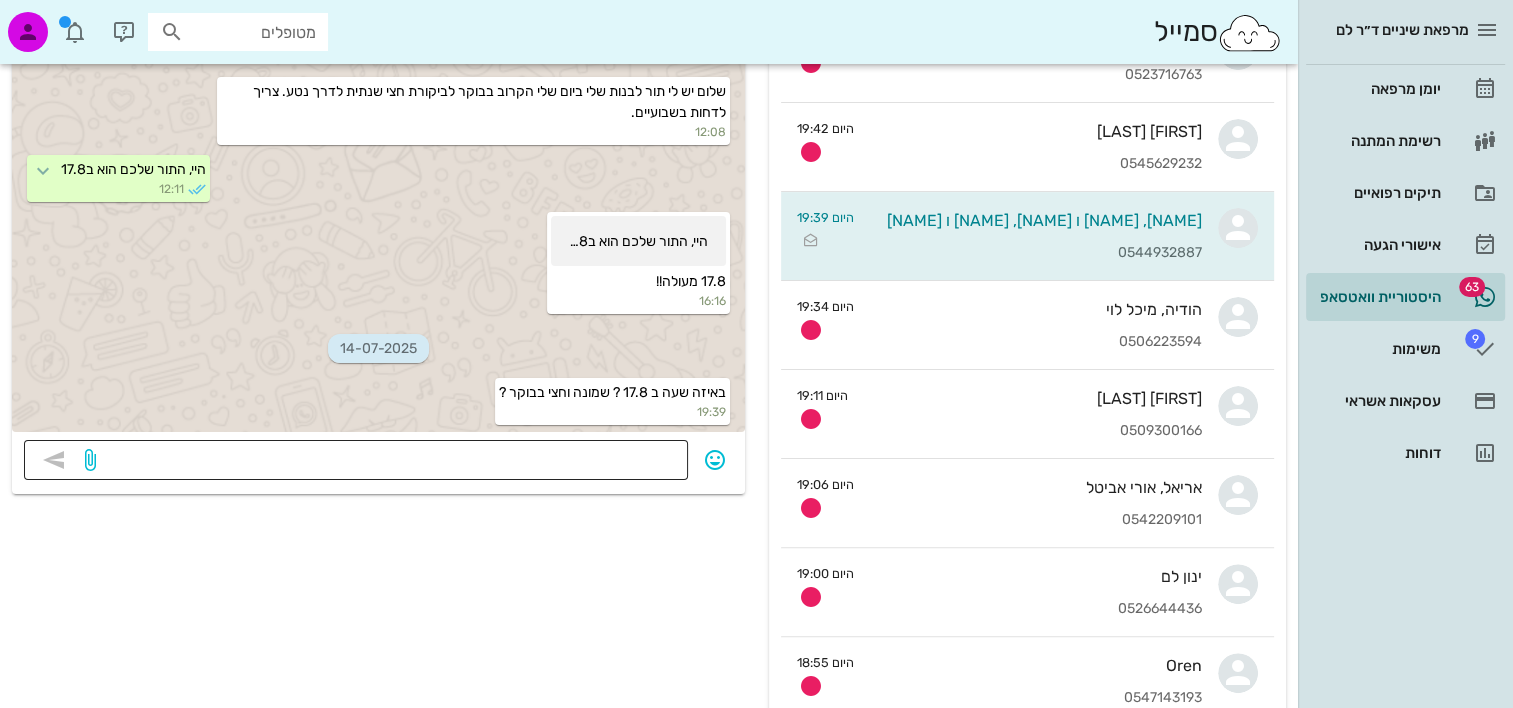 click at bounding box center (388, 462) 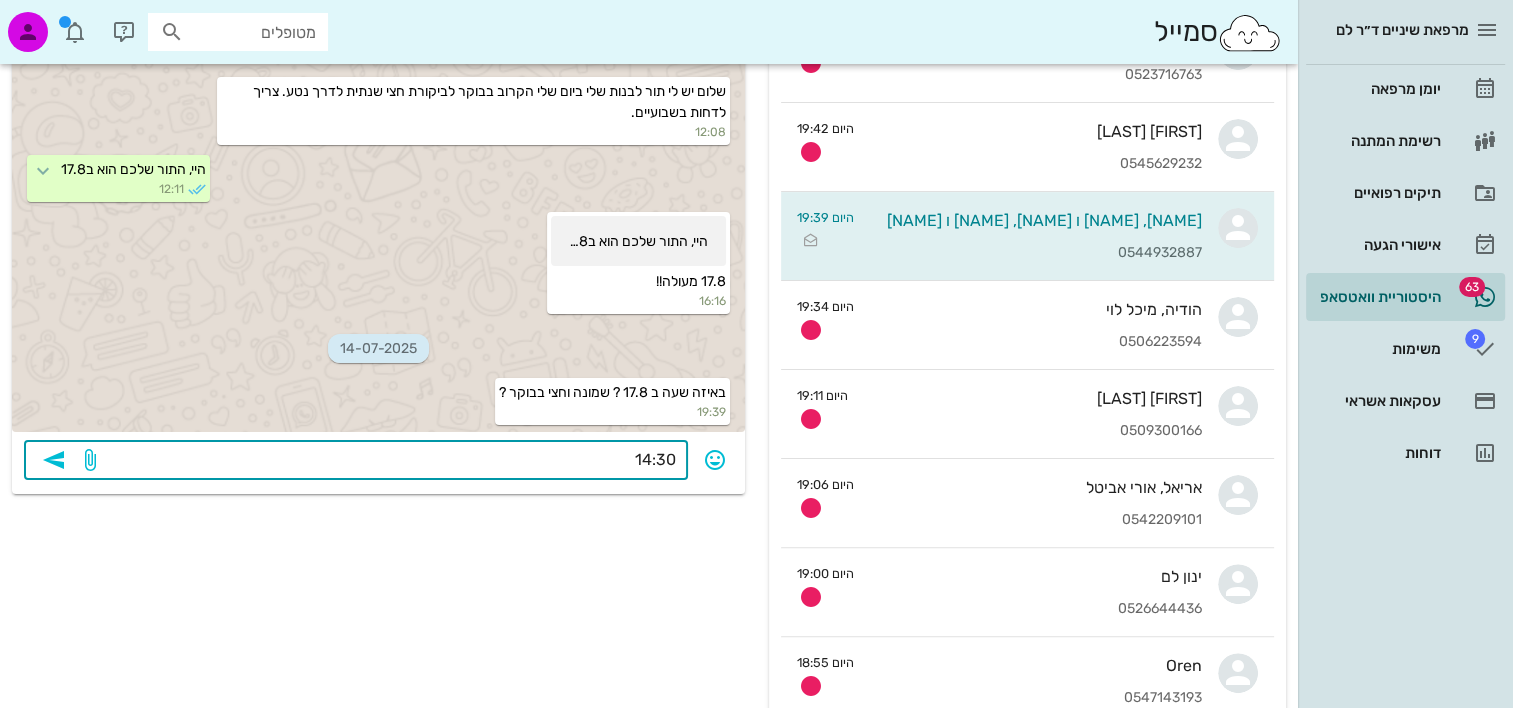 type on "14:30" 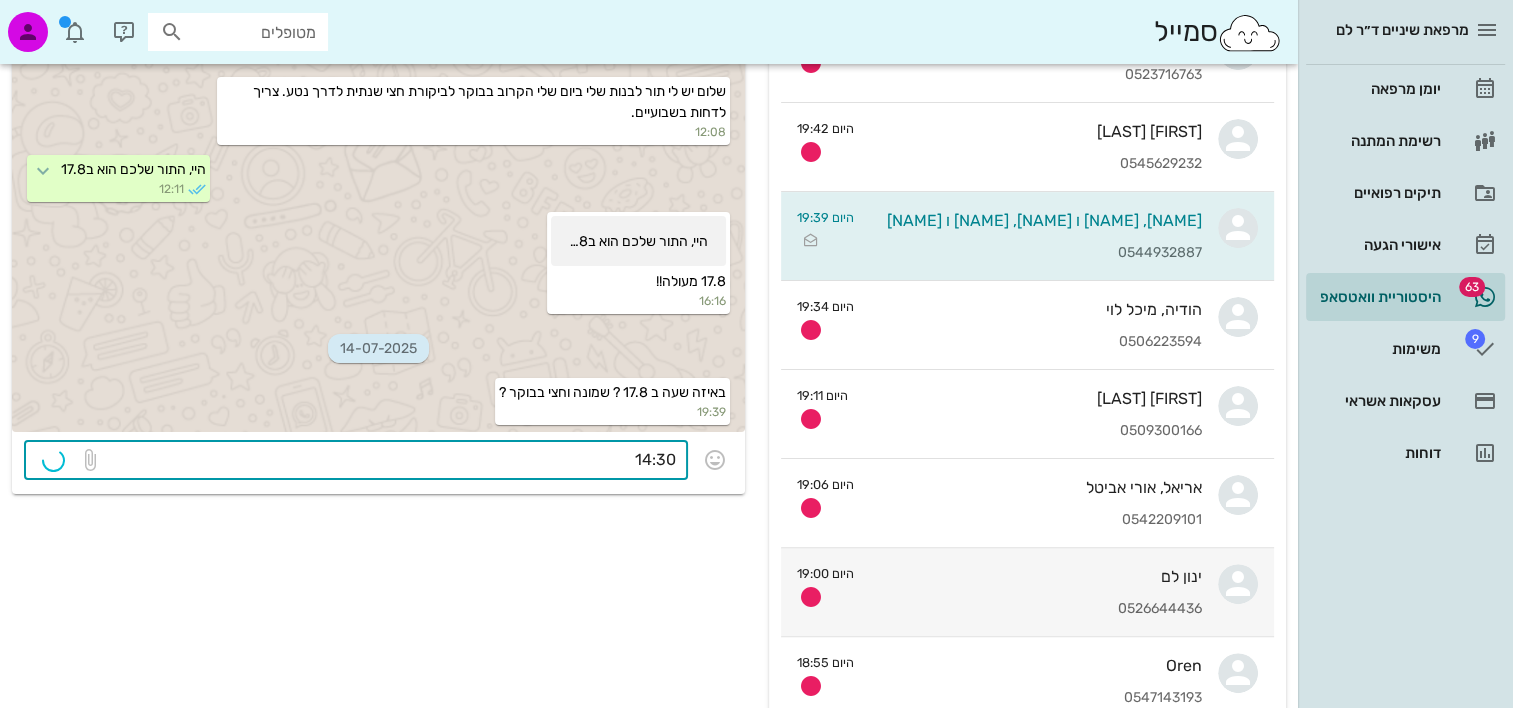 type 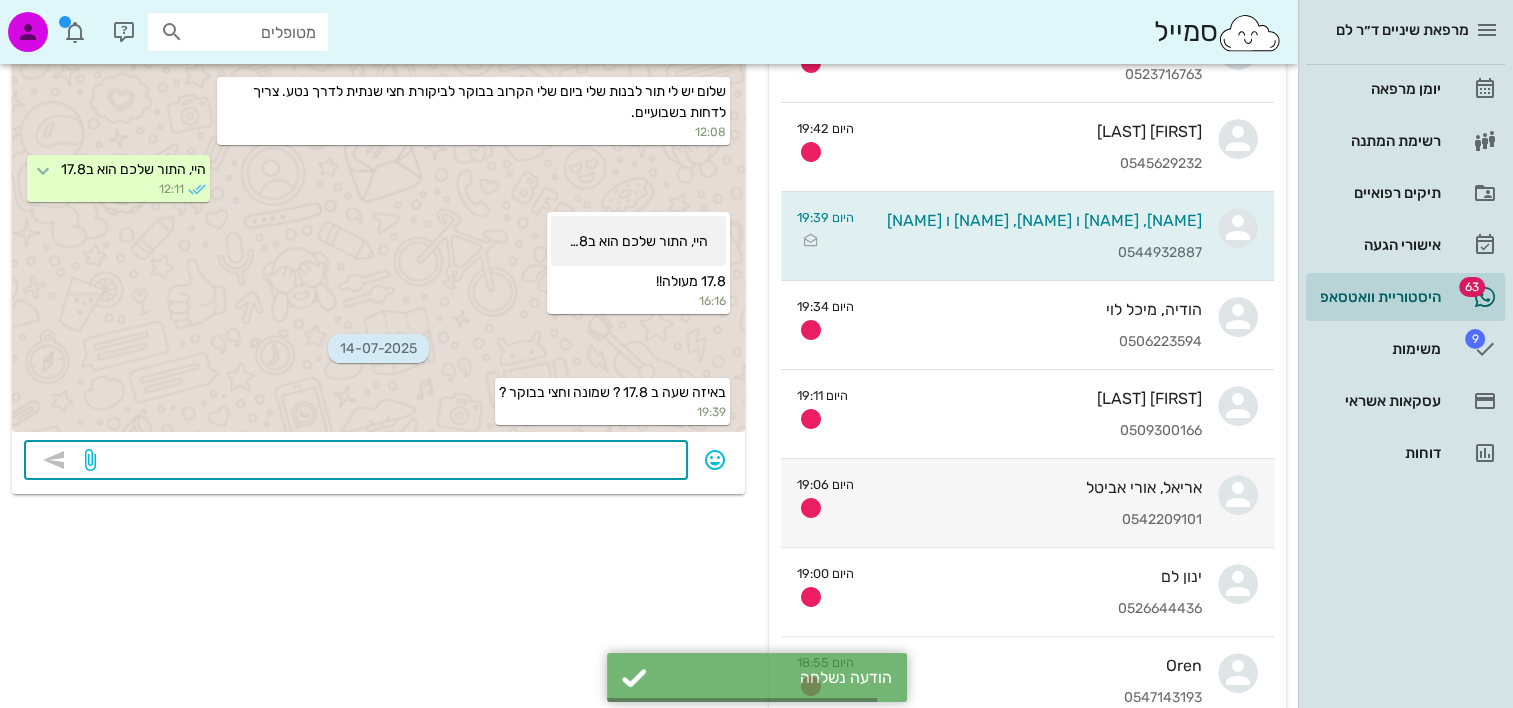 scroll, scrollTop: 1751, scrollLeft: 0, axis: vertical 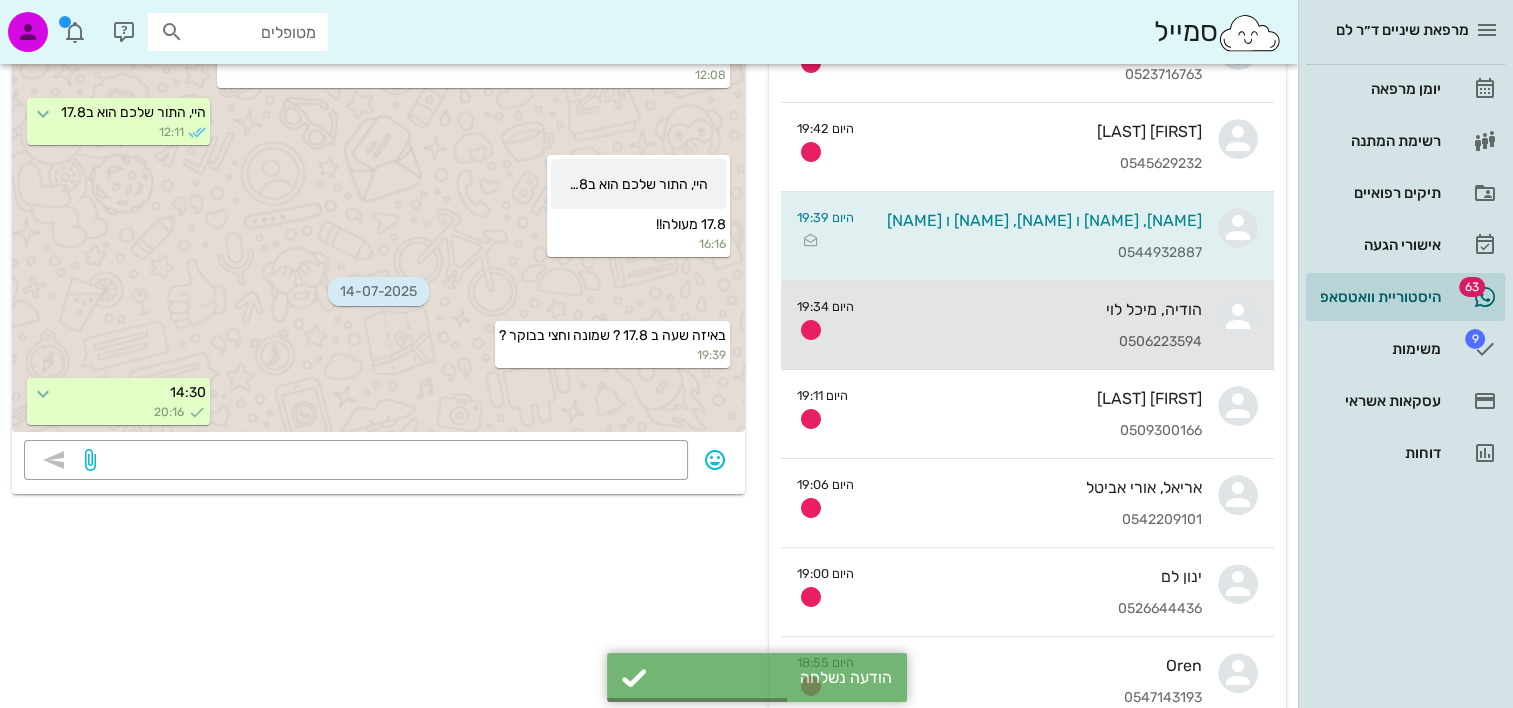 click on "הודיה, מיכל לוי [PHONE]" at bounding box center (1036, 325) 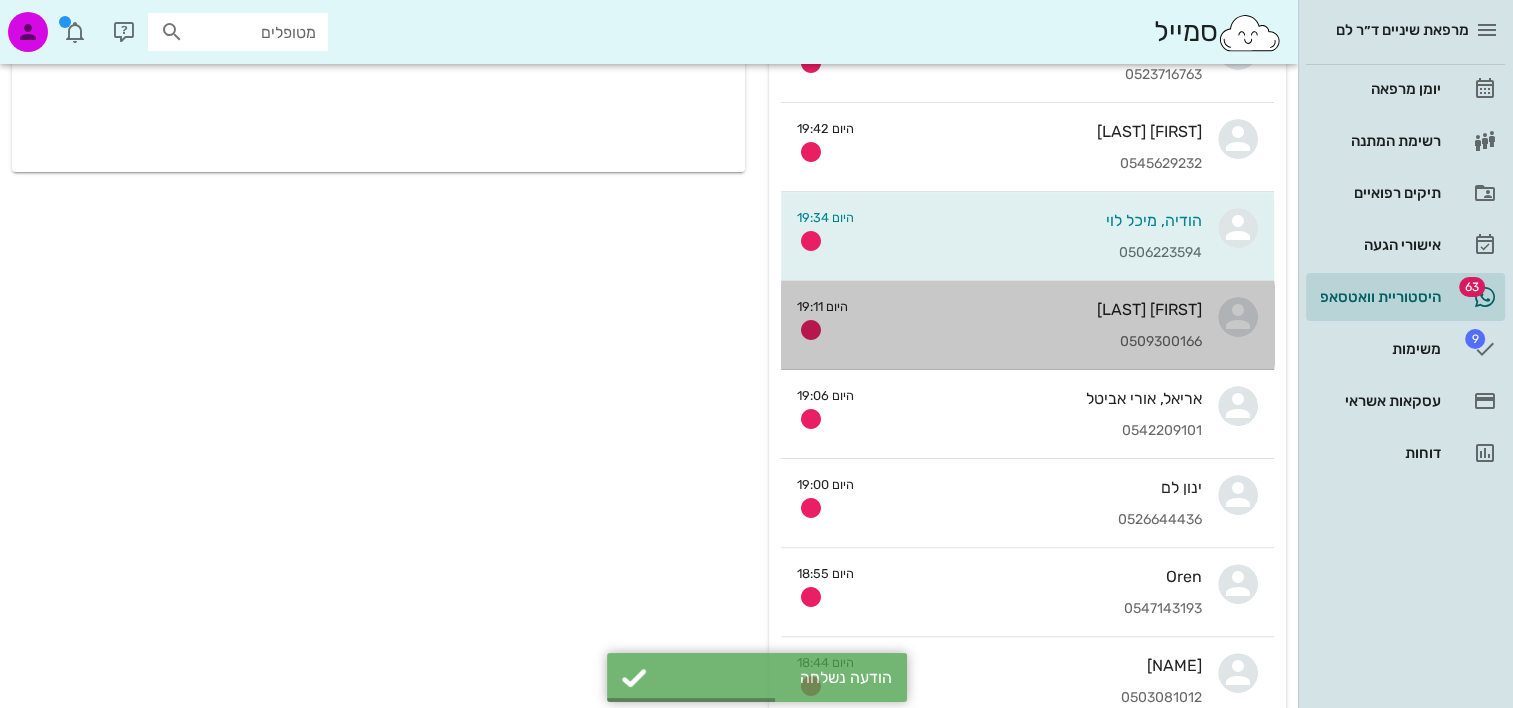 scroll, scrollTop: 0, scrollLeft: 0, axis: both 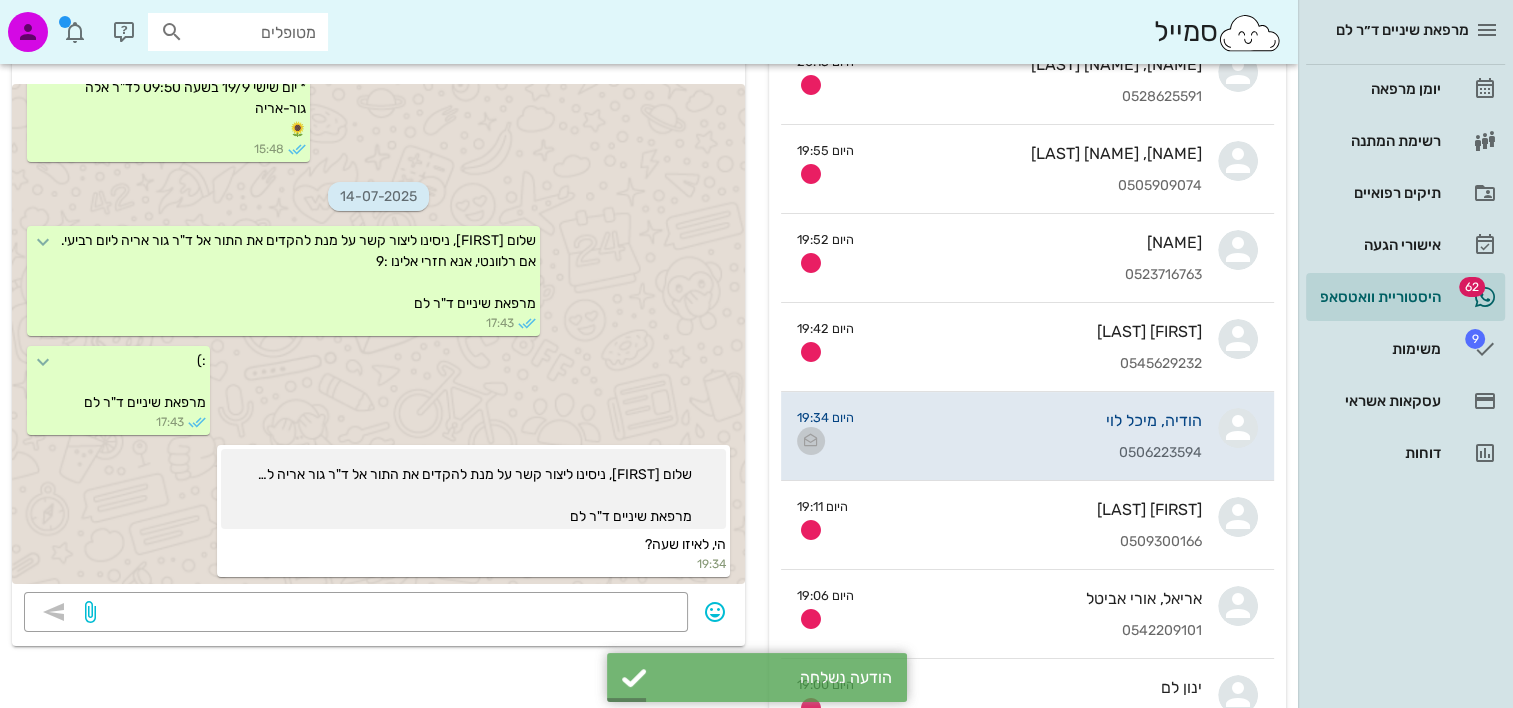 click at bounding box center (811, 441) 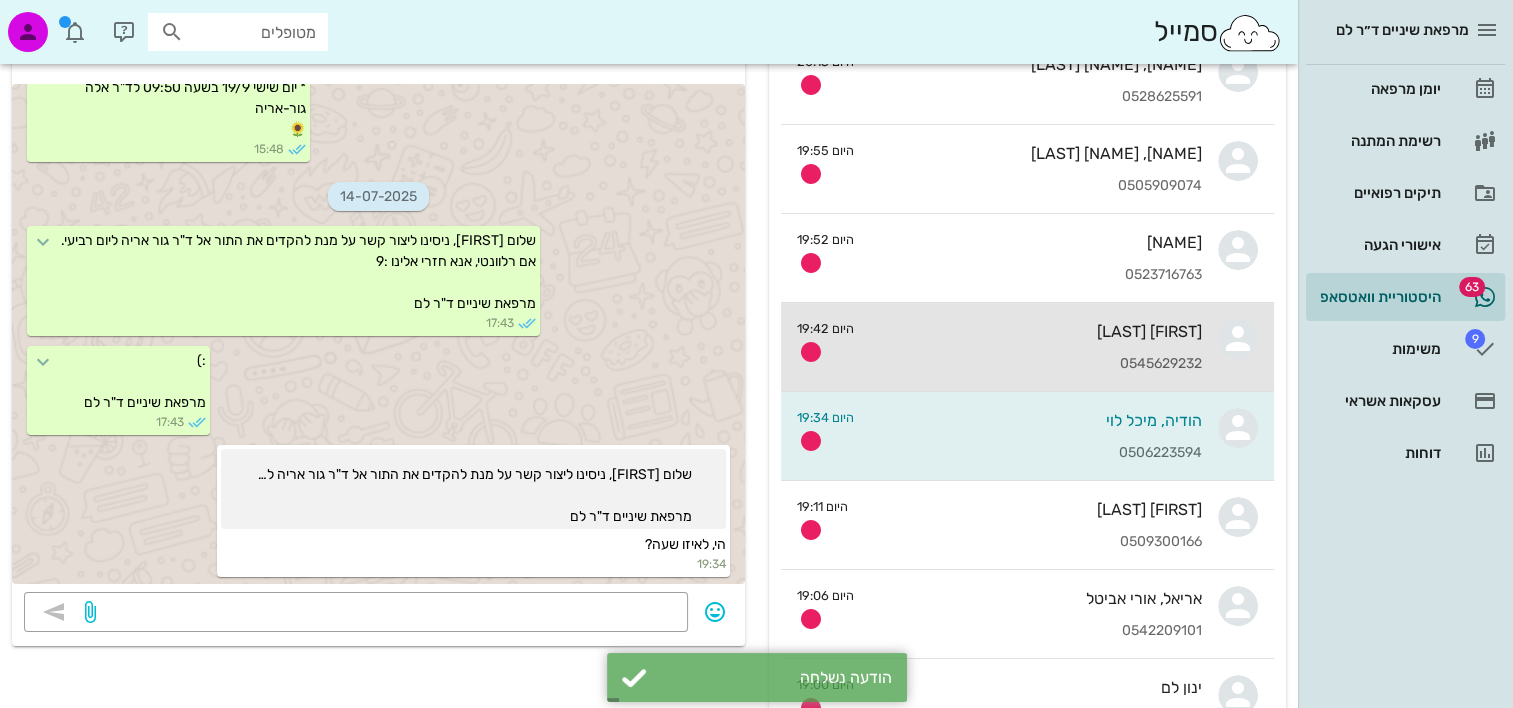 click on "0545629232" at bounding box center (1036, 364) 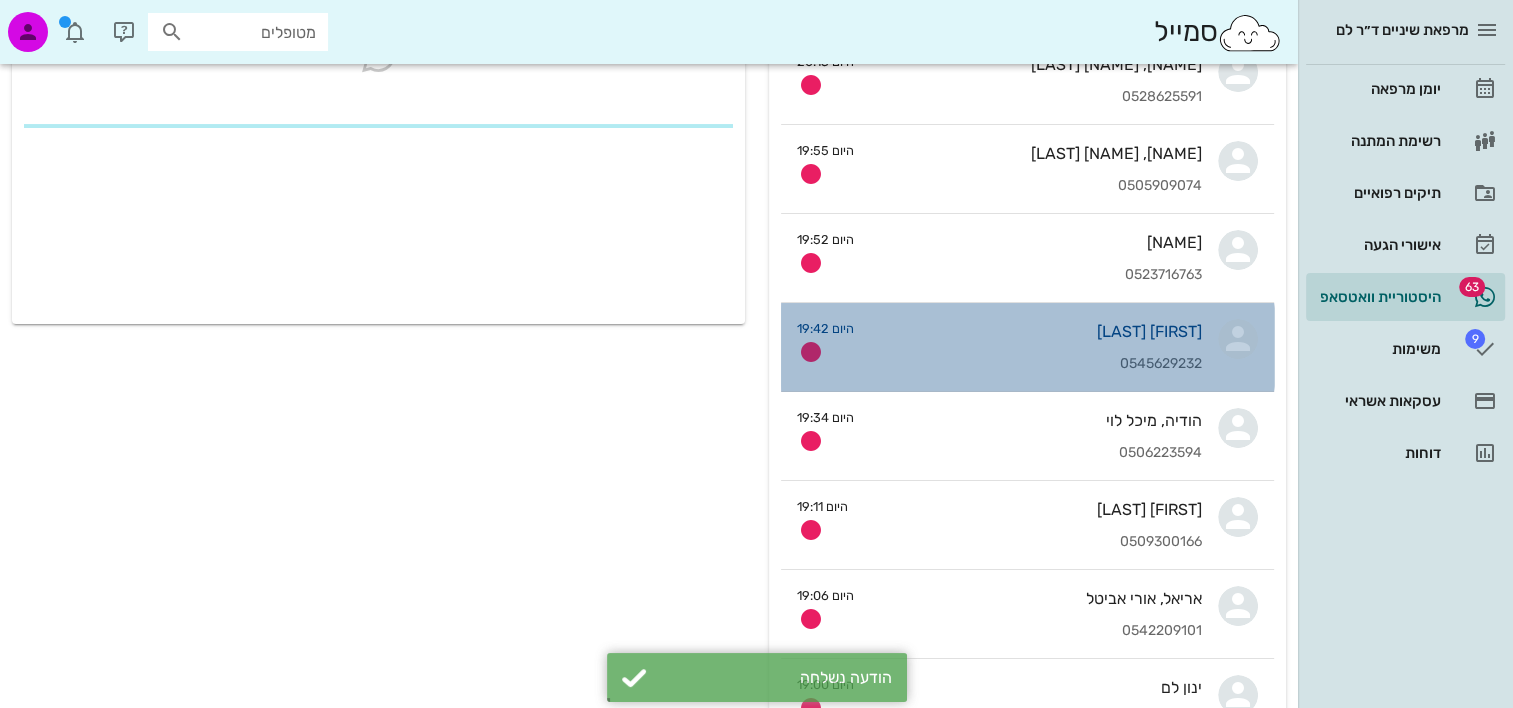 scroll, scrollTop: 0, scrollLeft: 0, axis: both 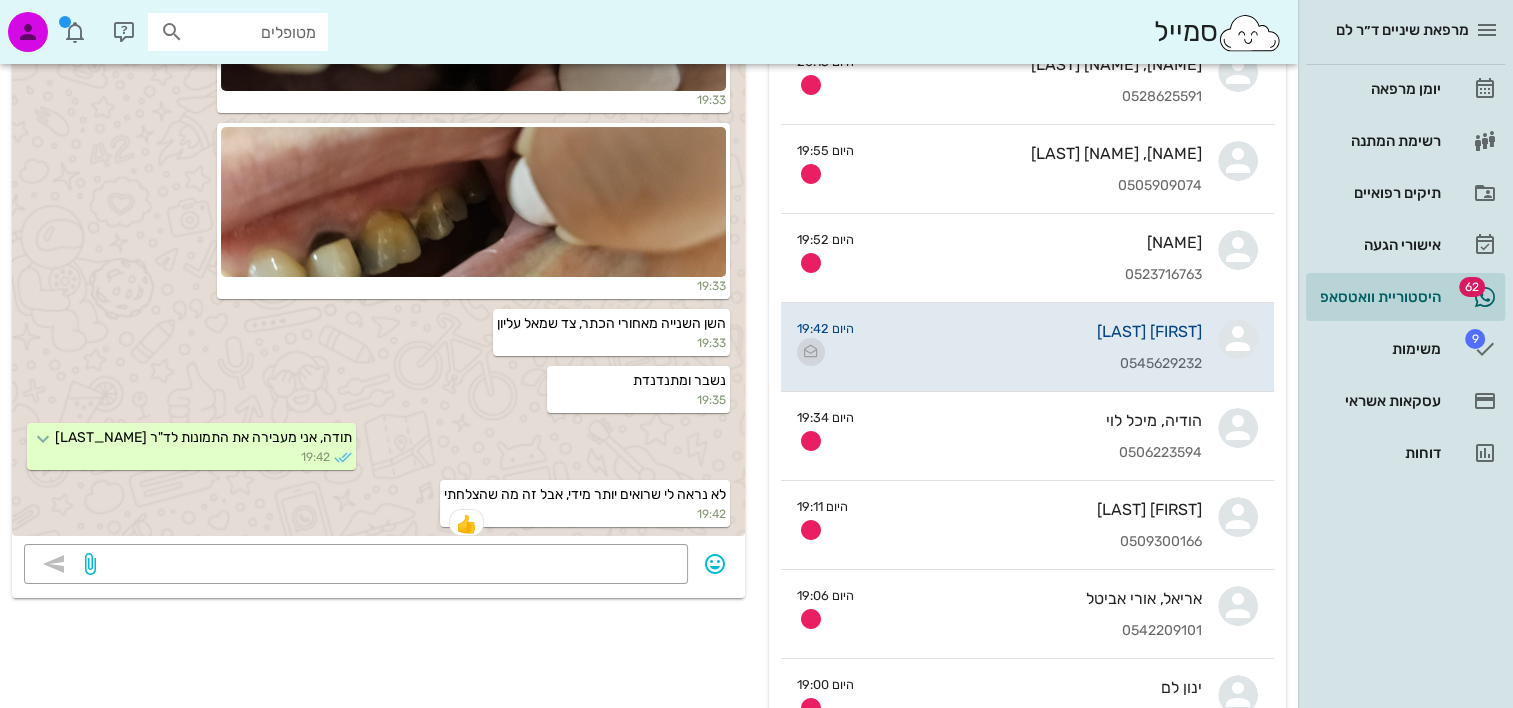click at bounding box center (811, 352) 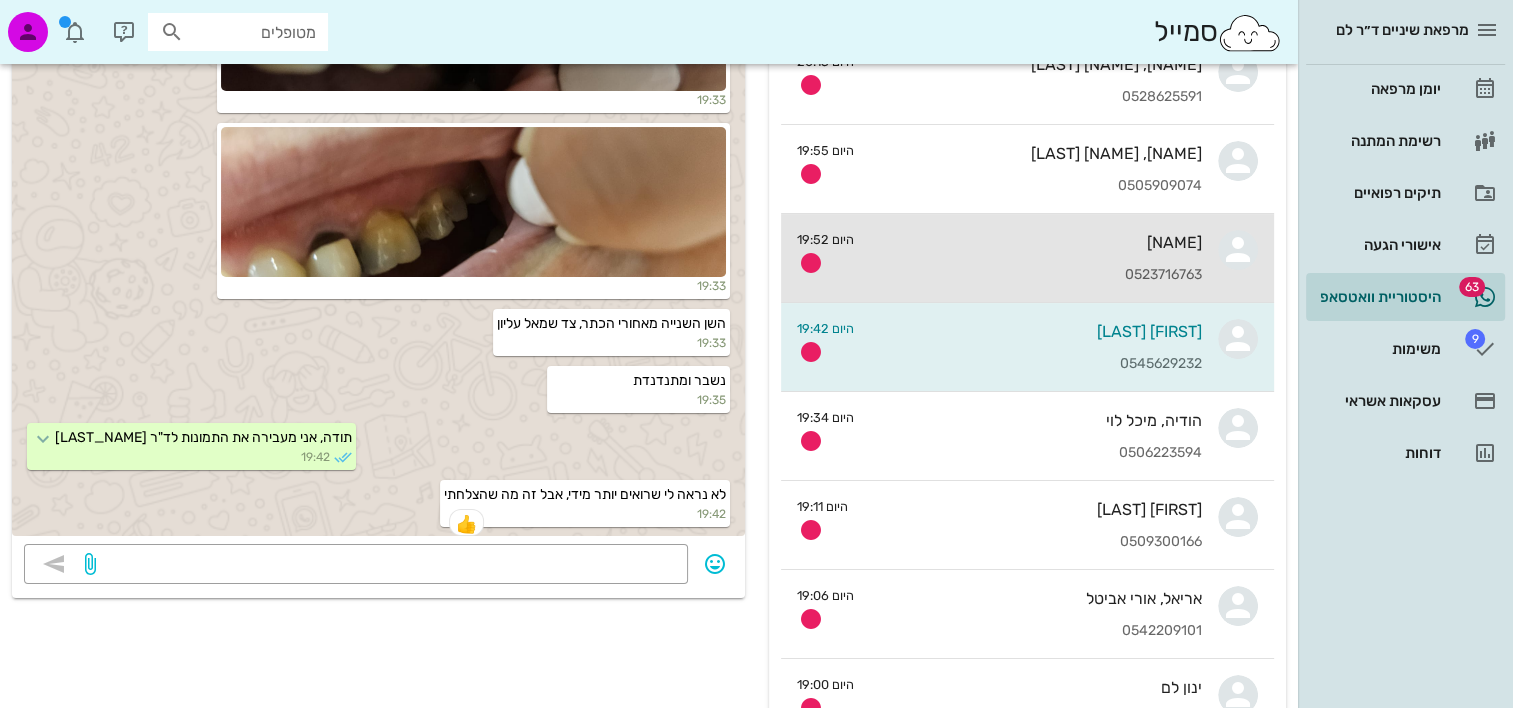 click on "0523716763" at bounding box center [1036, 275] 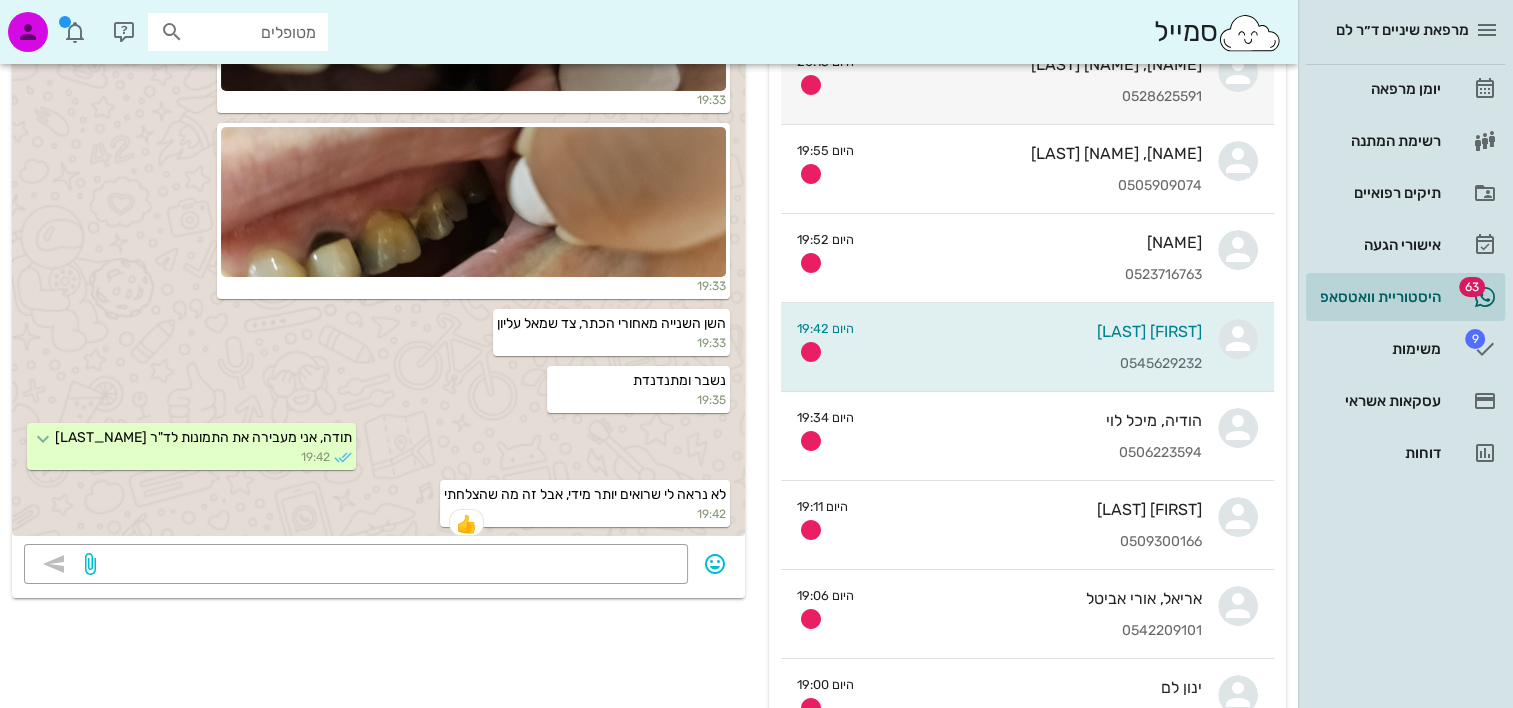 scroll, scrollTop: 0, scrollLeft: 0, axis: both 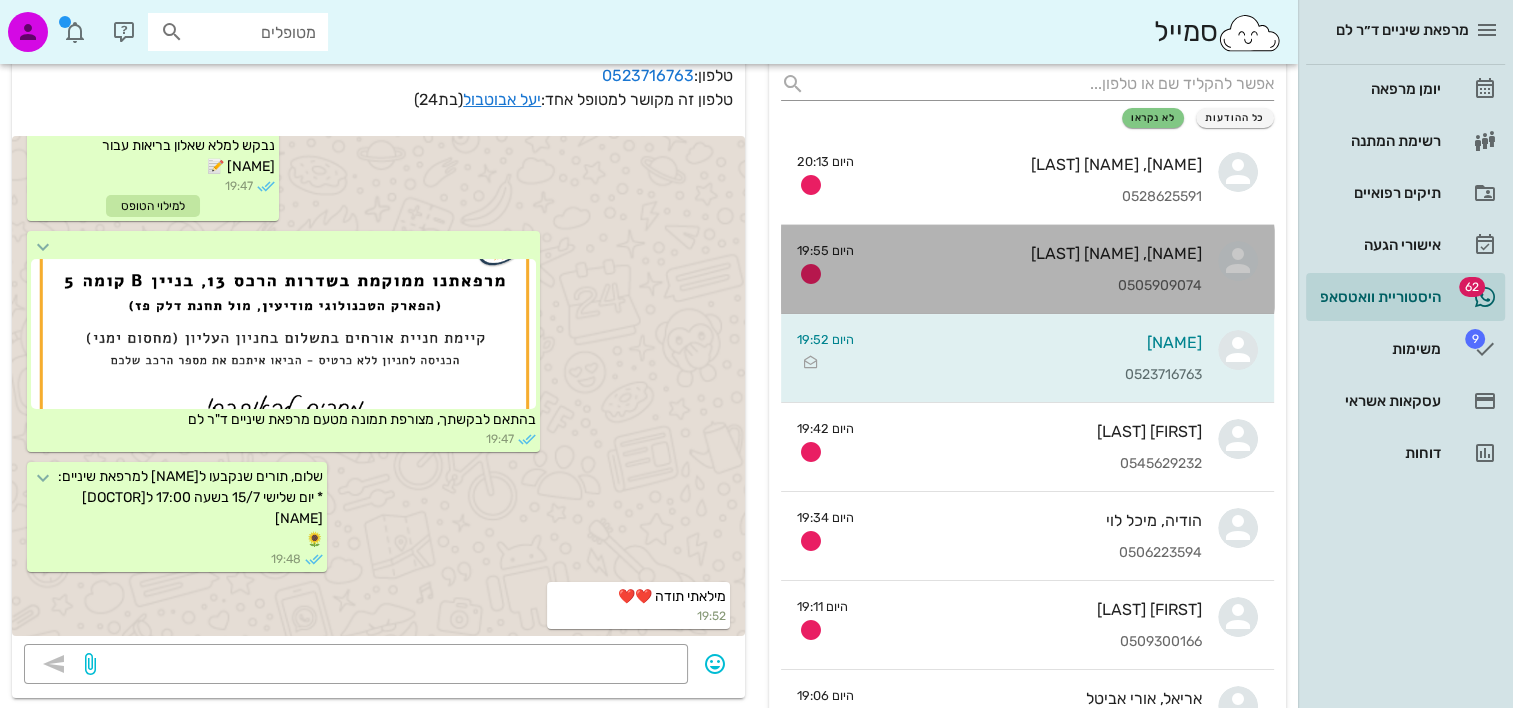 click on "0505909074" at bounding box center (1036, 286) 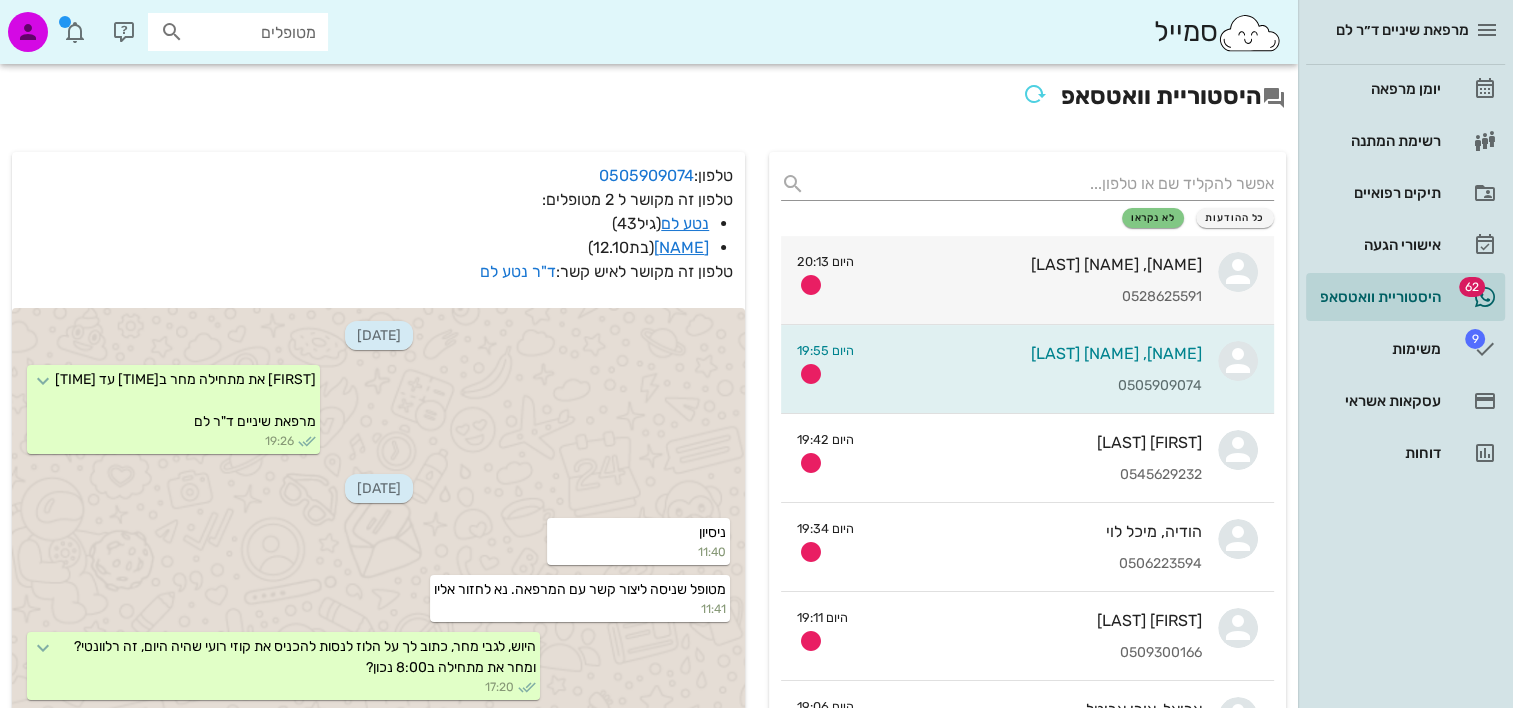 scroll, scrollTop: 200, scrollLeft: 0, axis: vertical 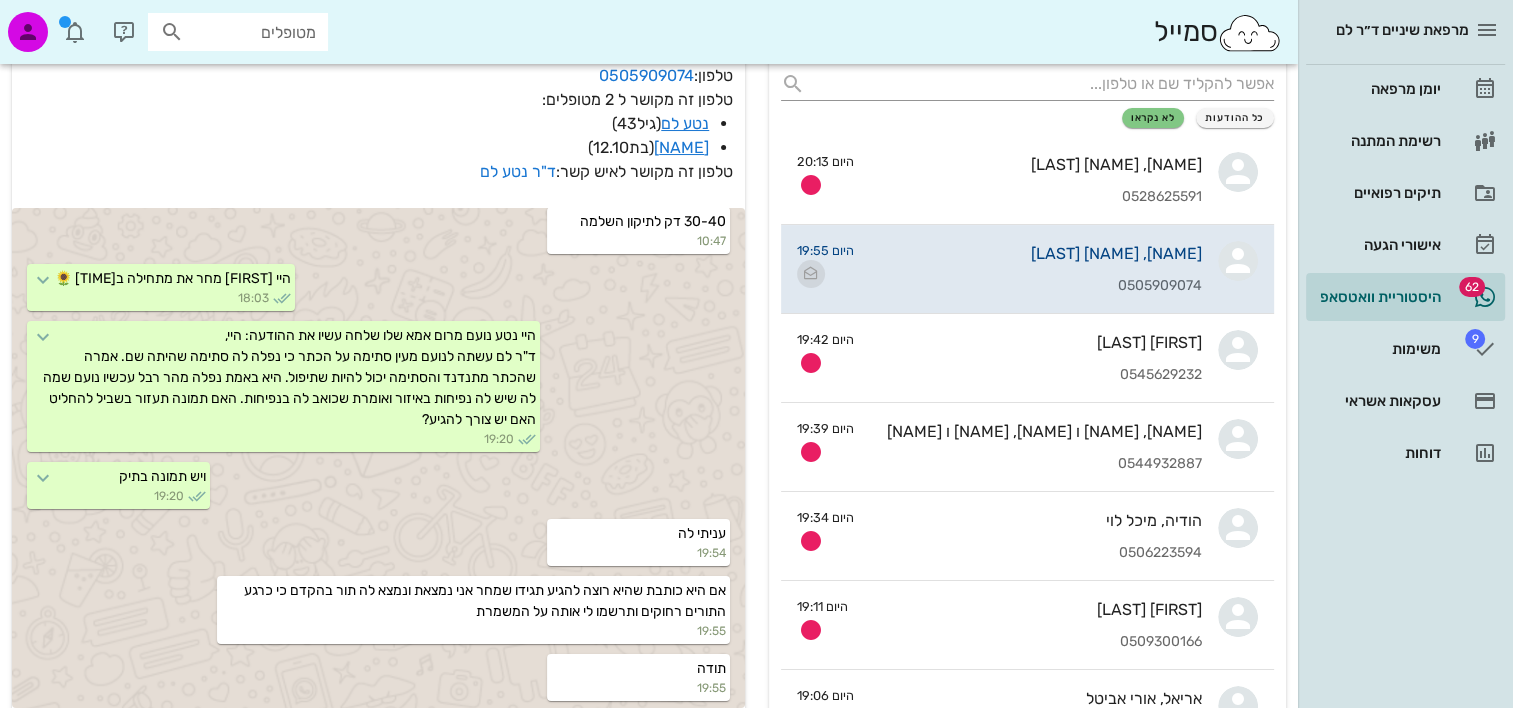 click at bounding box center (811, 274) 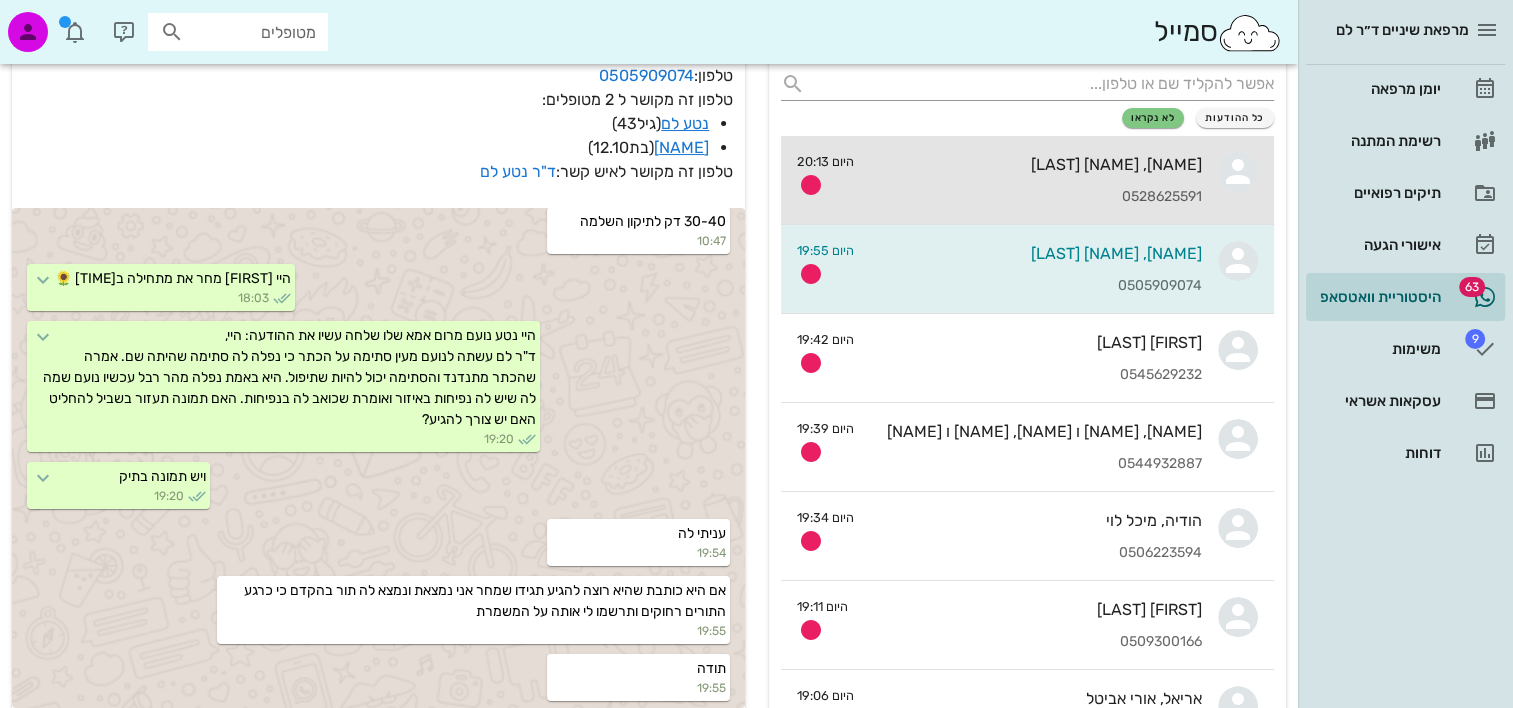click on "0528625591" at bounding box center [1036, 197] 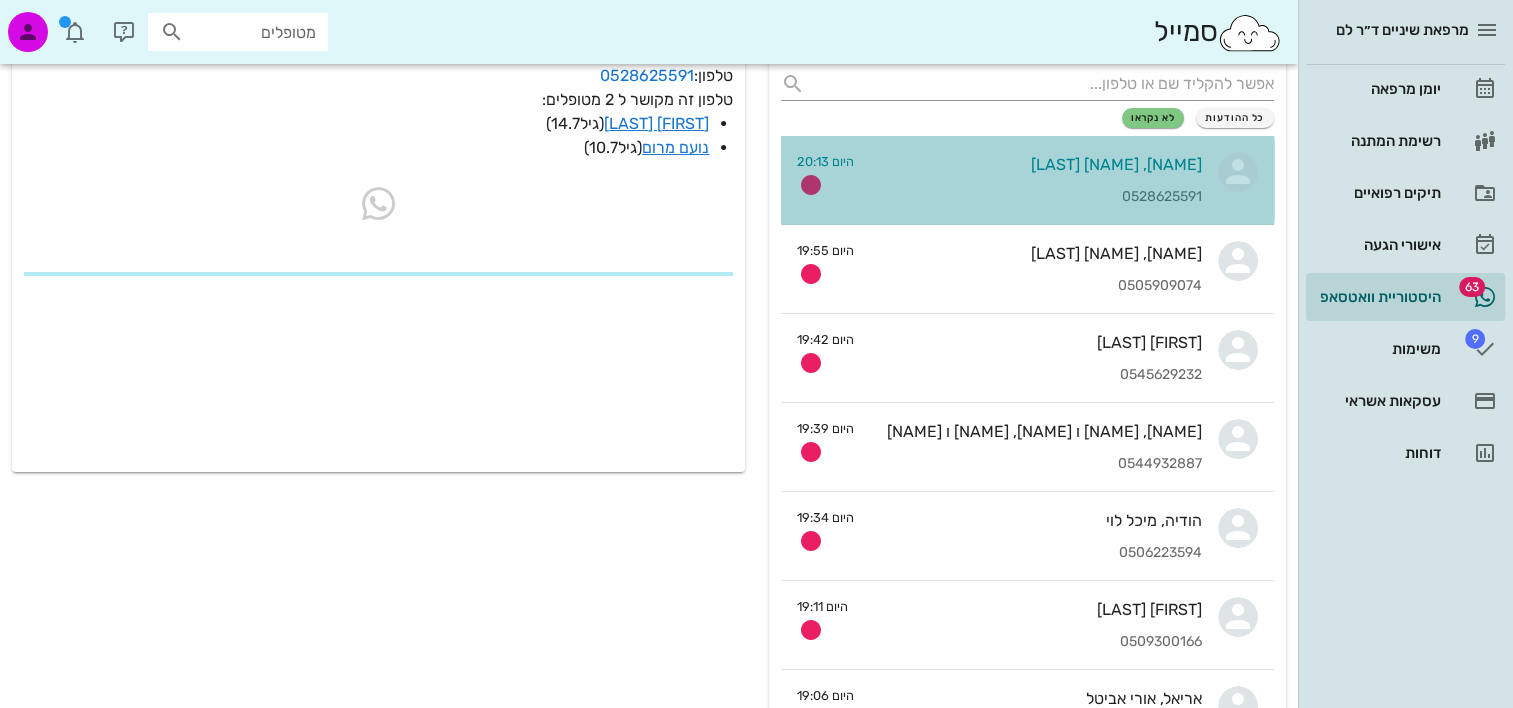 scroll, scrollTop: 0, scrollLeft: 0, axis: both 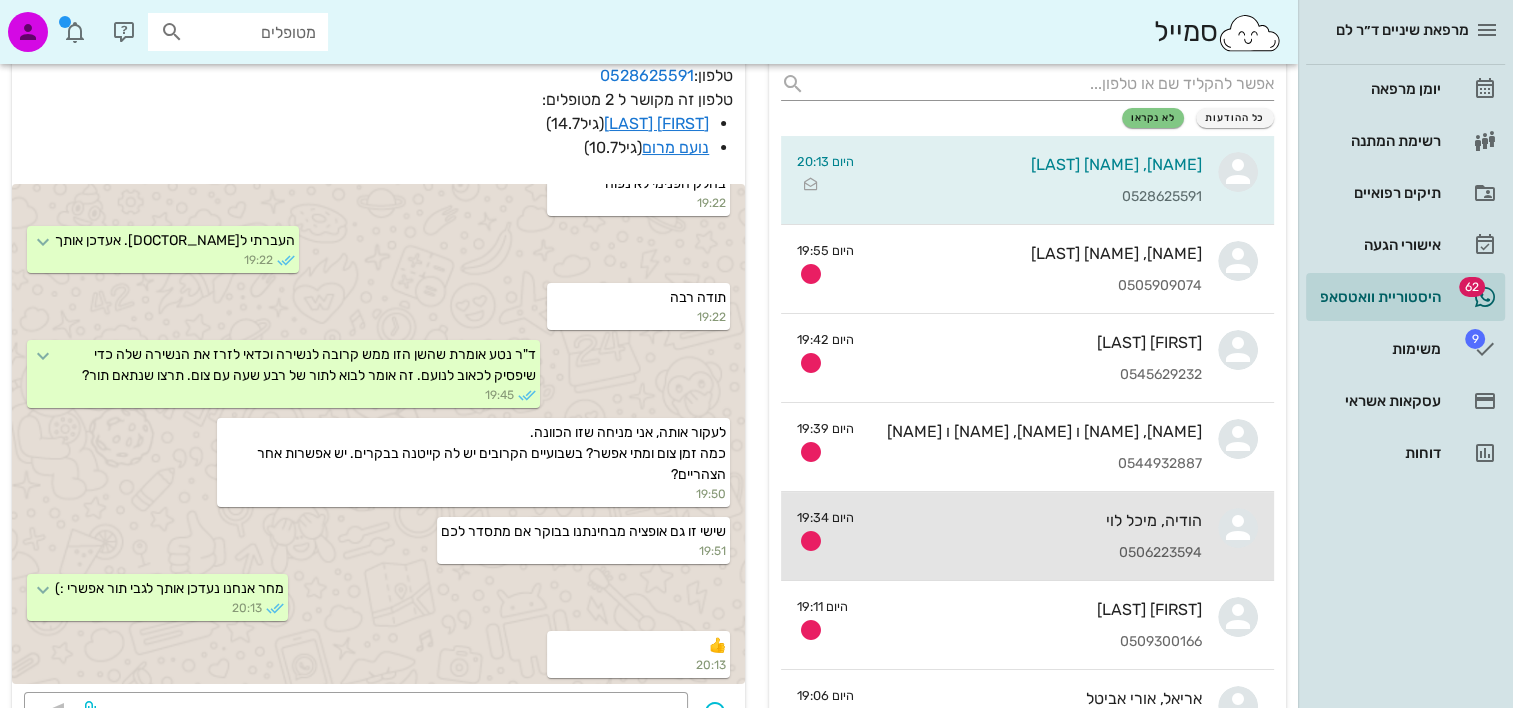 click on "הודיה, מיכל לוי" at bounding box center (1036, 520) 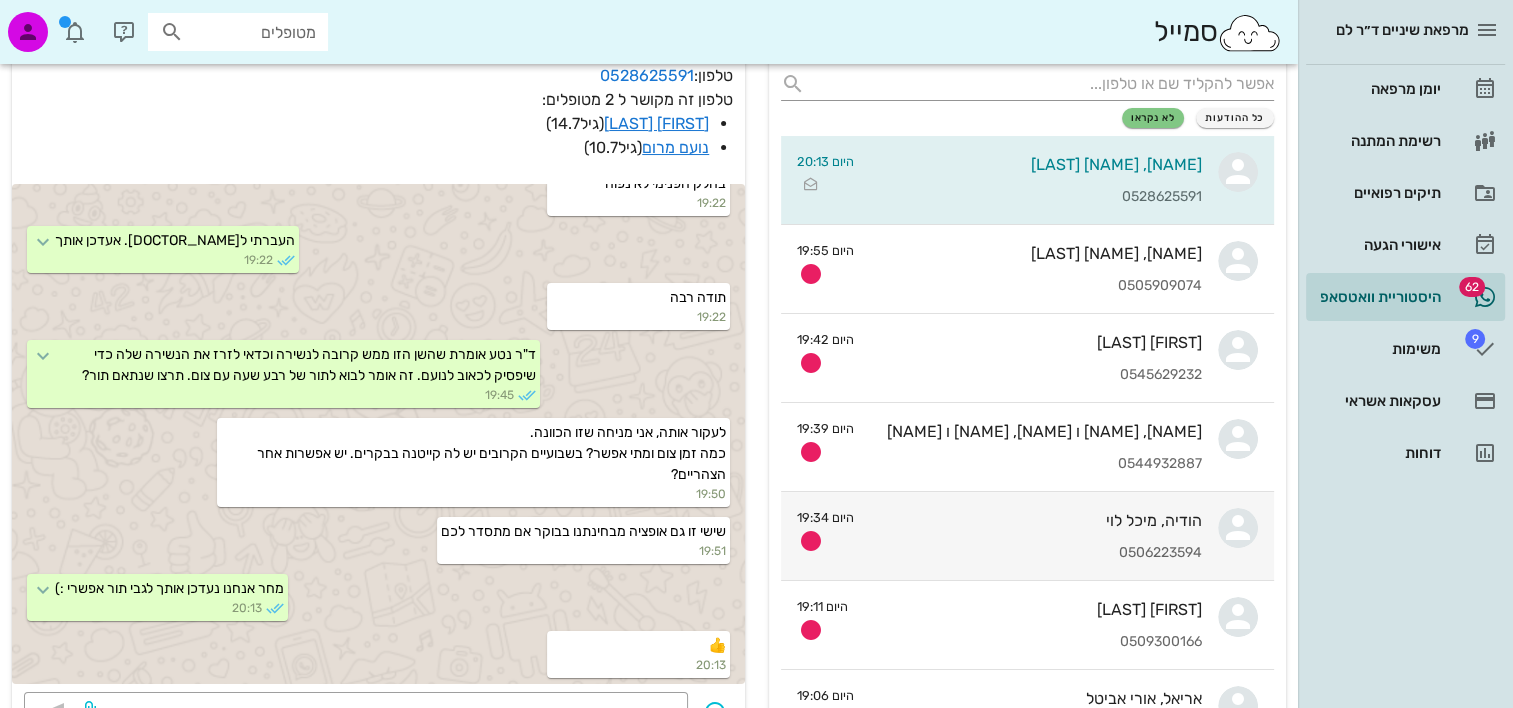 scroll, scrollTop: 0, scrollLeft: 0, axis: both 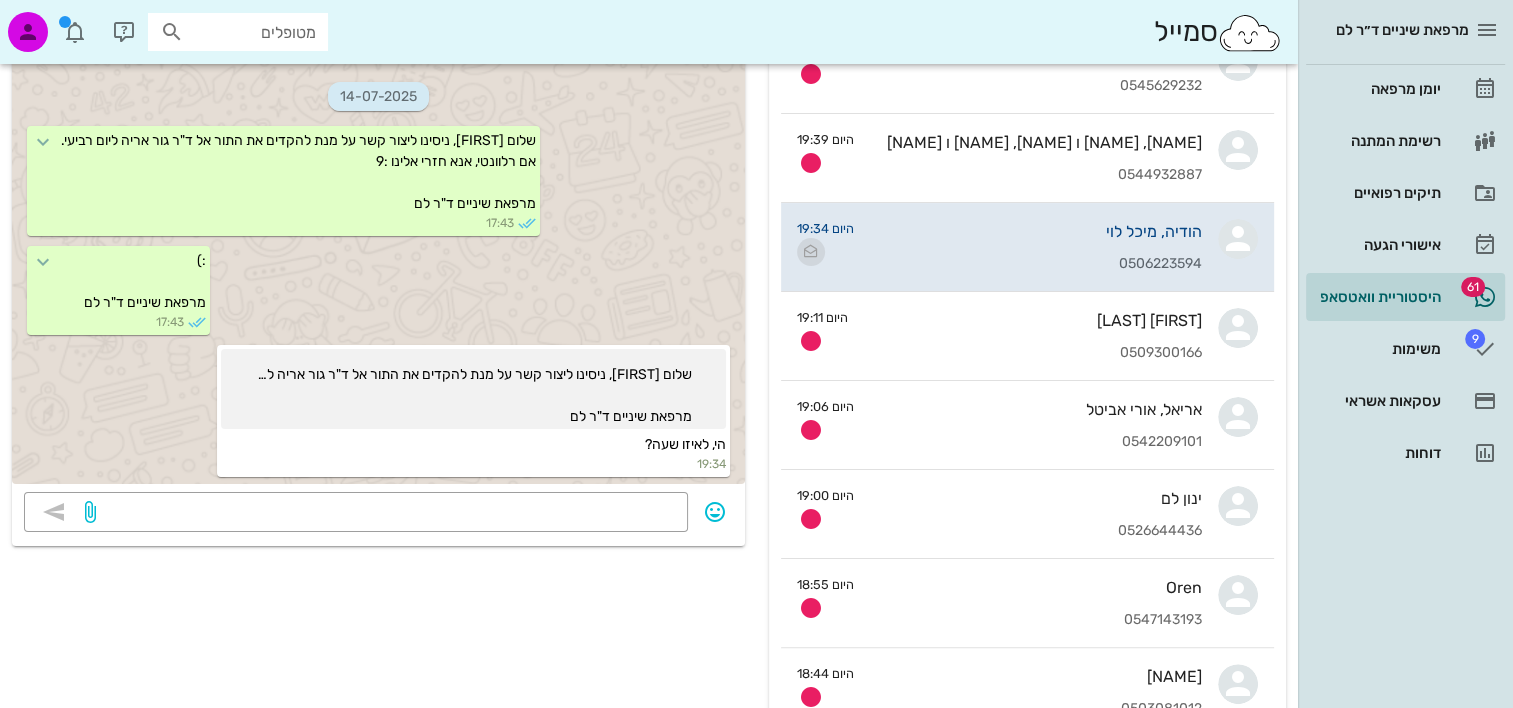 click at bounding box center [811, 252] 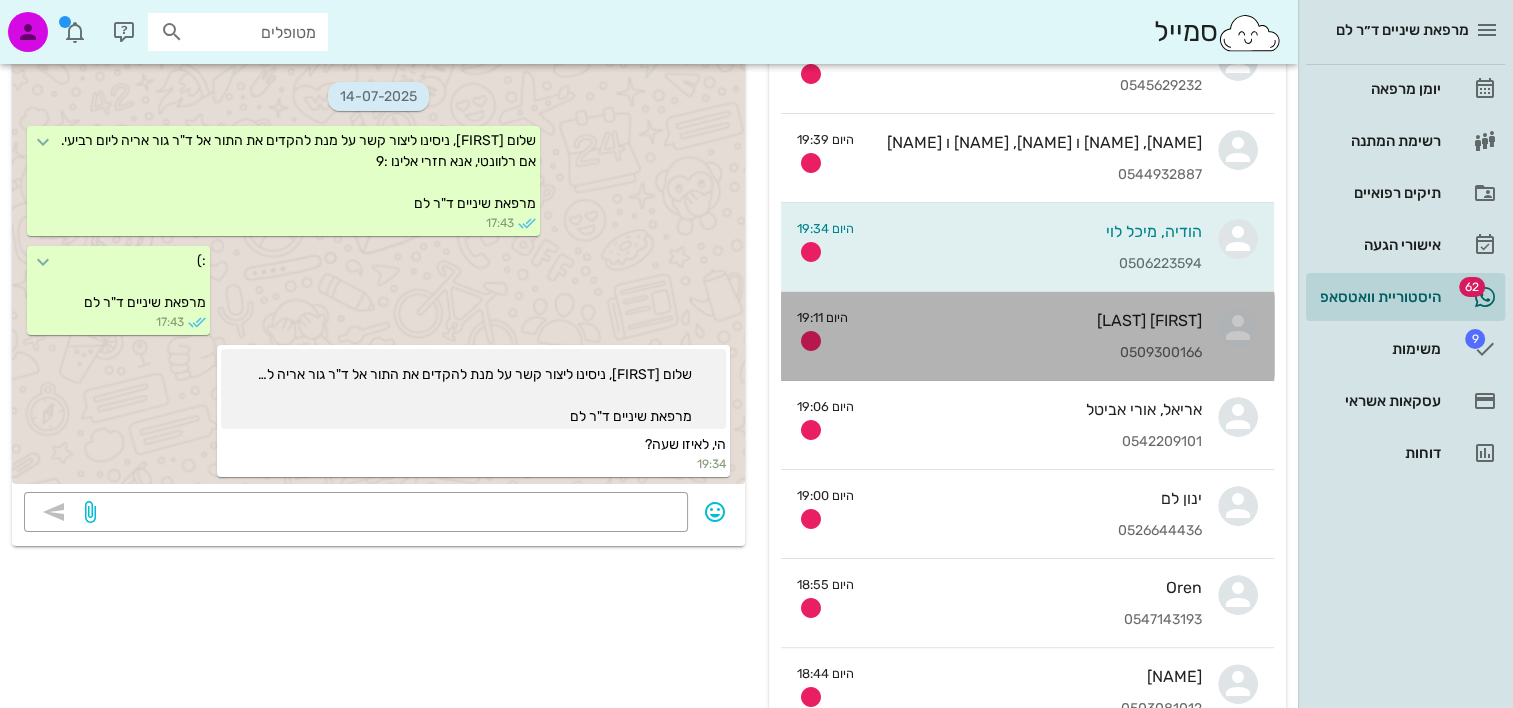 click on "0509300166" at bounding box center [1033, 353] 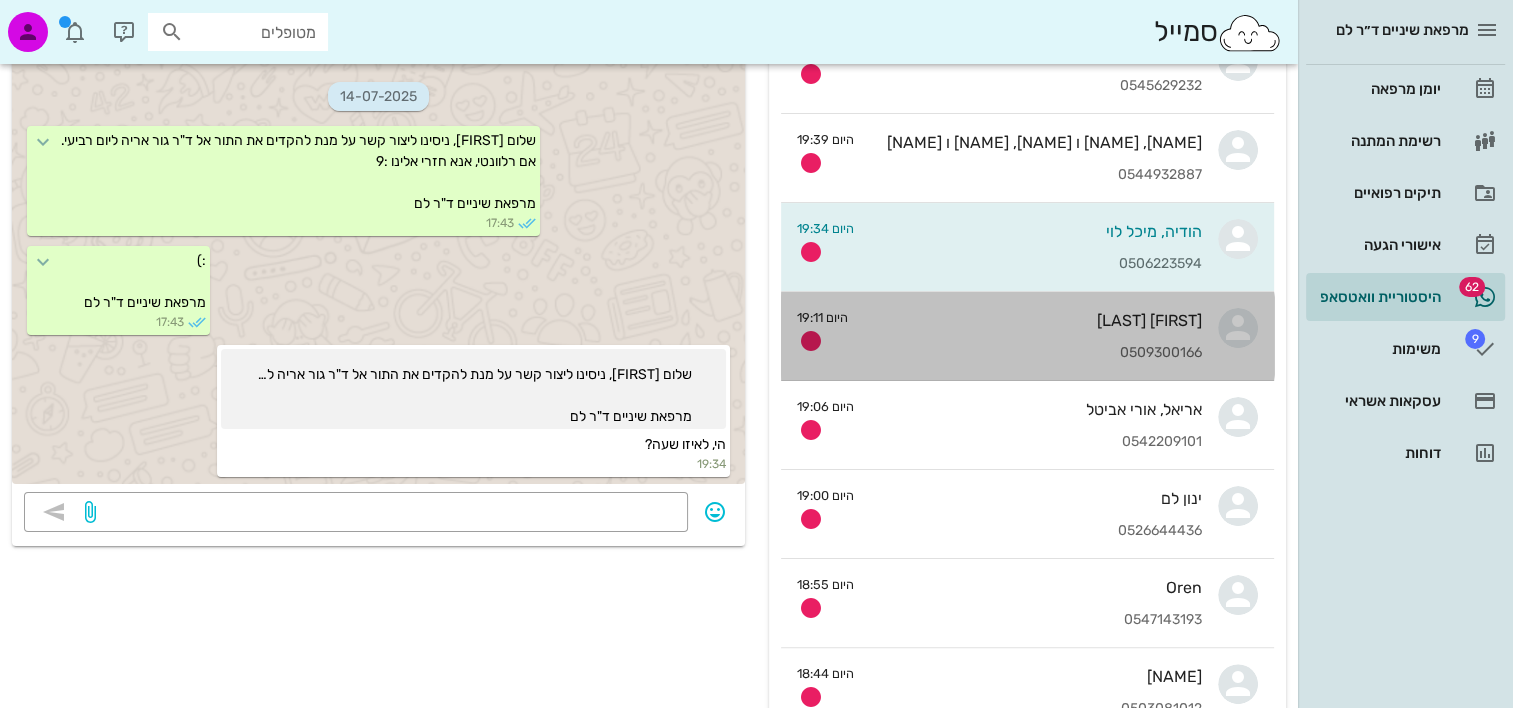 scroll, scrollTop: 0, scrollLeft: 0, axis: both 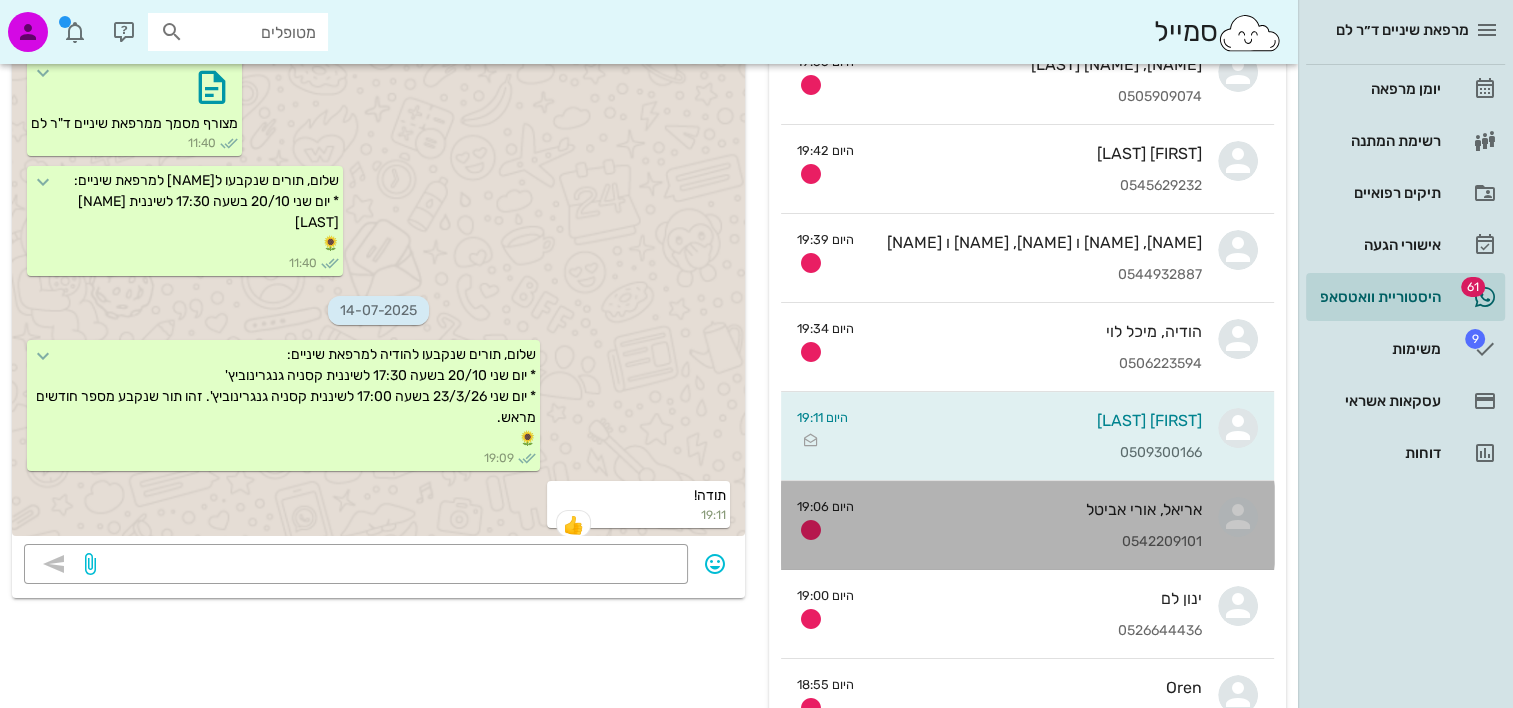 click on "[FIRST], [FIRST] [LAST] [PHONE]" at bounding box center [1036, 525] 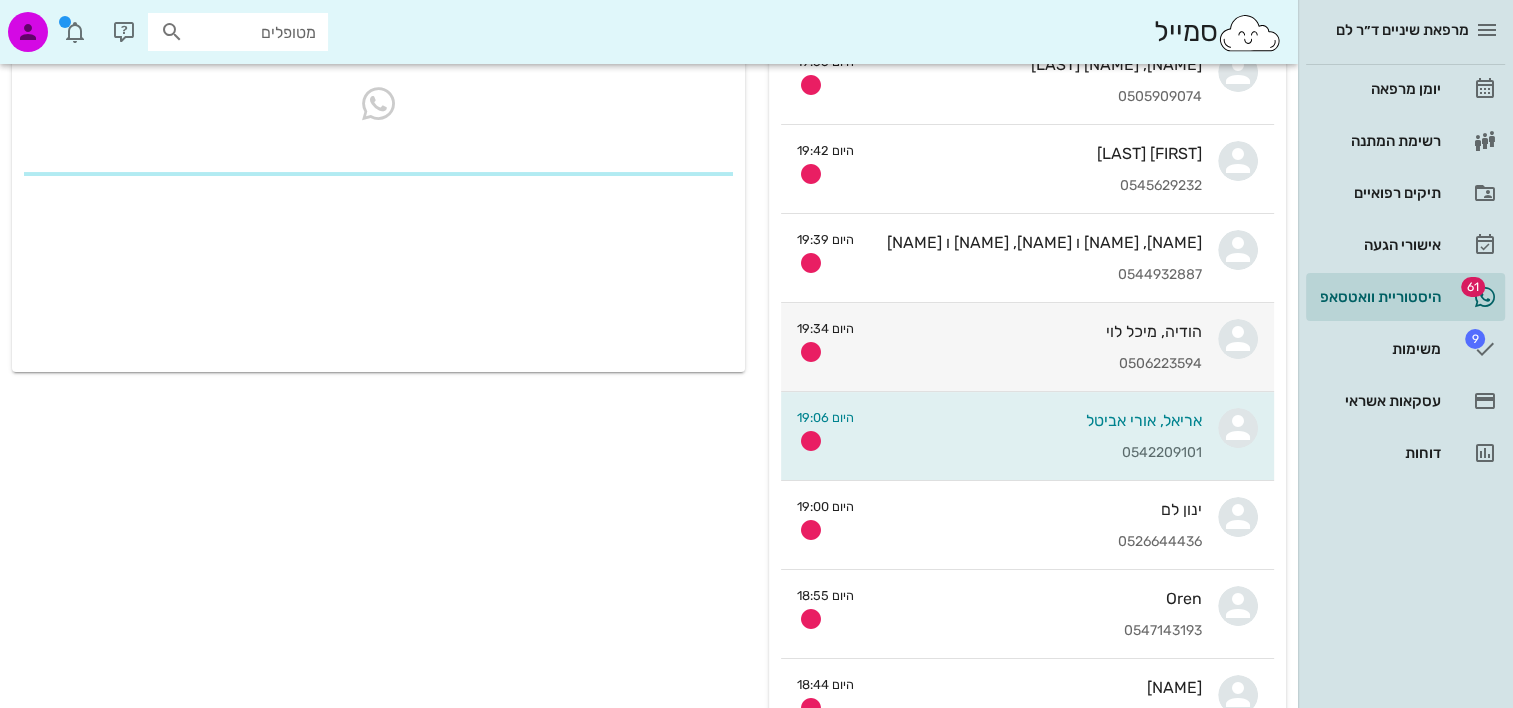scroll 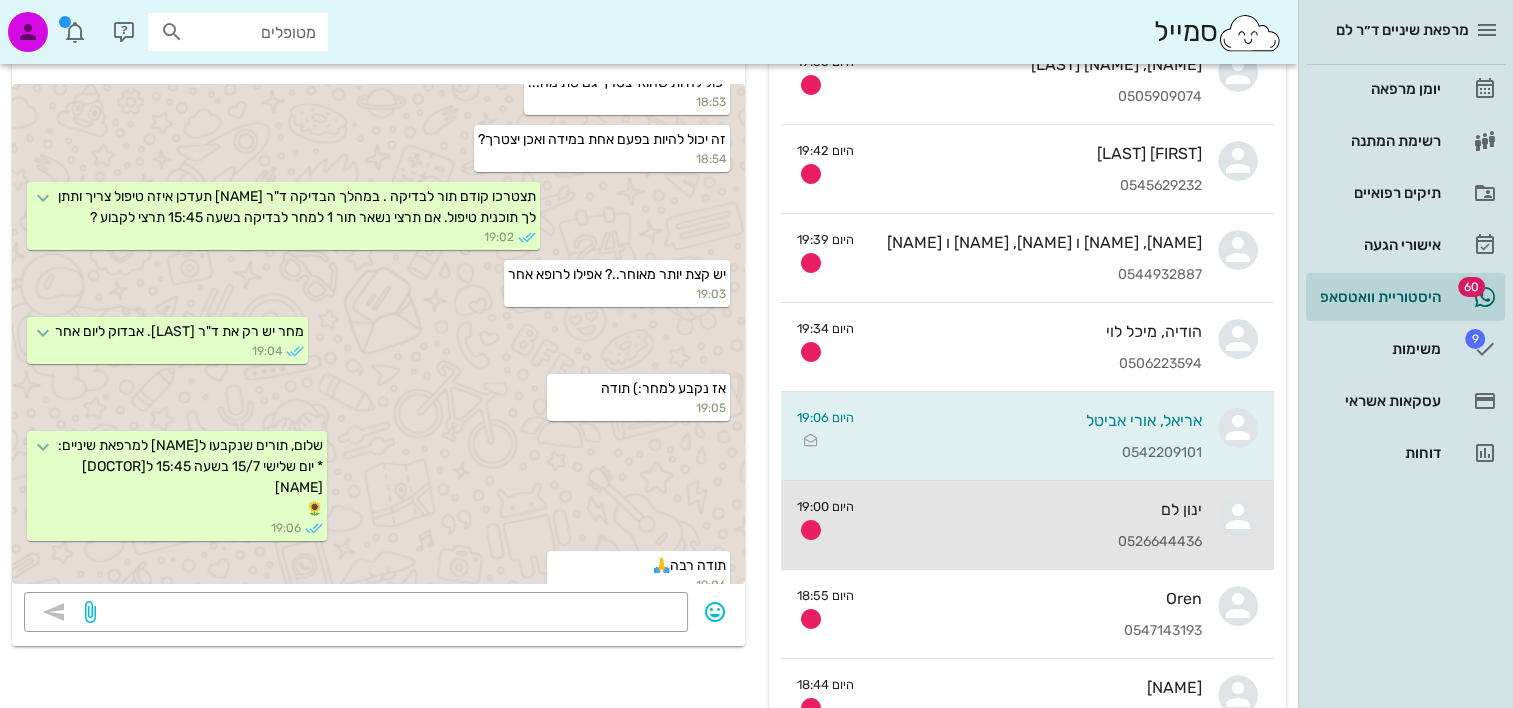click on "ינון לם" at bounding box center [1036, 509] 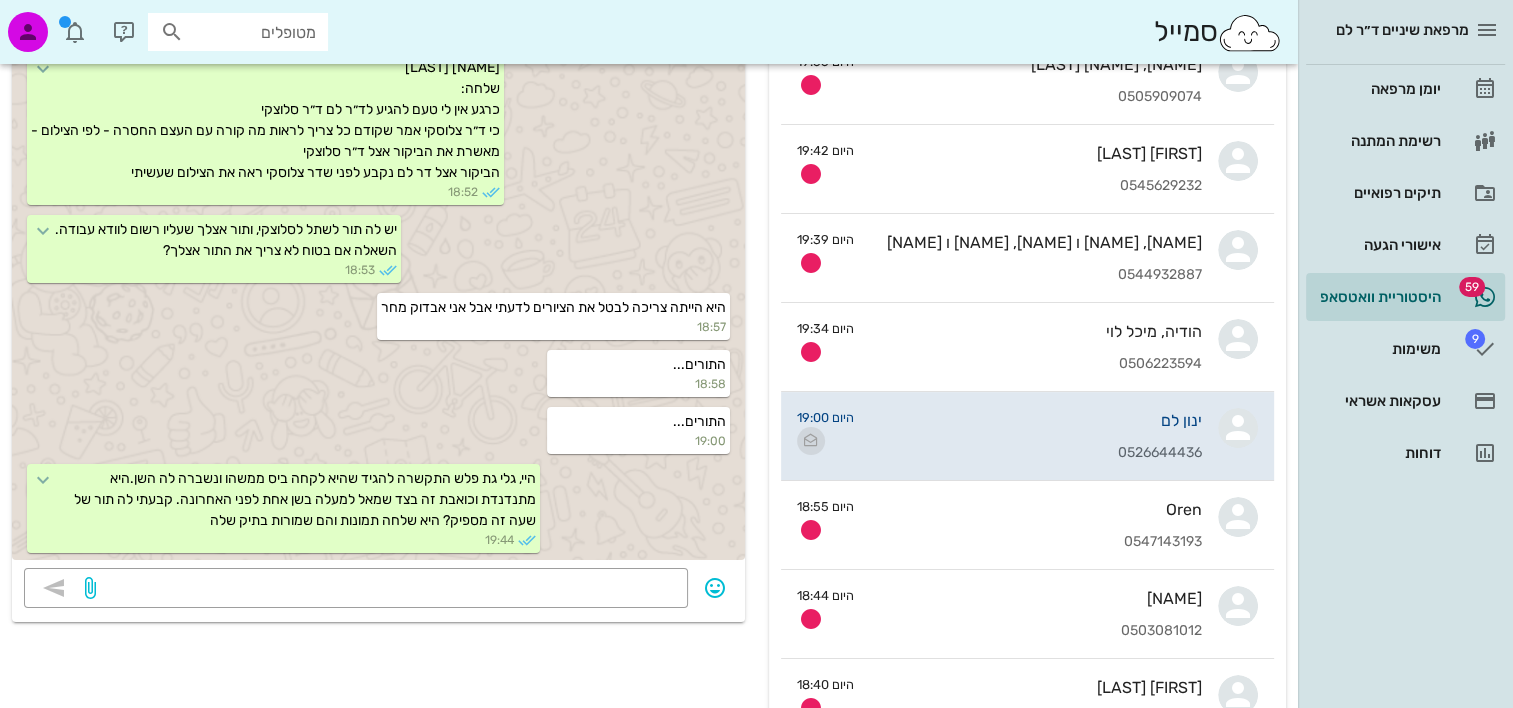 click at bounding box center [811, 441] 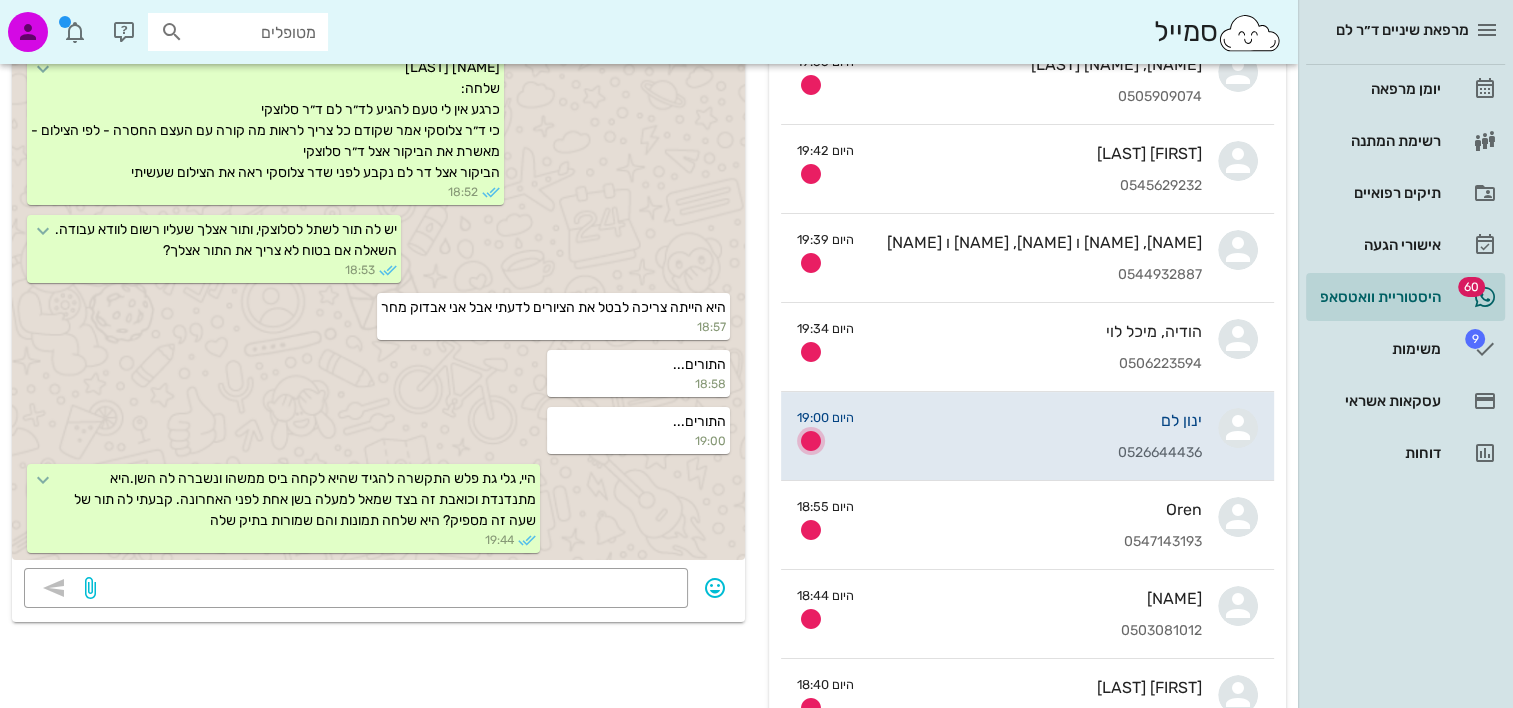 click at bounding box center [811, 441] 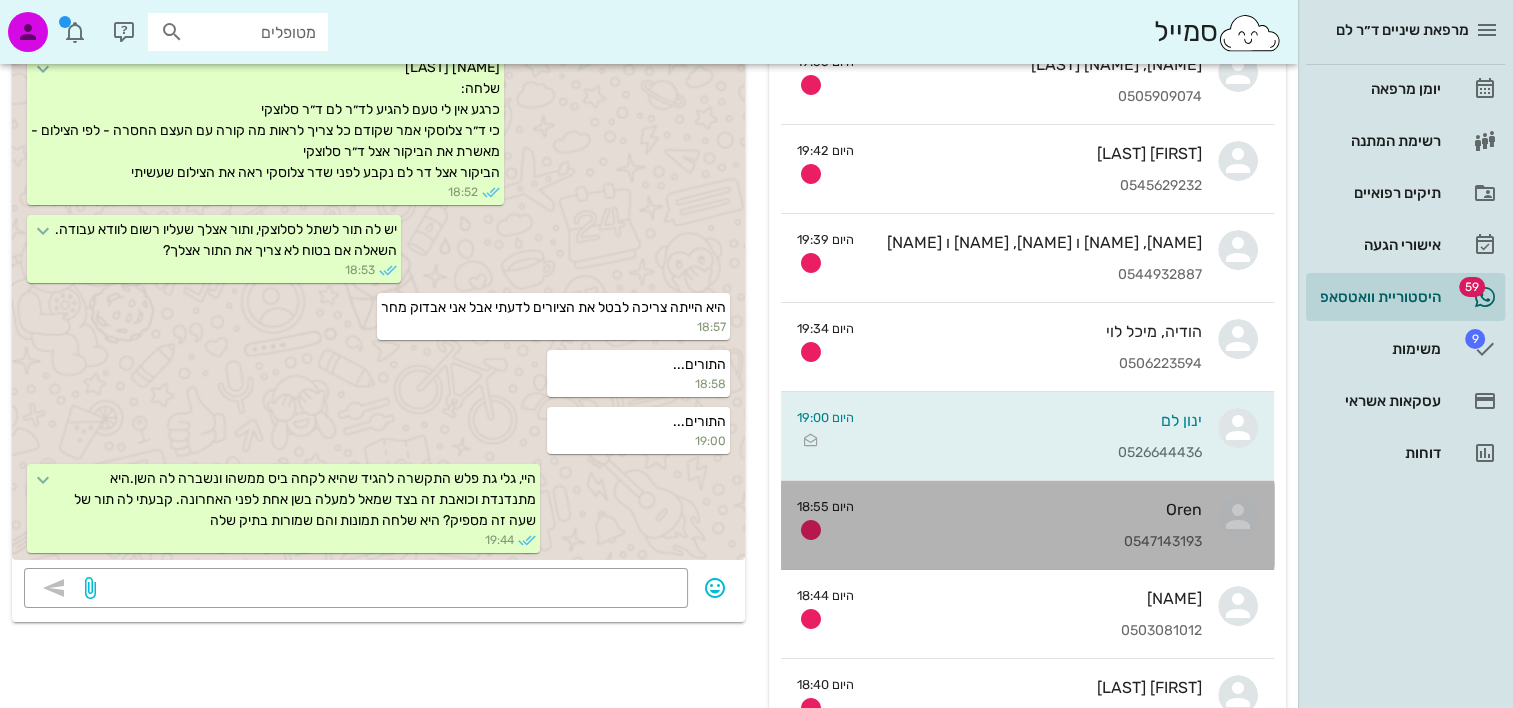 click on "Oren" at bounding box center (1036, 509) 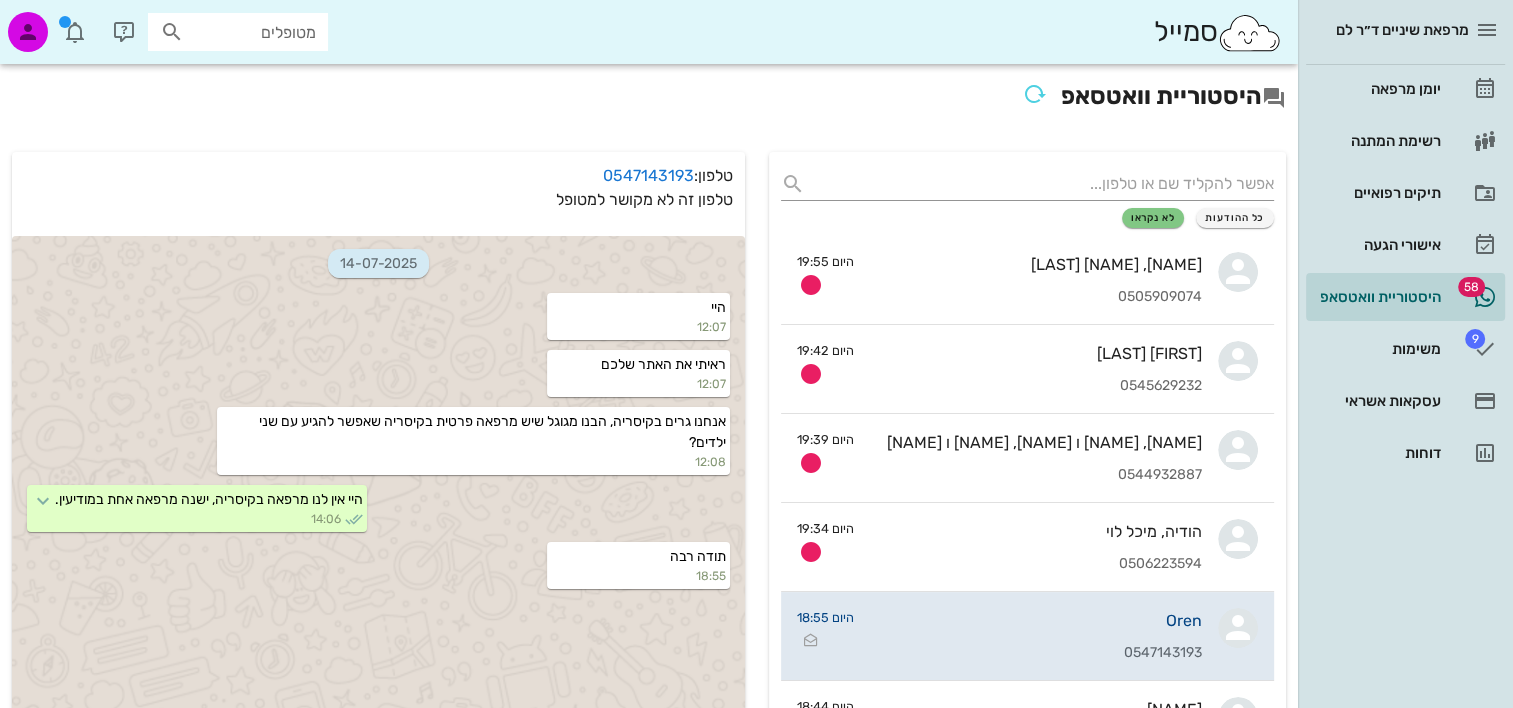 scroll, scrollTop: 100, scrollLeft: 0, axis: vertical 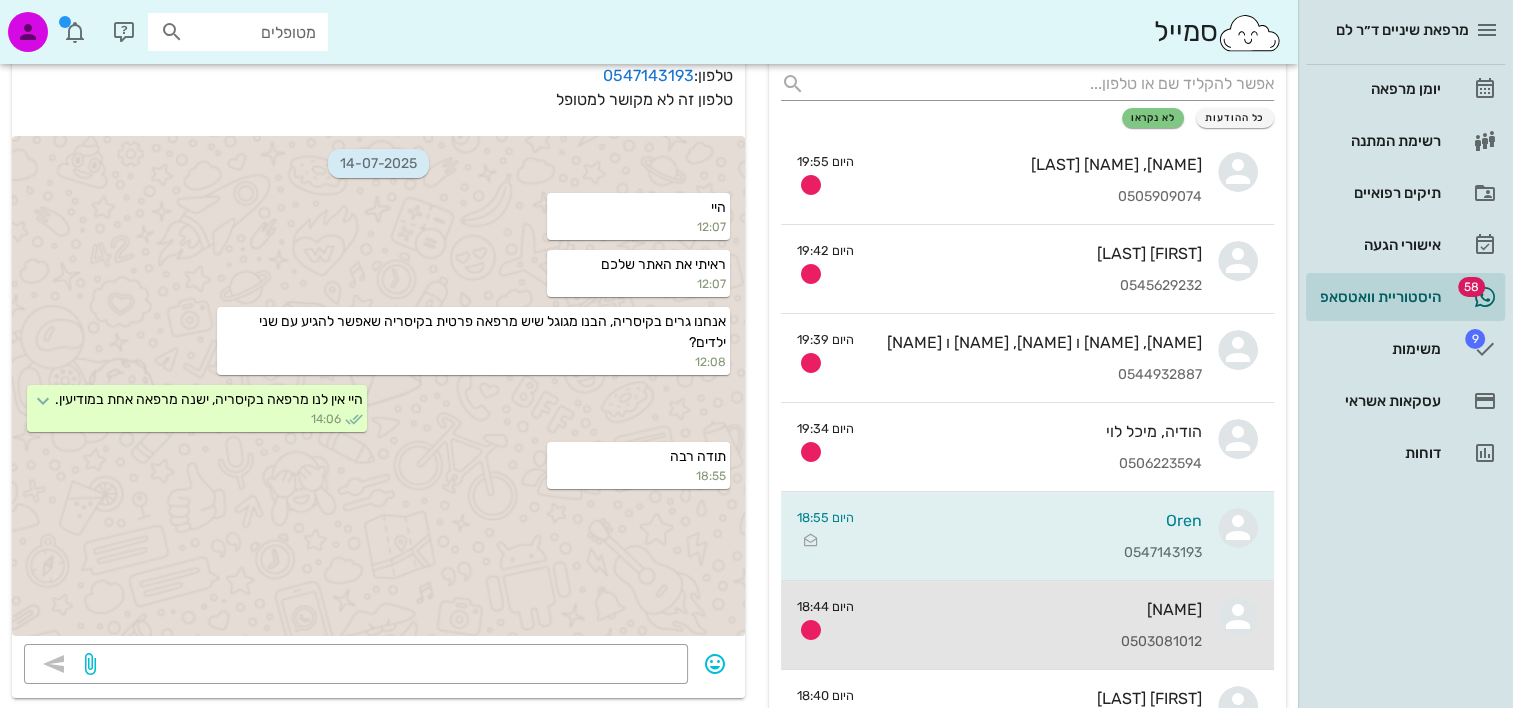 click on "[NAME]" at bounding box center (1036, 609) 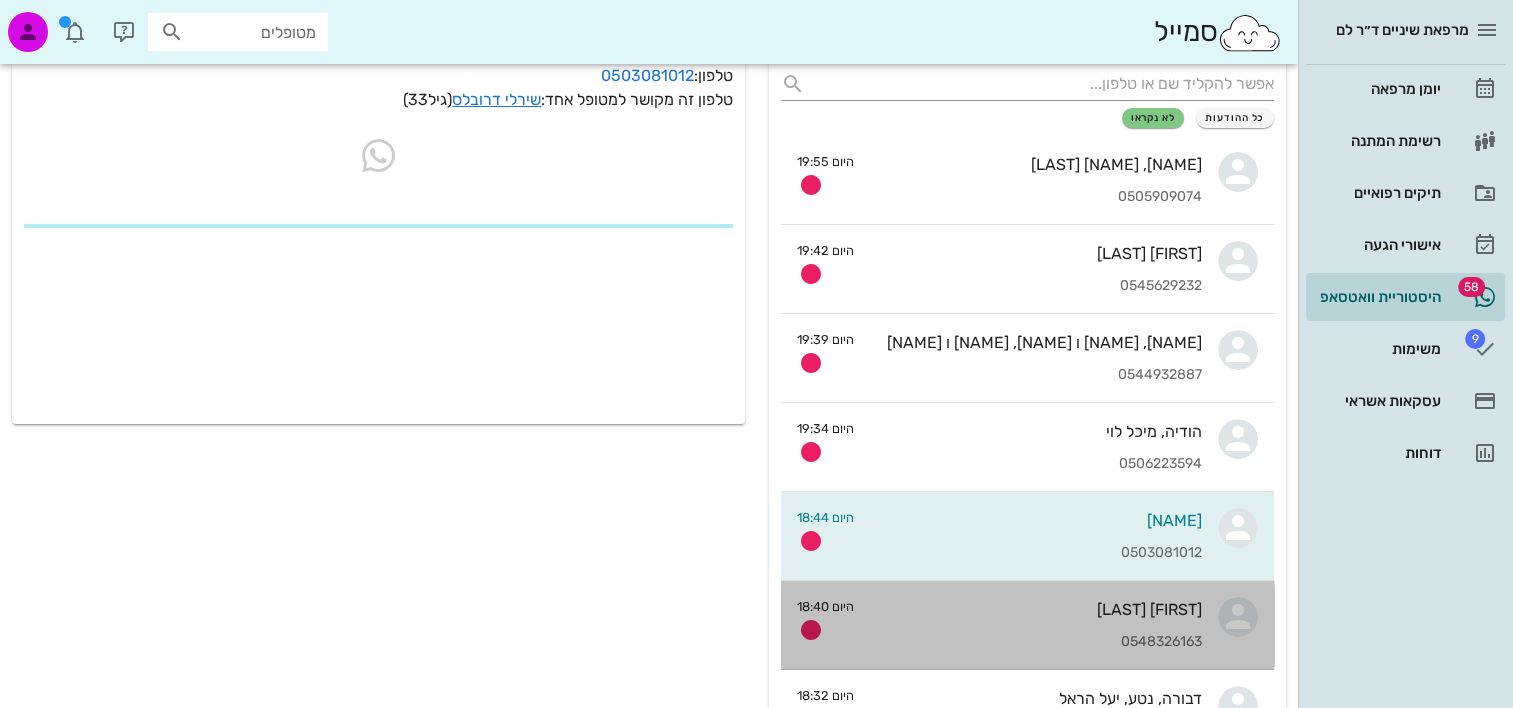 scroll, scrollTop: 0, scrollLeft: 0, axis: both 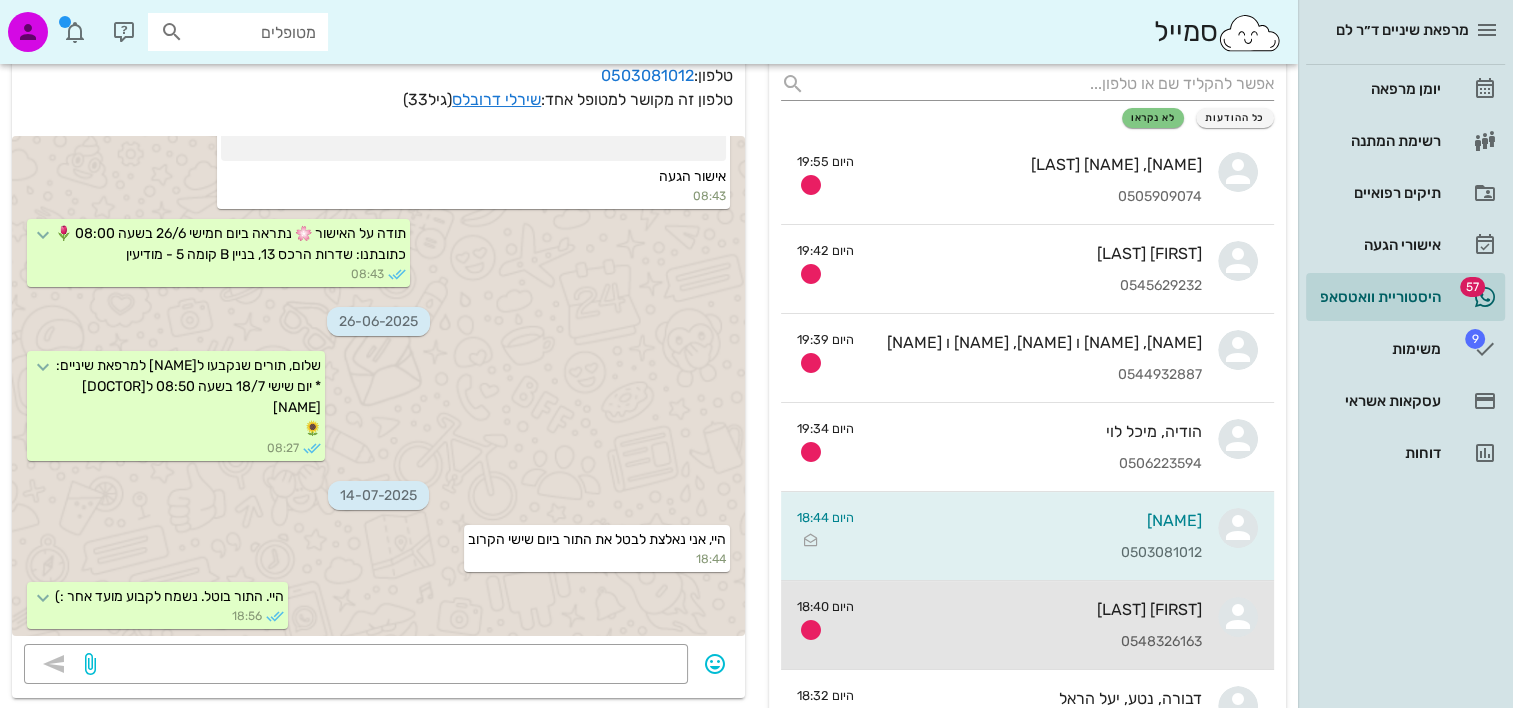click on "[FIRST] [LAST]" at bounding box center [1036, 609] 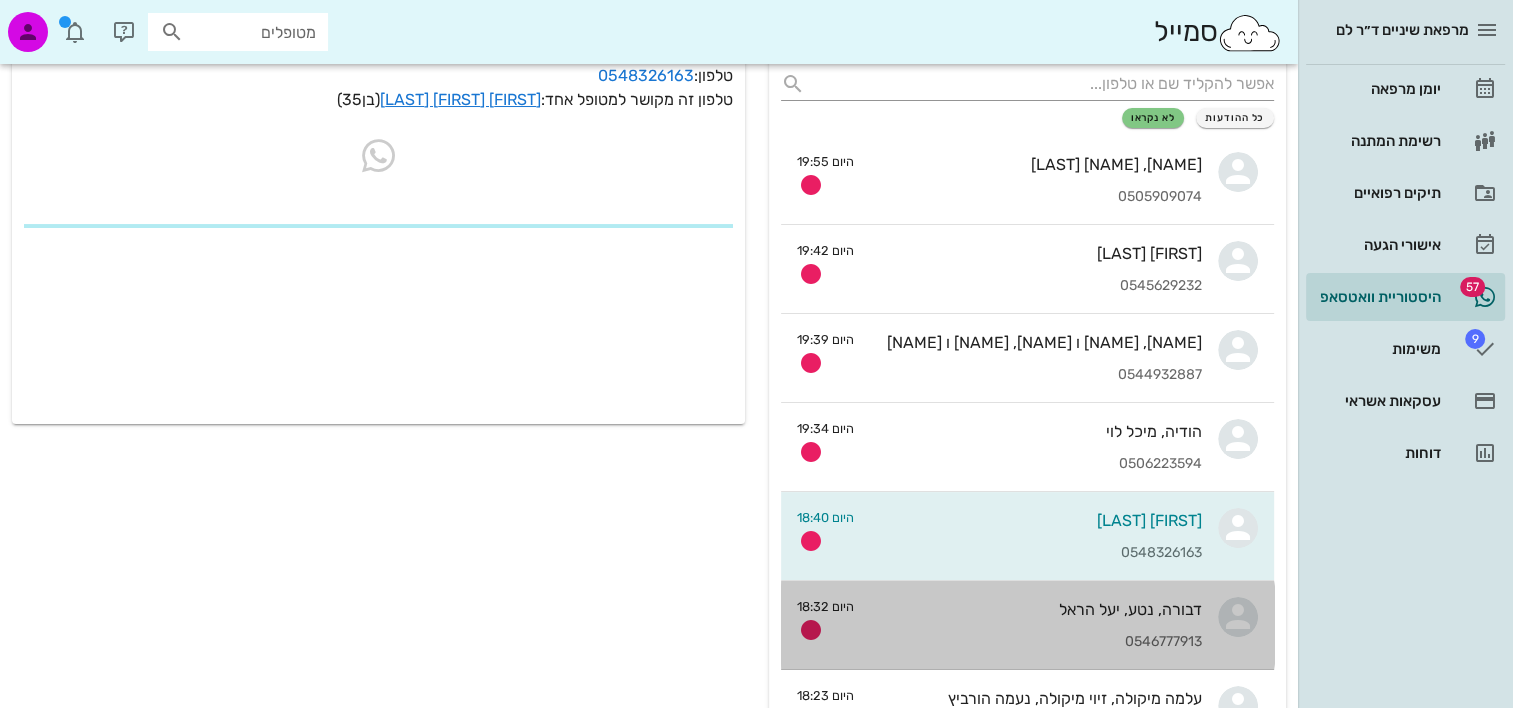 scroll, scrollTop: 0, scrollLeft: 0, axis: both 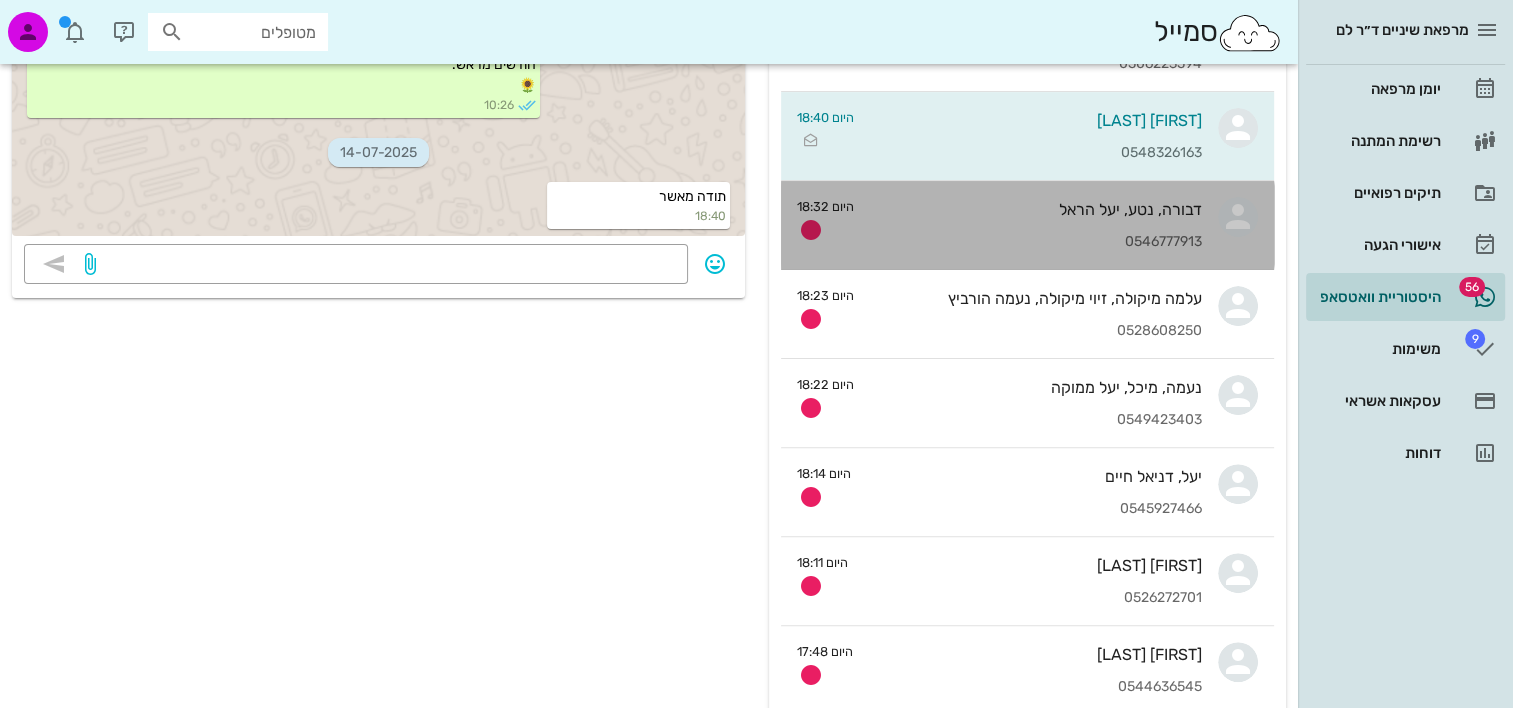 click on "0546777913" at bounding box center [1036, 242] 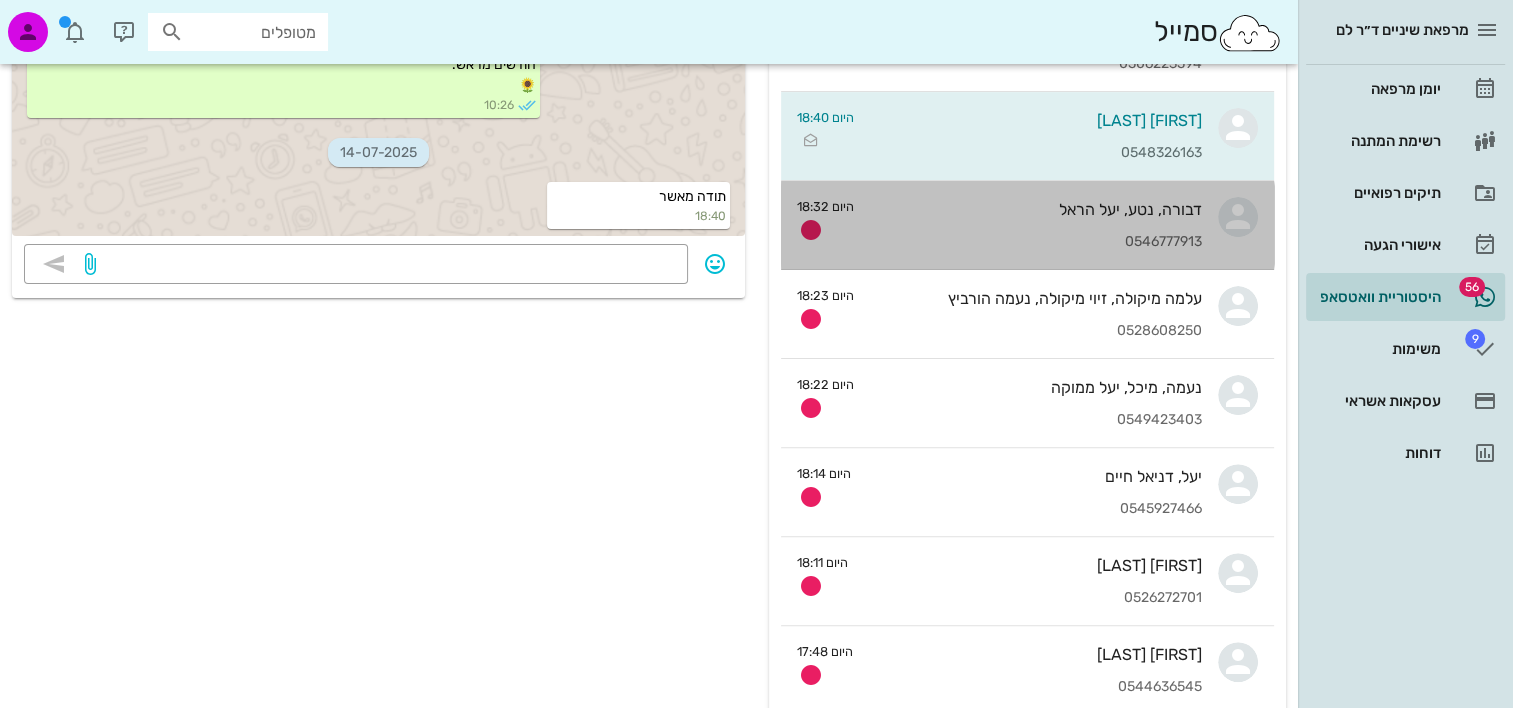 scroll, scrollTop: 0, scrollLeft: 0, axis: both 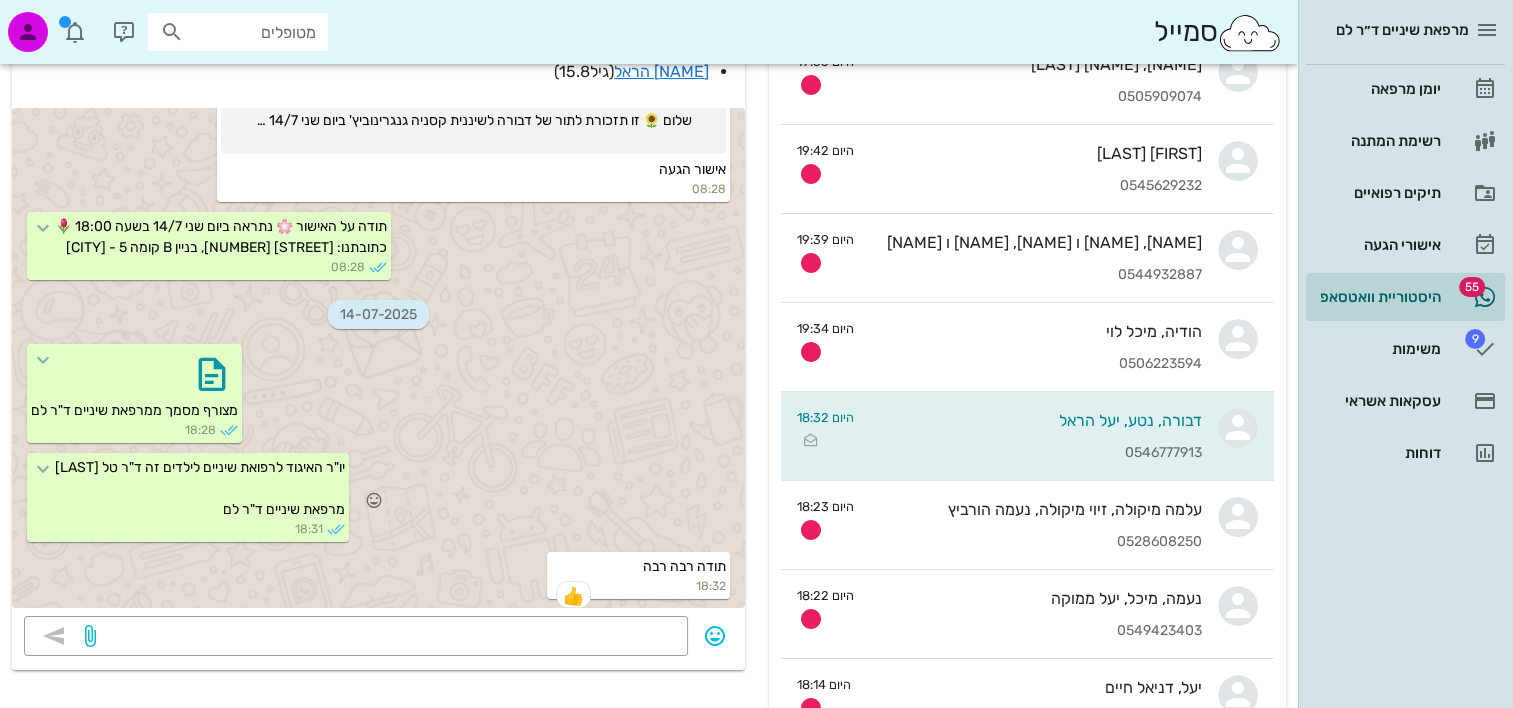 drag, startPoint x: 77, startPoint y: 473, endPoint x: 285, endPoint y: 470, distance: 208.02164 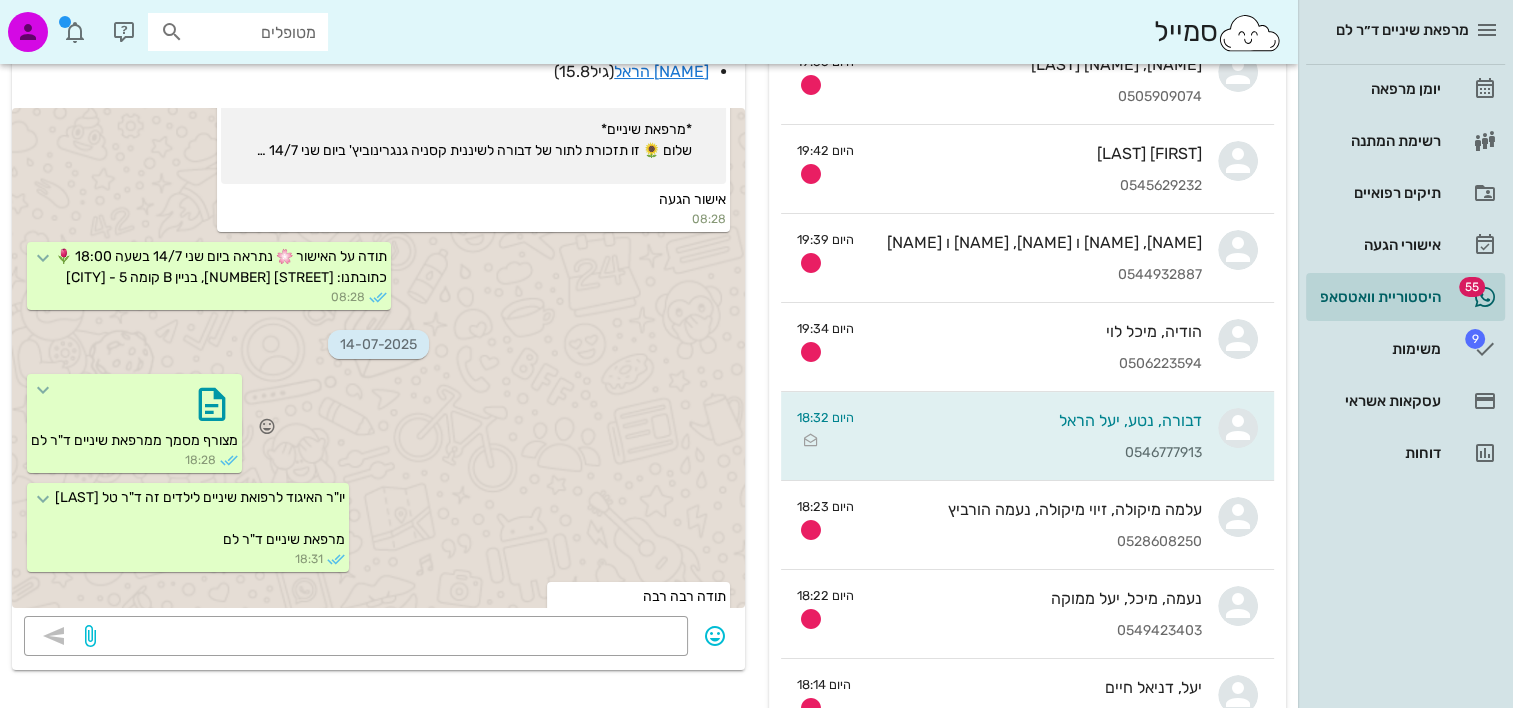 scroll, scrollTop: 495, scrollLeft: 0, axis: vertical 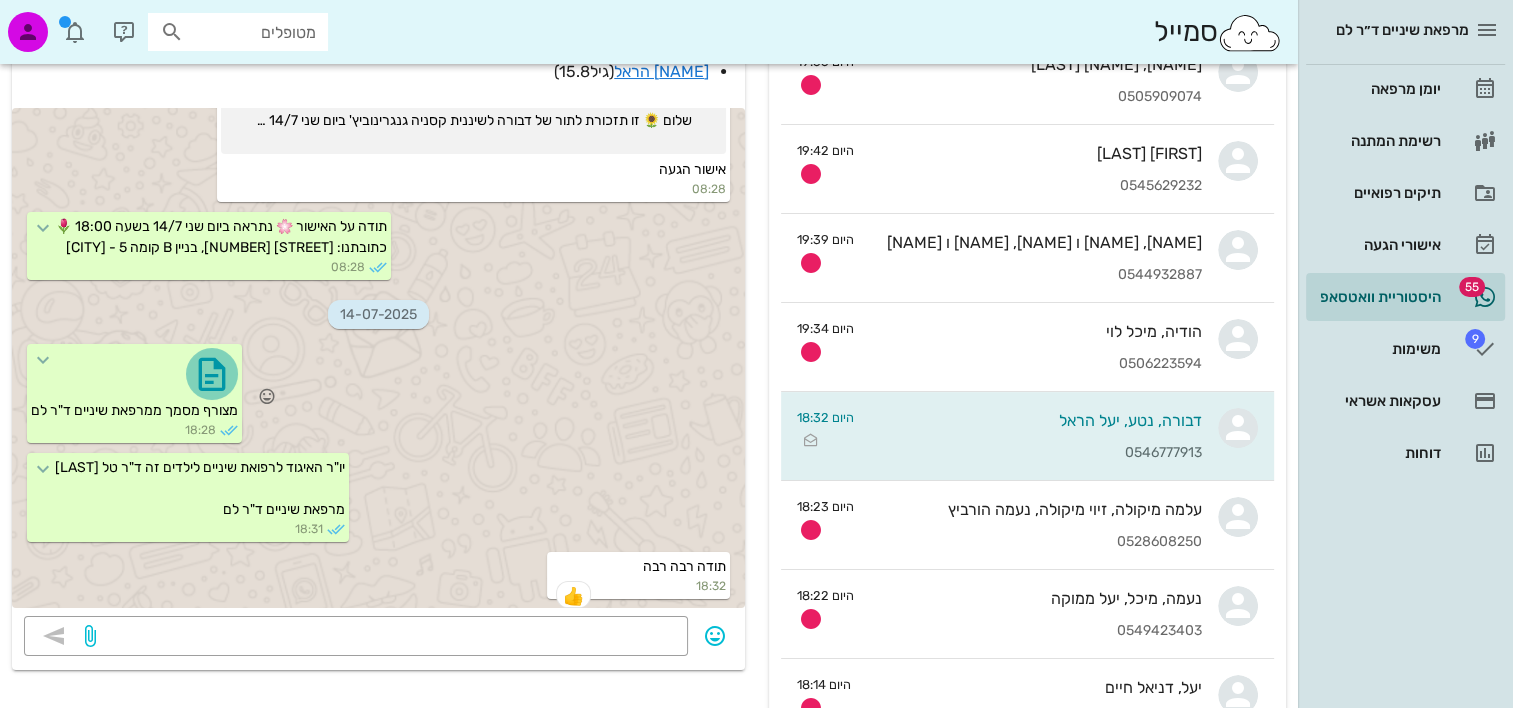 click at bounding box center (212, 374) 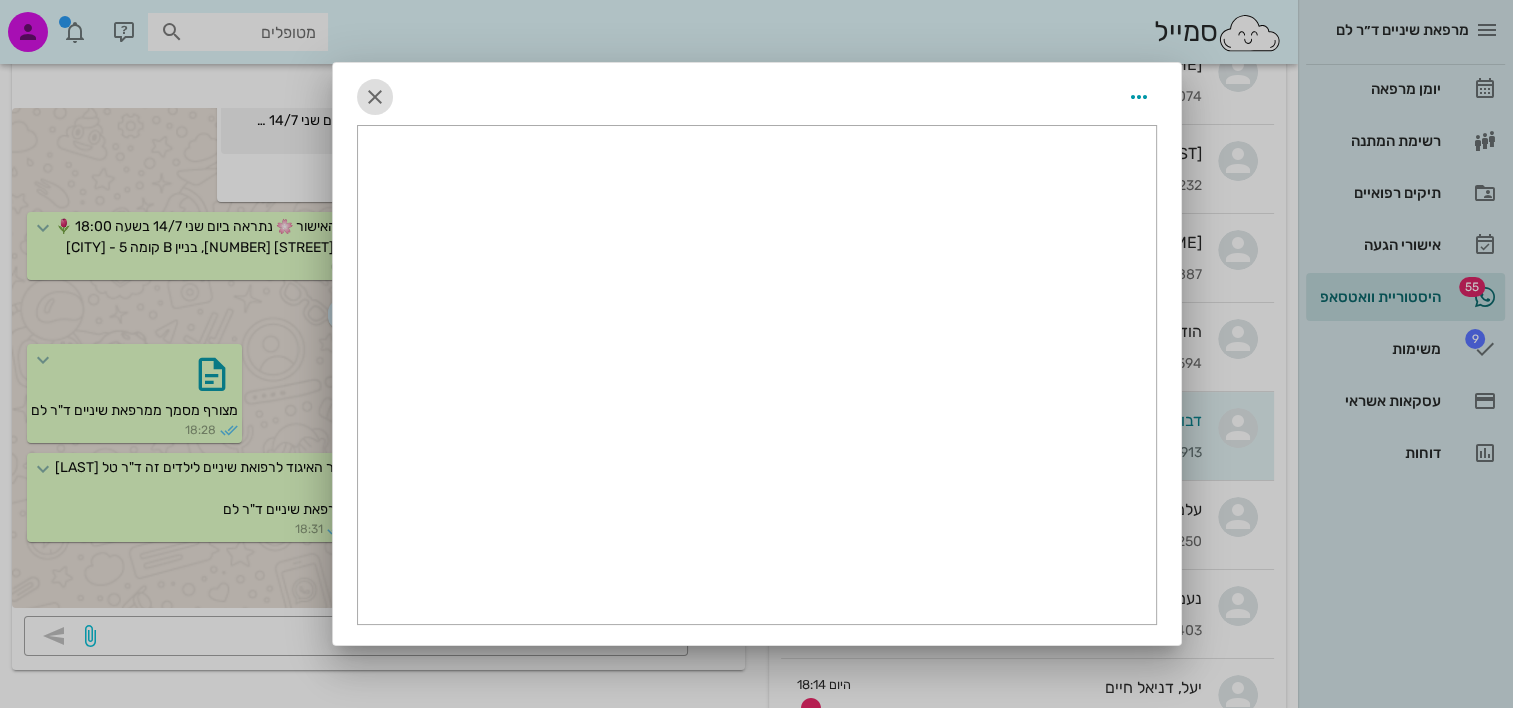 click at bounding box center (375, 97) 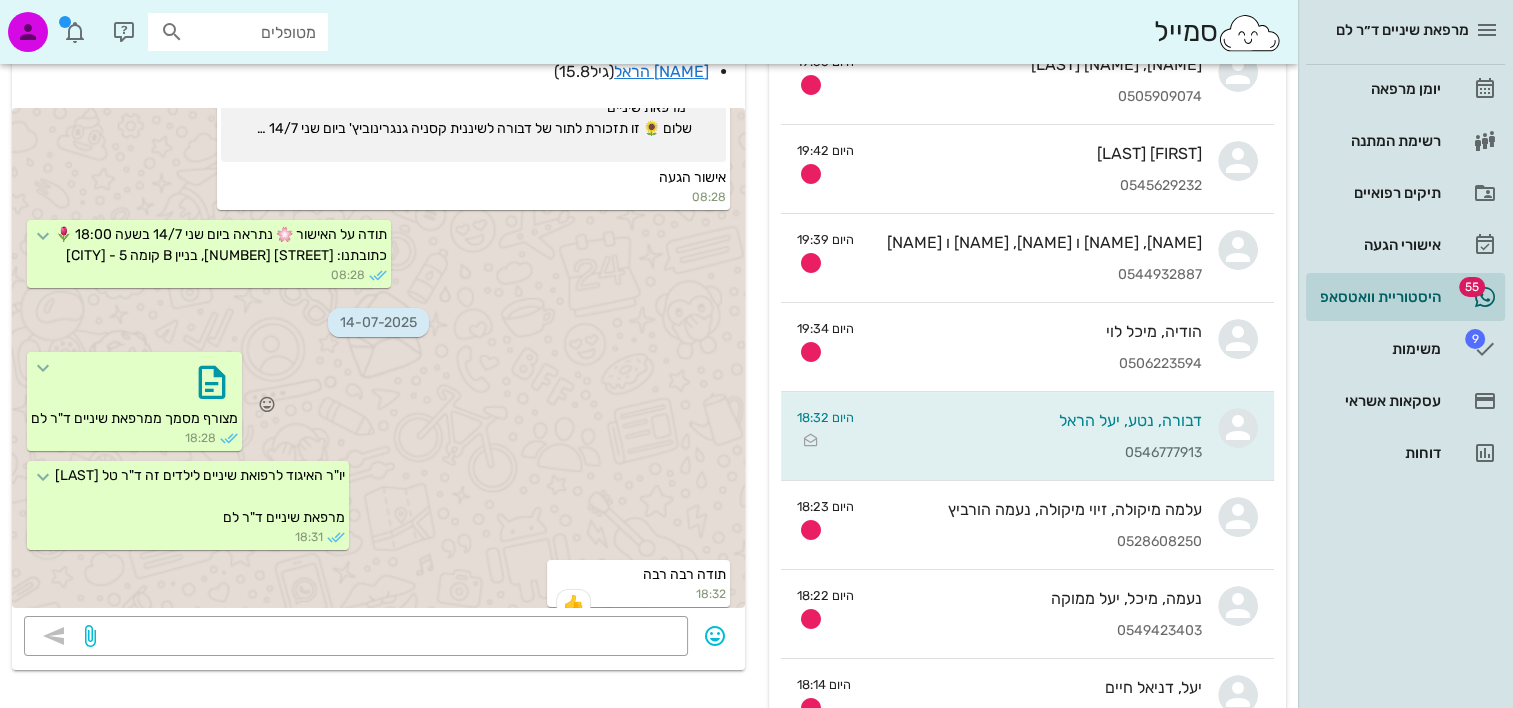 scroll, scrollTop: 495, scrollLeft: 0, axis: vertical 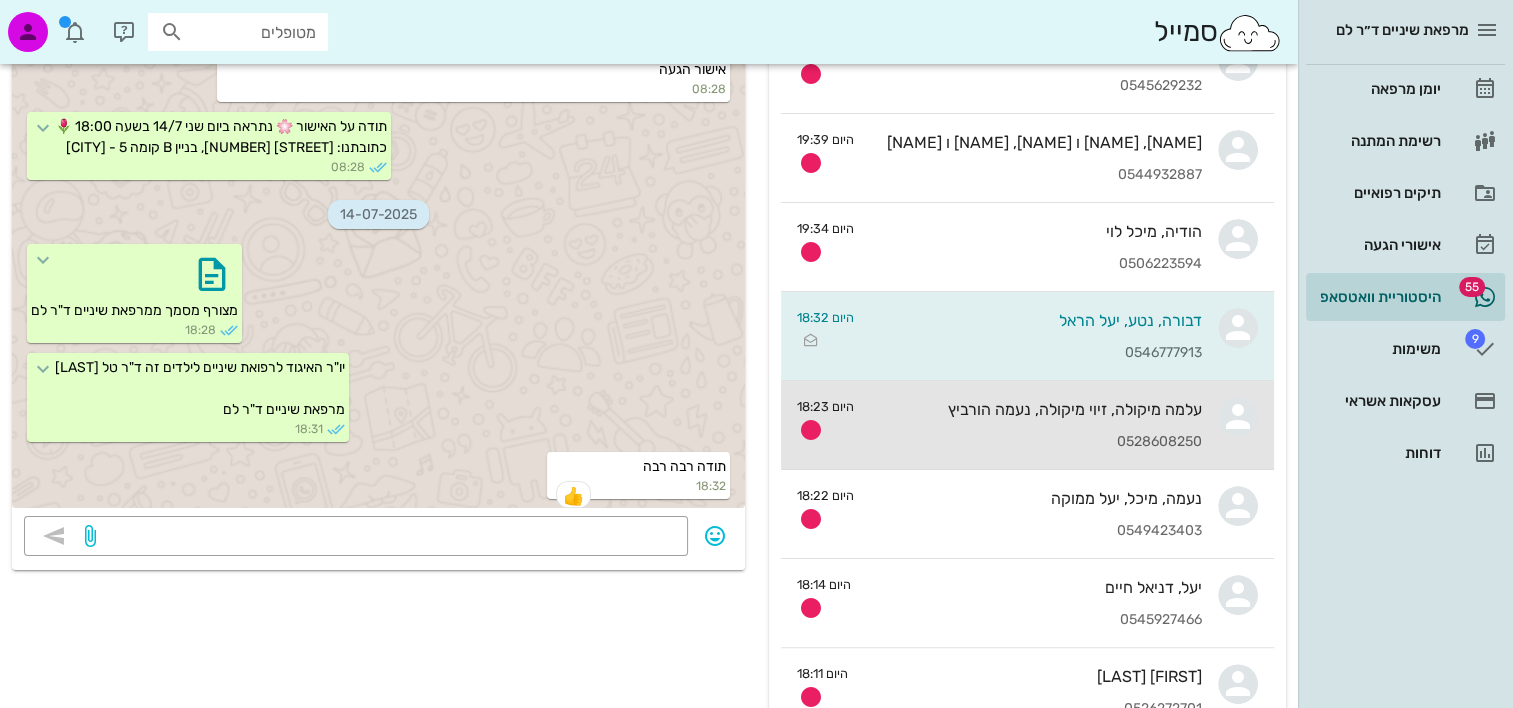 click on "[FIRST_NAME] [LAST_NAME], [FIRST_NAME] [LAST_NAME] [PHONE]" at bounding box center (1036, 425) 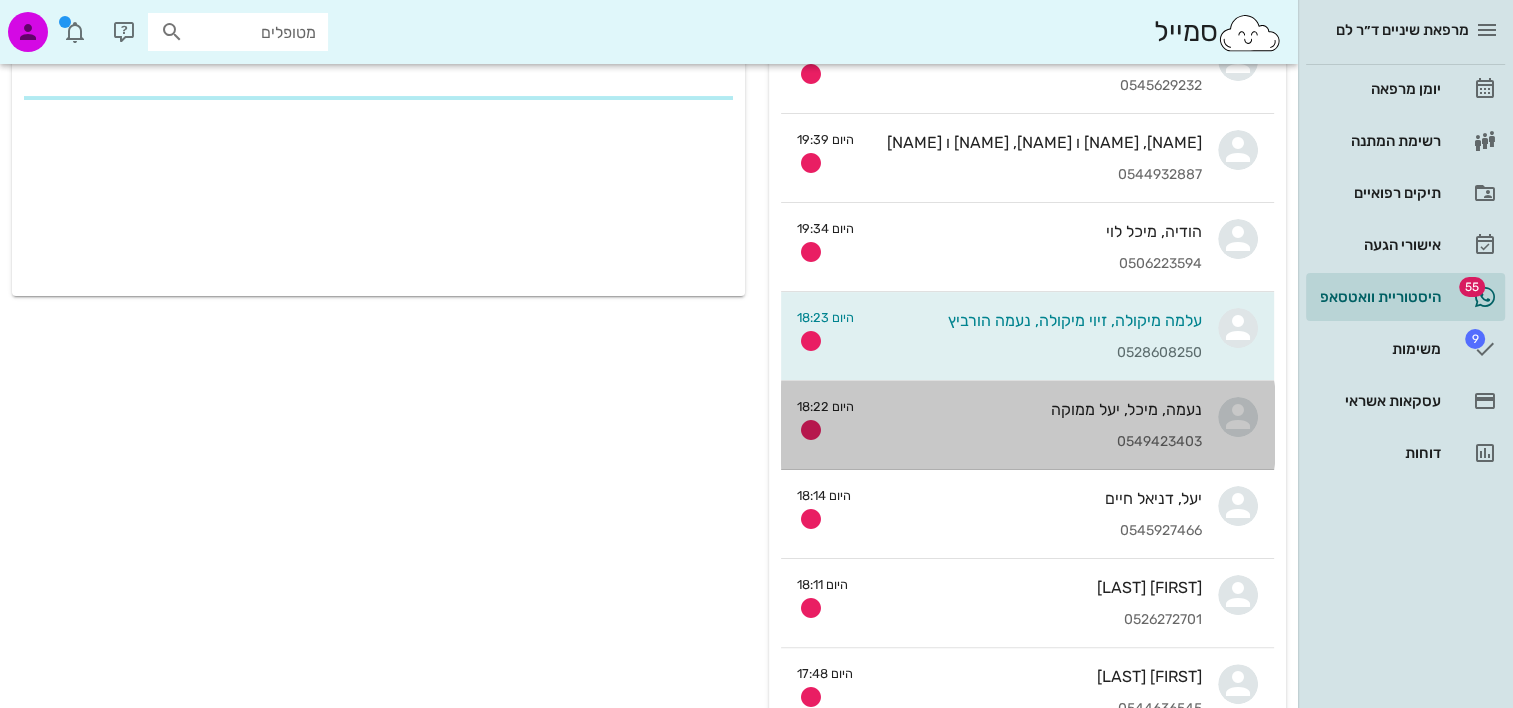 scroll, scrollTop: 0, scrollLeft: 0, axis: both 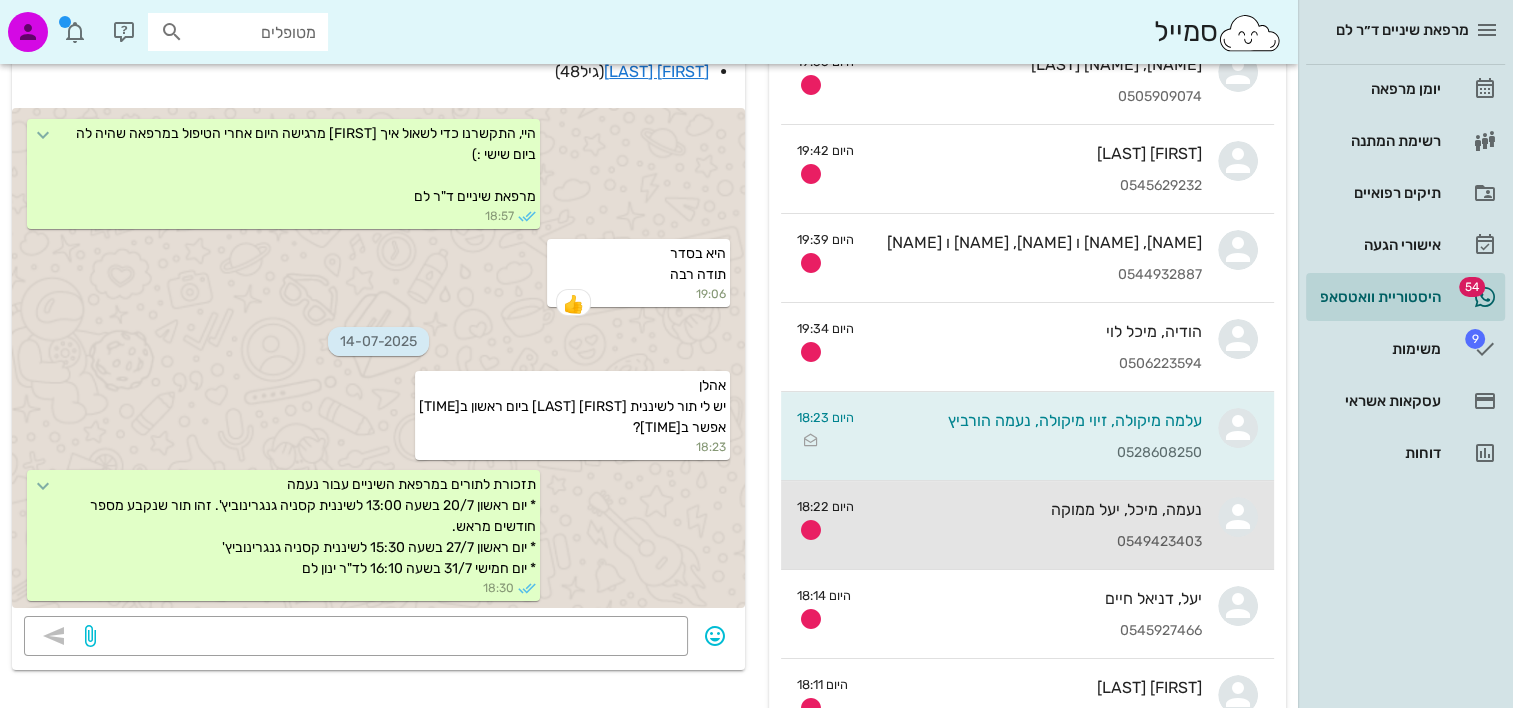 click on "נעמה, מיכל, יעל ממוקה [PHONE]" at bounding box center [1036, 525] 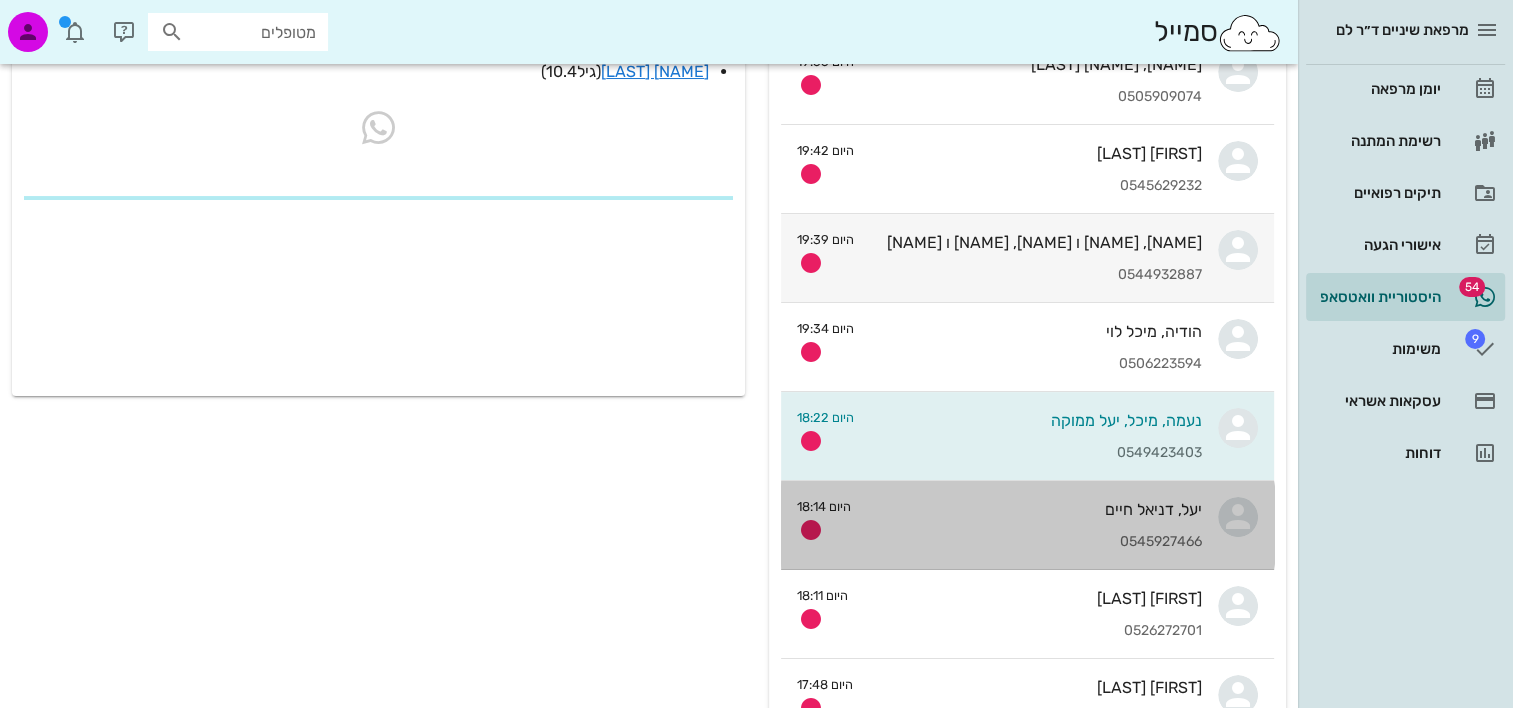scroll, scrollTop: 0, scrollLeft: 0, axis: both 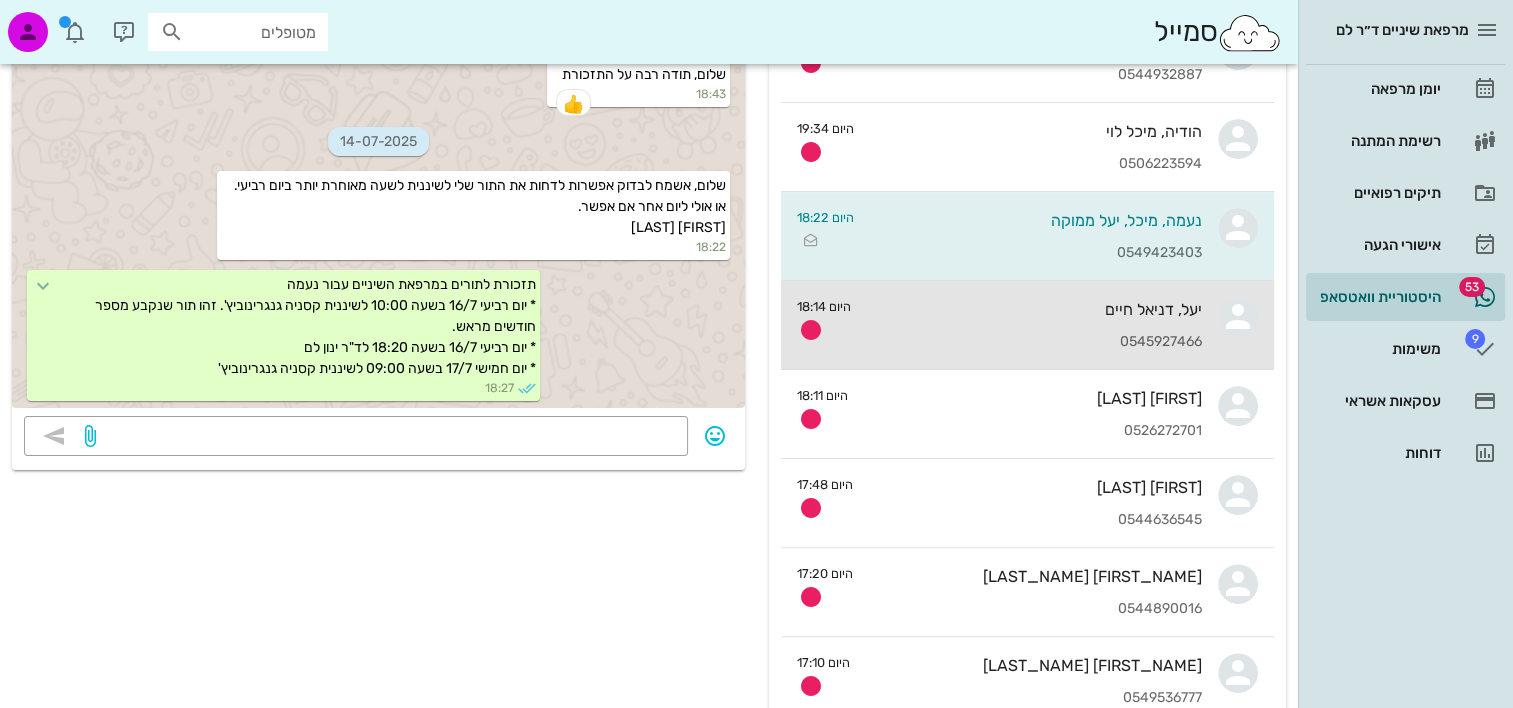 click on "יעל, דניאל חיים" at bounding box center [1034, 309] 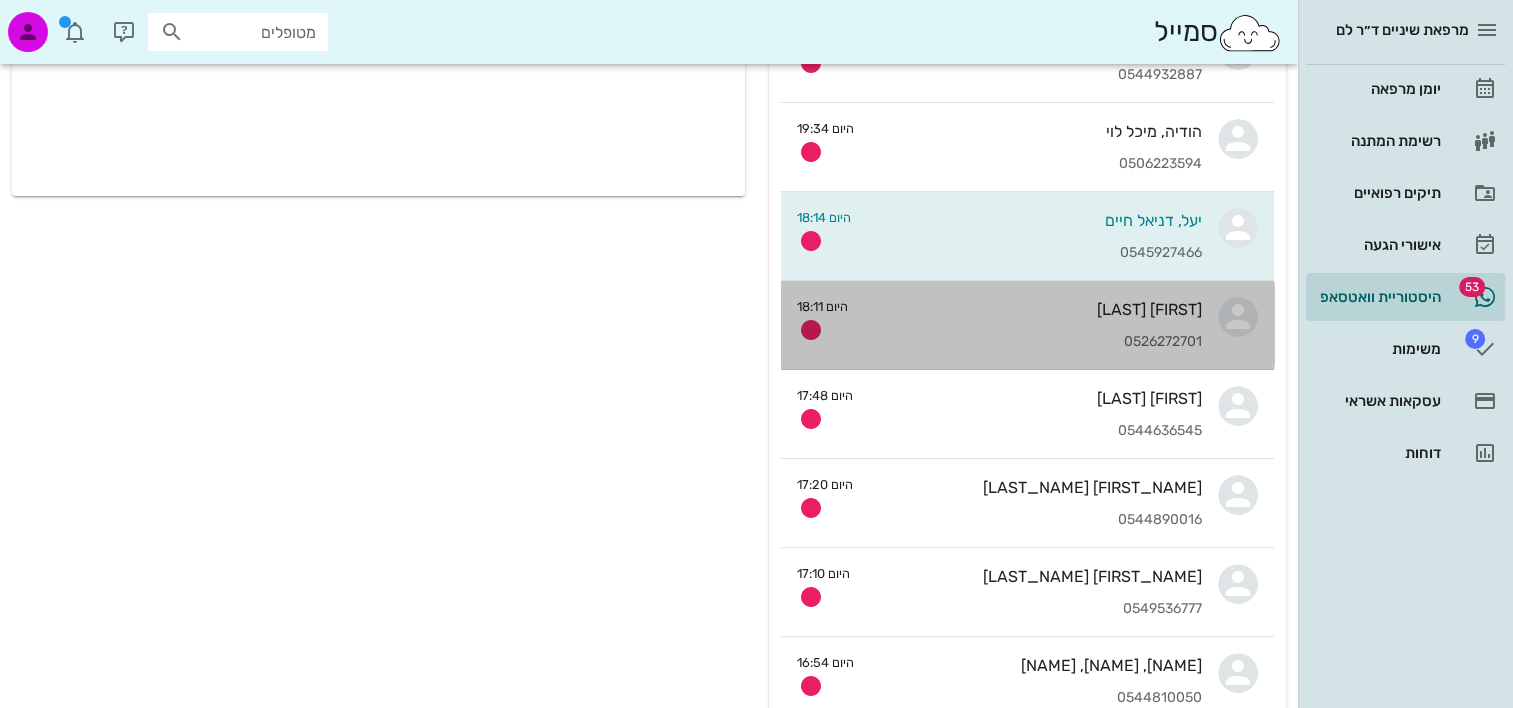 scroll, scrollTop: 0, scrollLeft: 0, axis: both 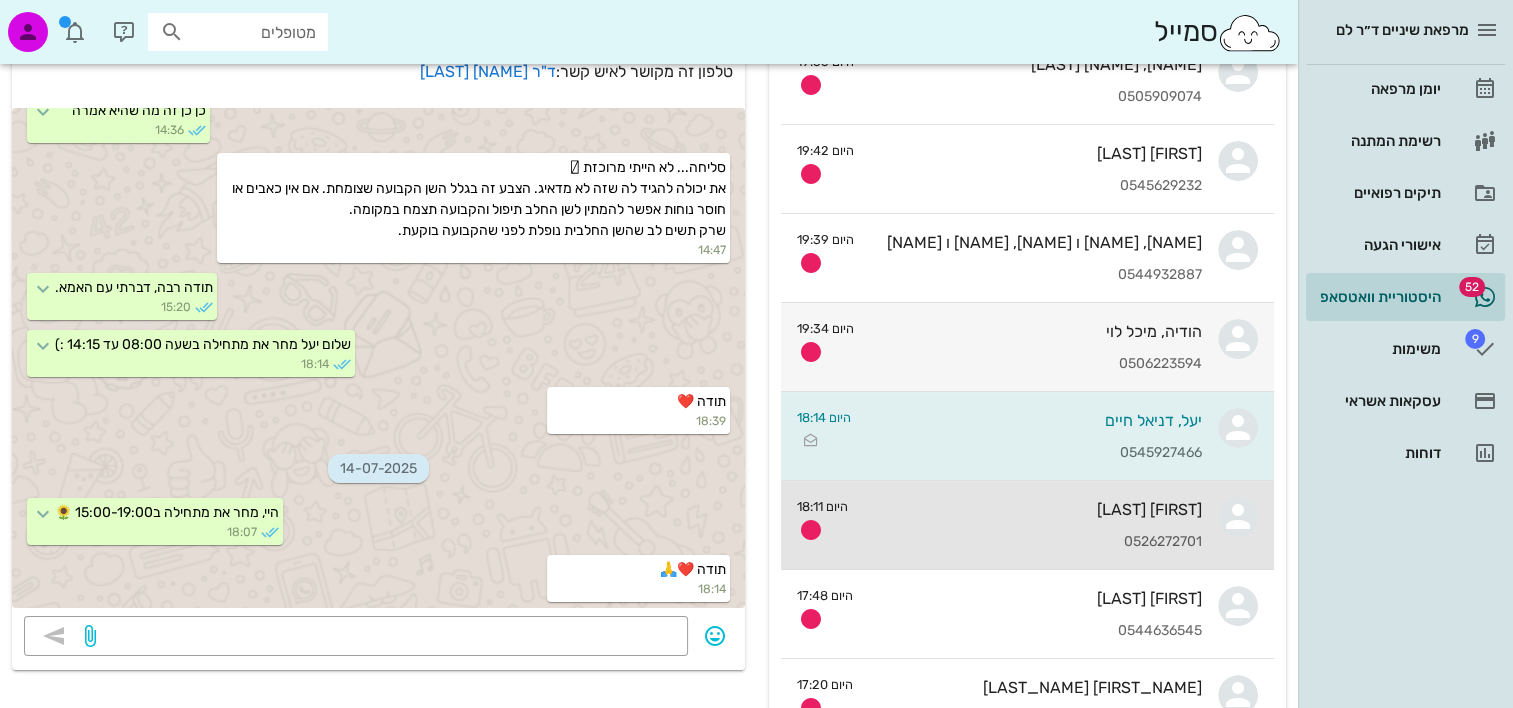 click on "[FIRST] [LAST]" at bounding box center [1033, 509] 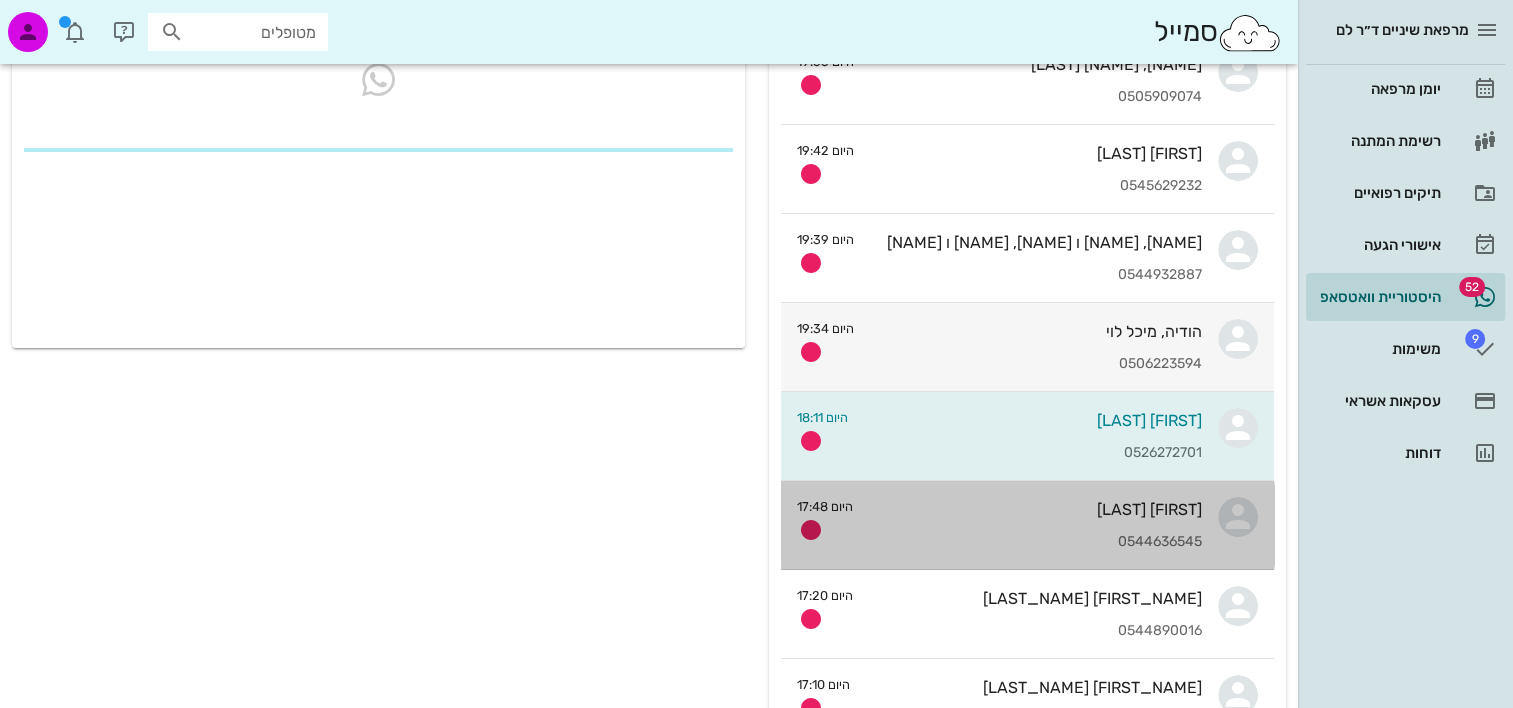 scroll, scrollTop: 0, scrollLeft: 0, axis: both 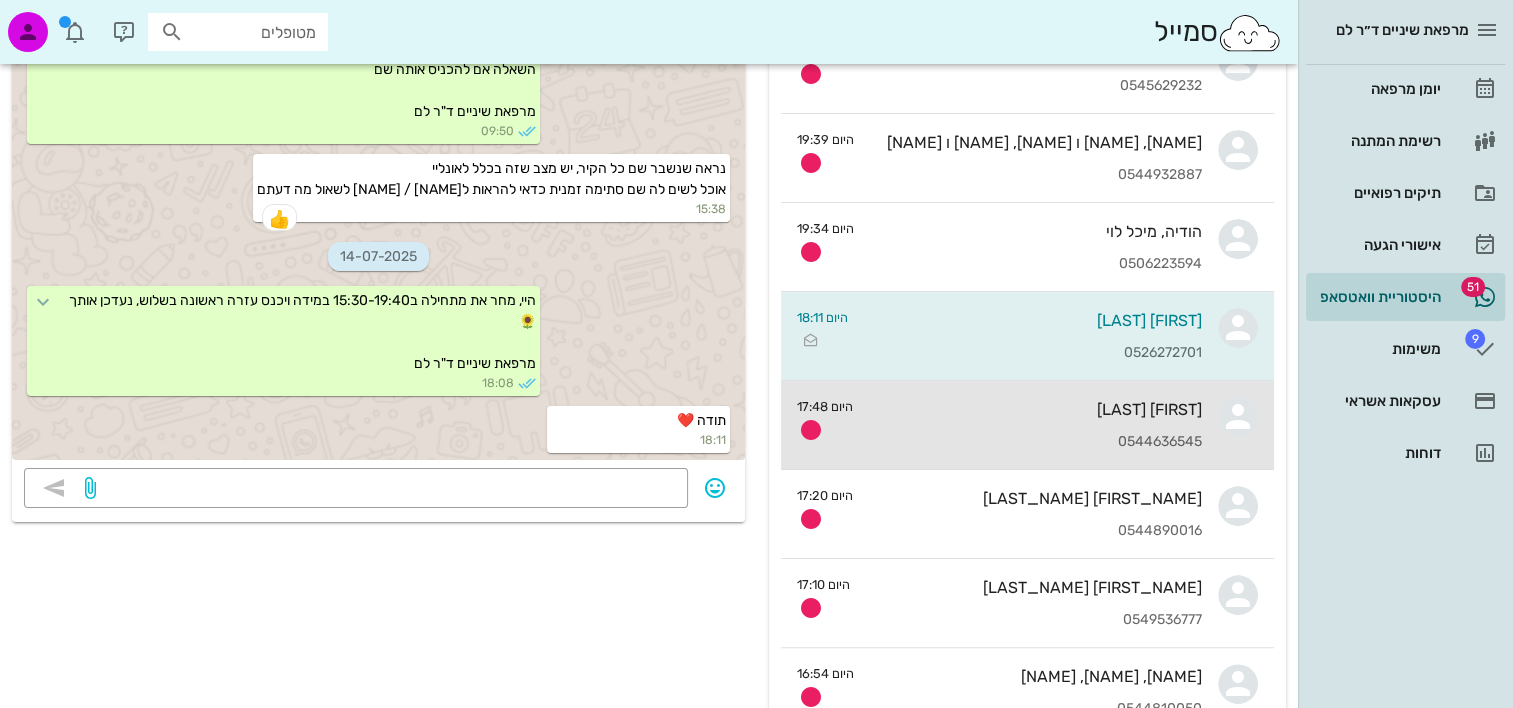 click on "[NAME] [LAST] [PHONE]" at bounding box center [1035, 425] 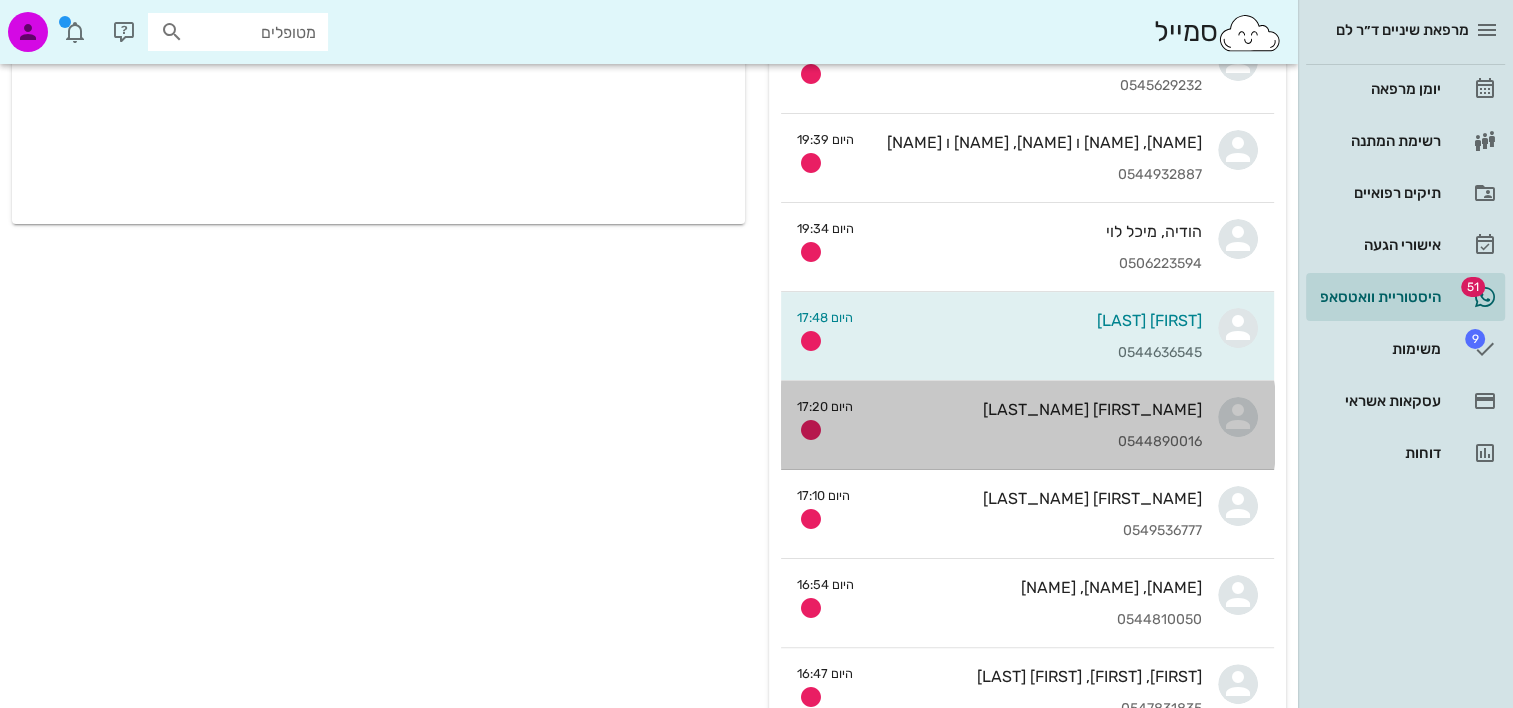 scroll, scrollTop: 0, scrollLeft: 0, axis: both 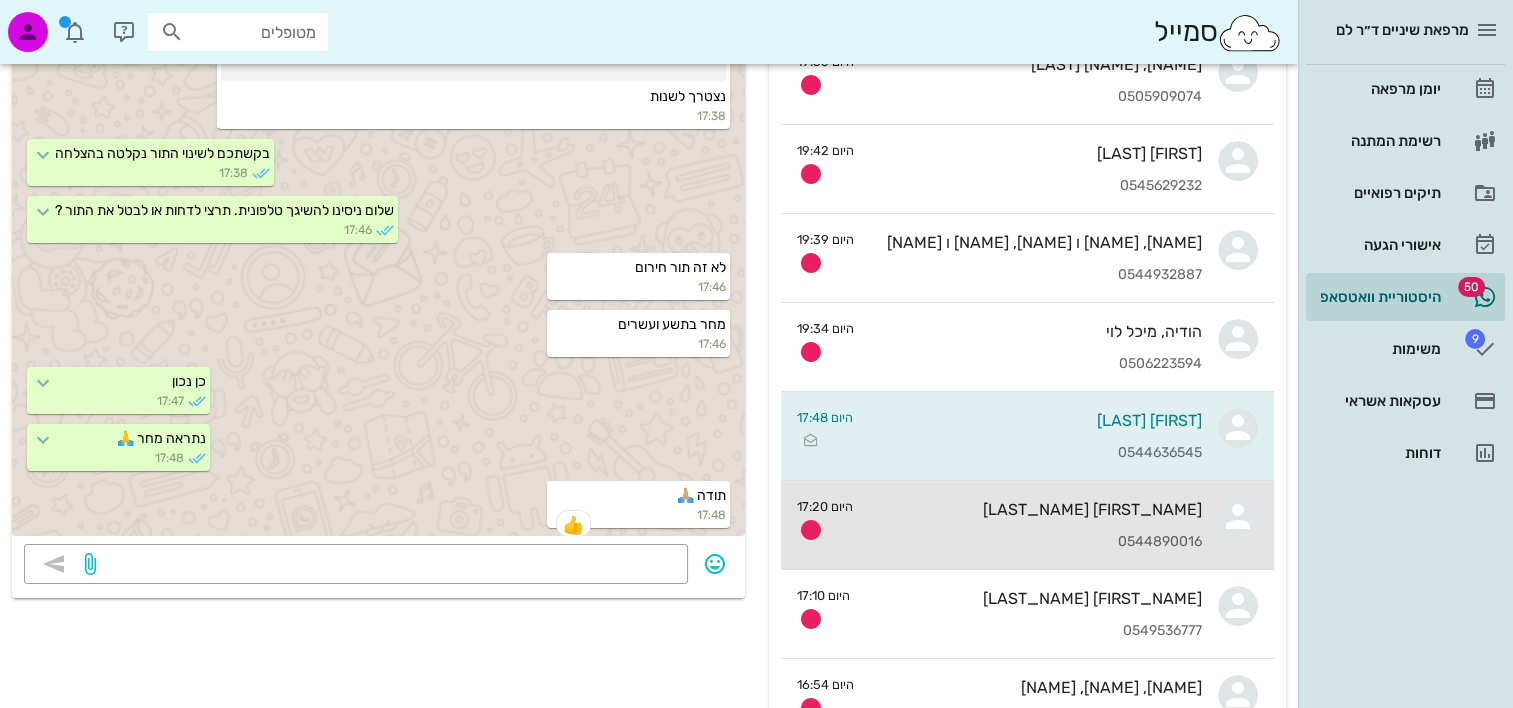 click on "[FIRST] [LAST] [PHONE]" at bounding box center [1035, 525] 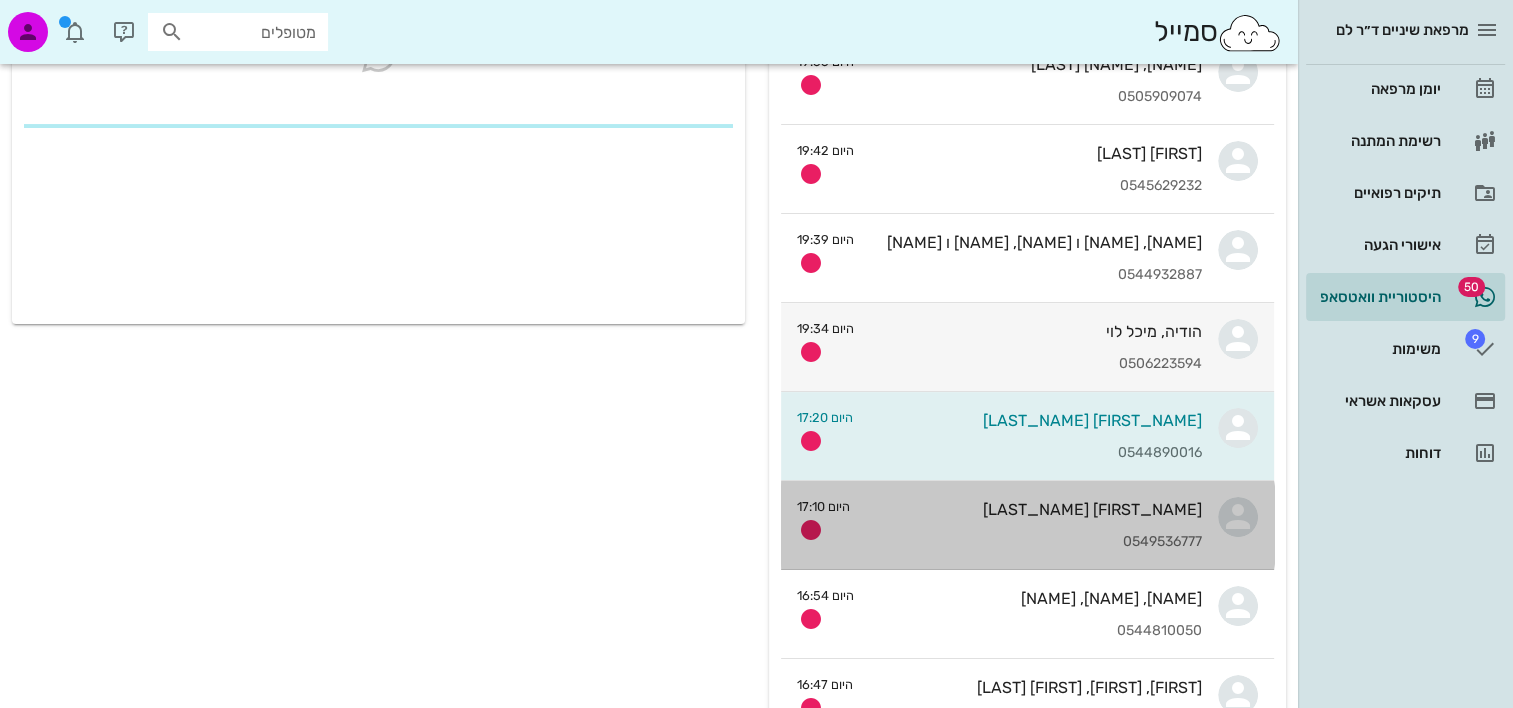 scroll, scrollTop: 0, scrollLeft: 0, axis: both 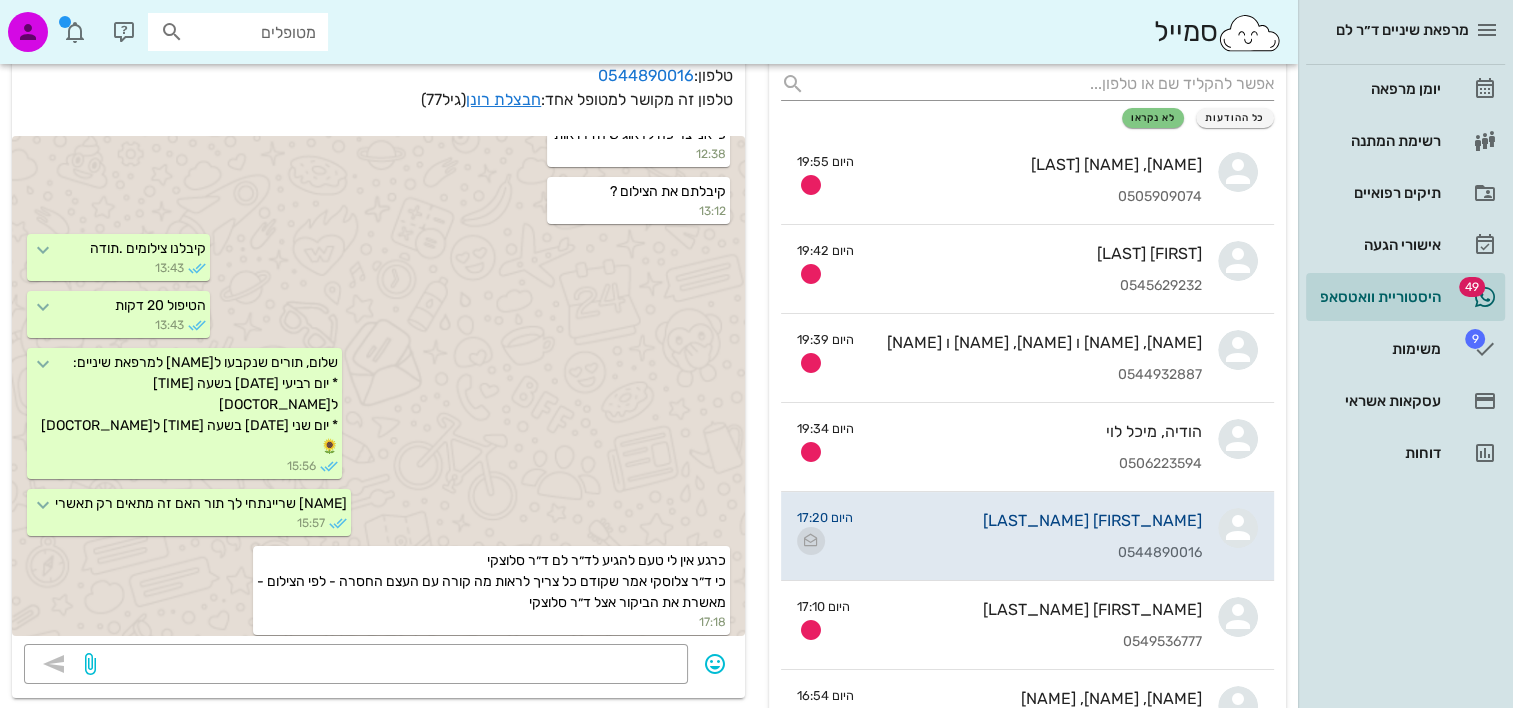 click at bounding box center (811, 541) 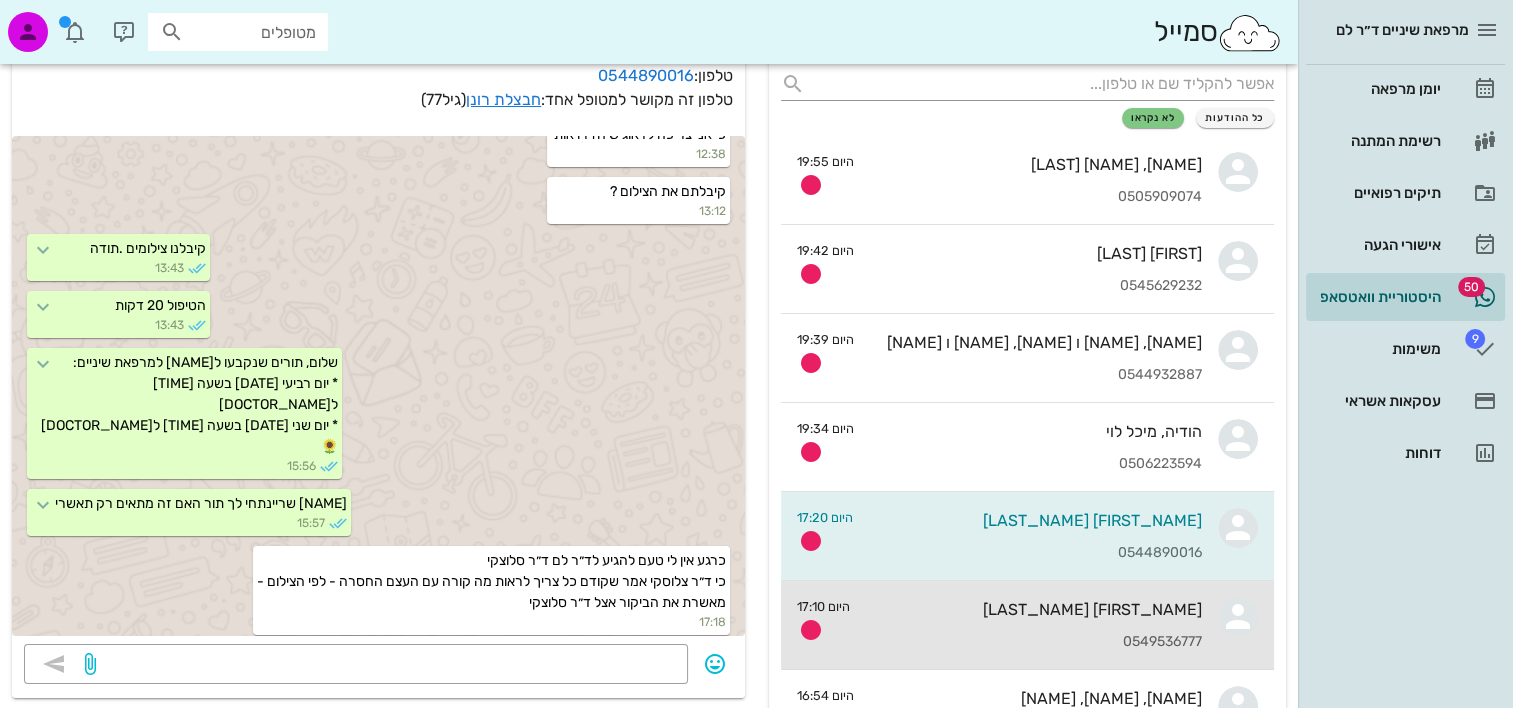 click on "[NAME] [PHONE]" at bounding box center [1034, 625] 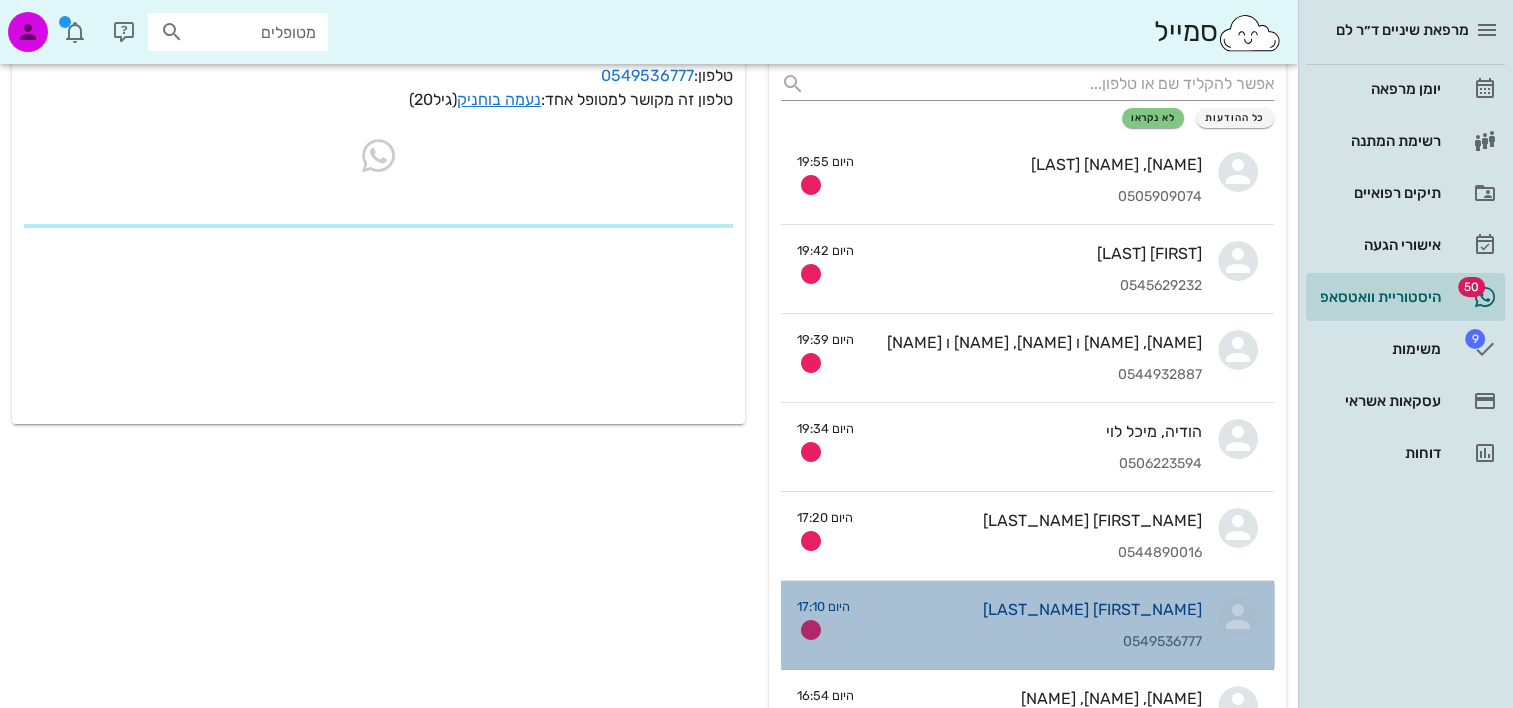scroll, scrollTop: 0, scrollLeft: 0, axis: both 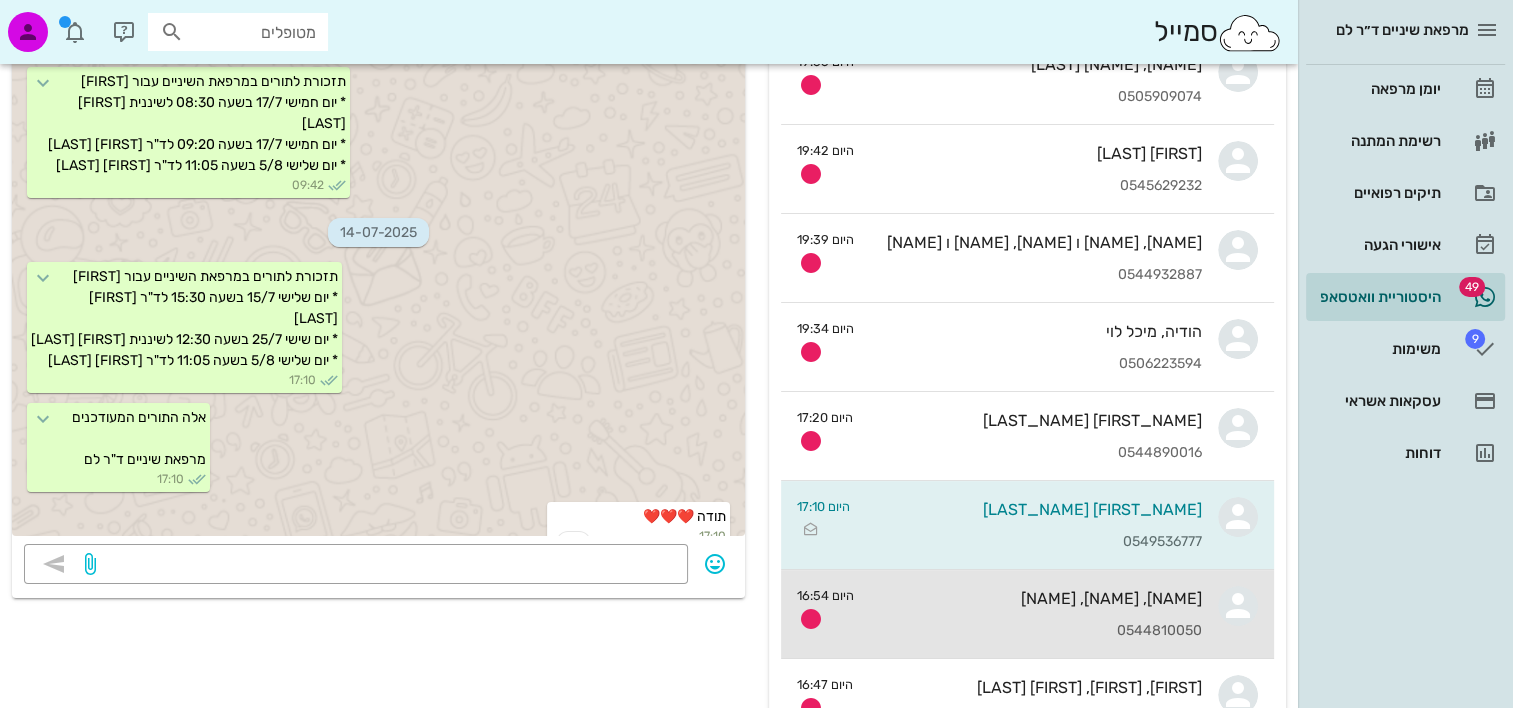 click on "[NAME], [NAME], [NAME]" at bounding box center [1036, 598] 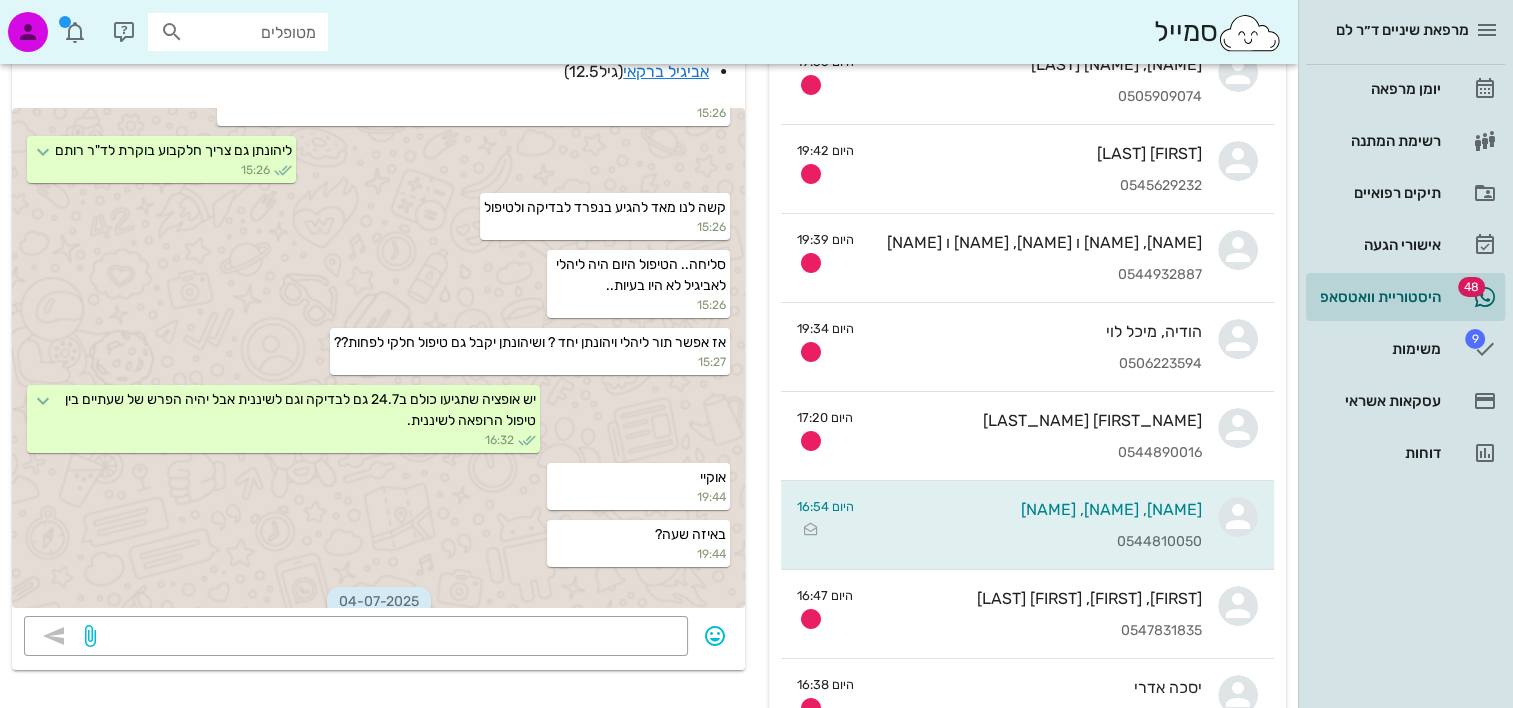 scroll, scrollTop: 6887, scrollLeft: 0, axis: vertical 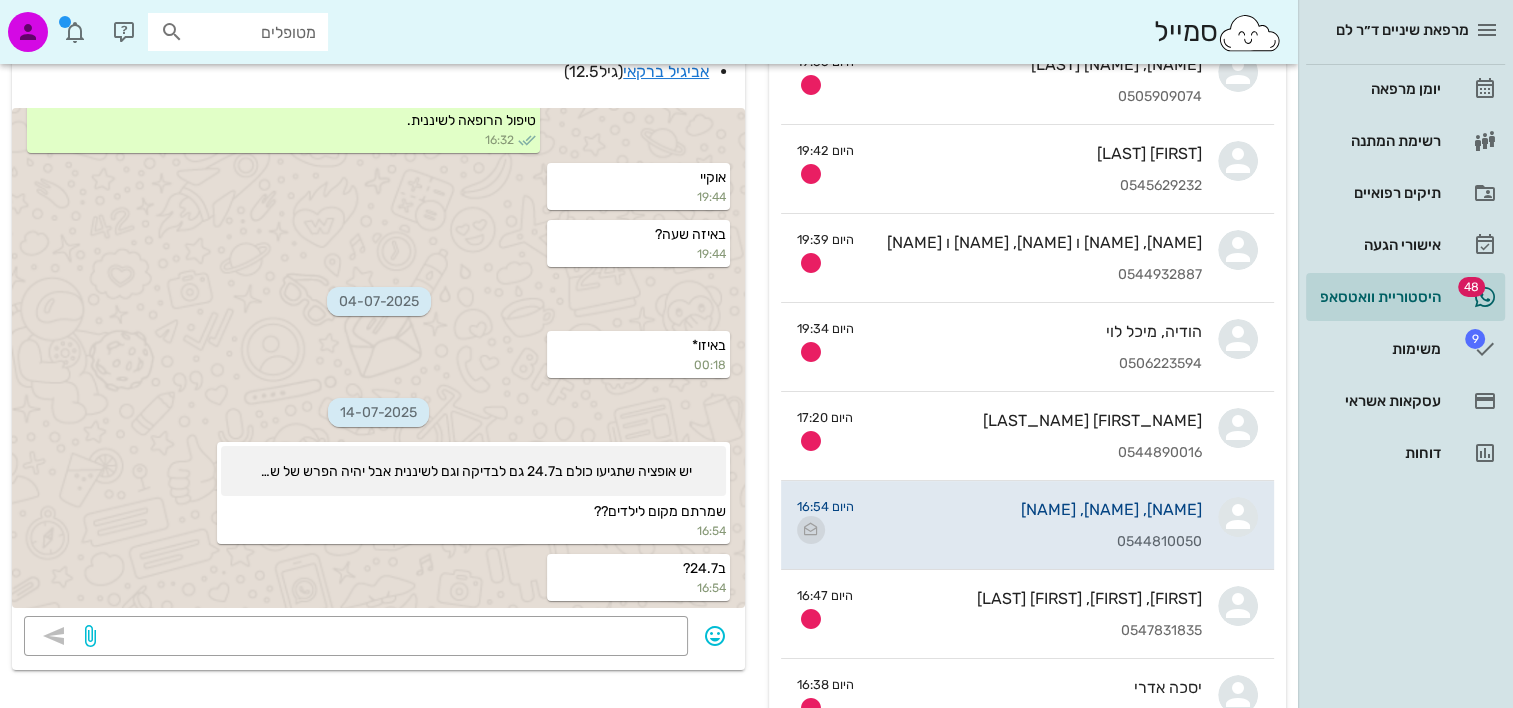 click at bounding box center (811, 530) 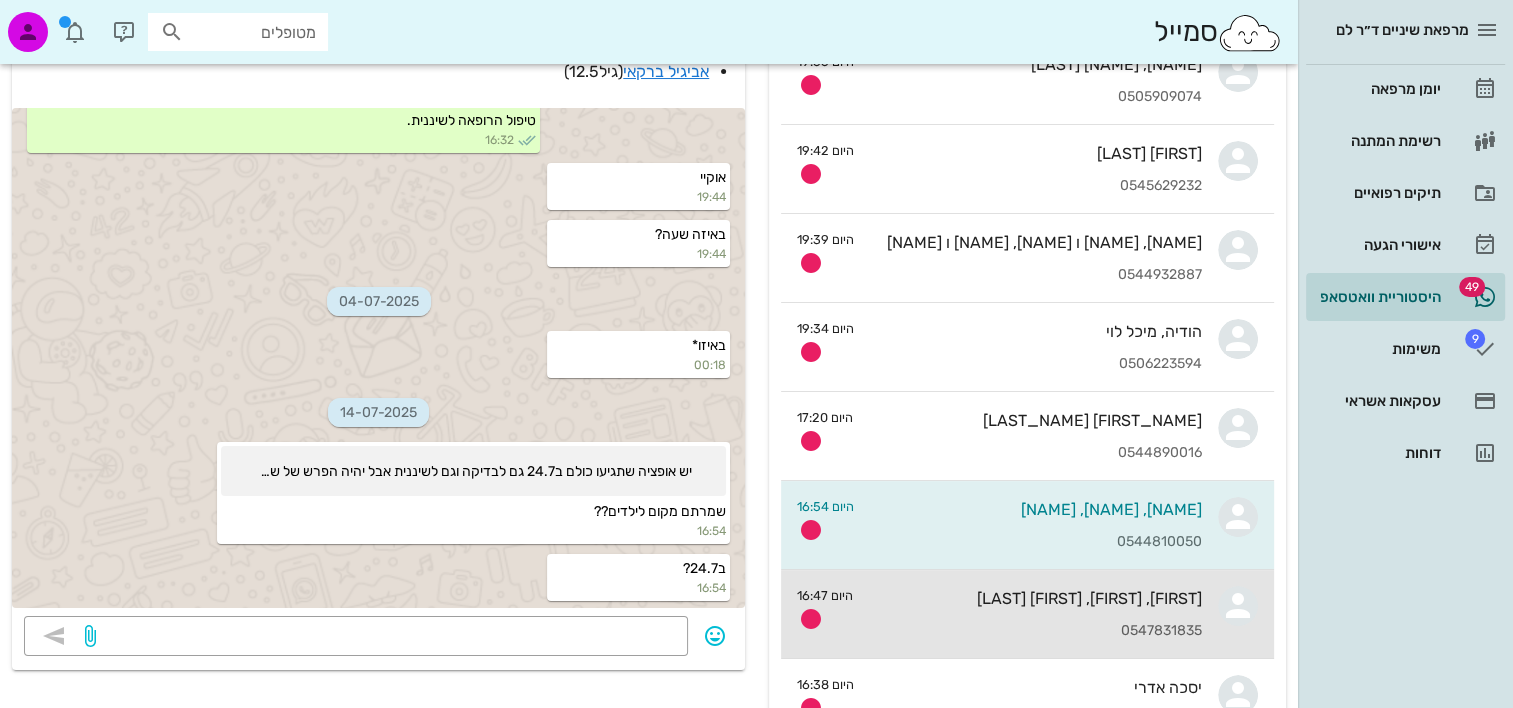 click on "[FIRST], [FIRST], [FIRST] [LAST] [PHONE]" at bounding box center [1035, 614] 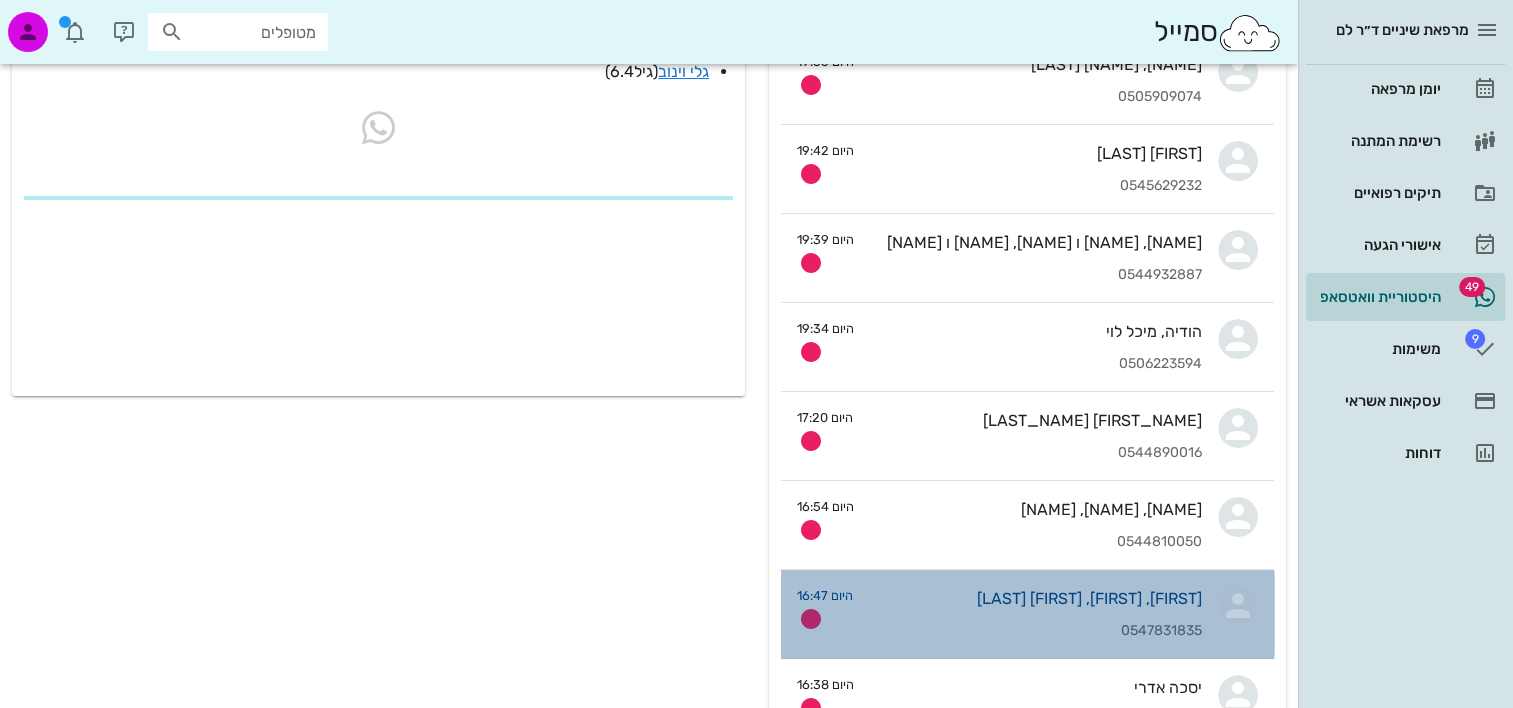 scroll, scrollTop: 0, scrollLeft: 0, axis: both 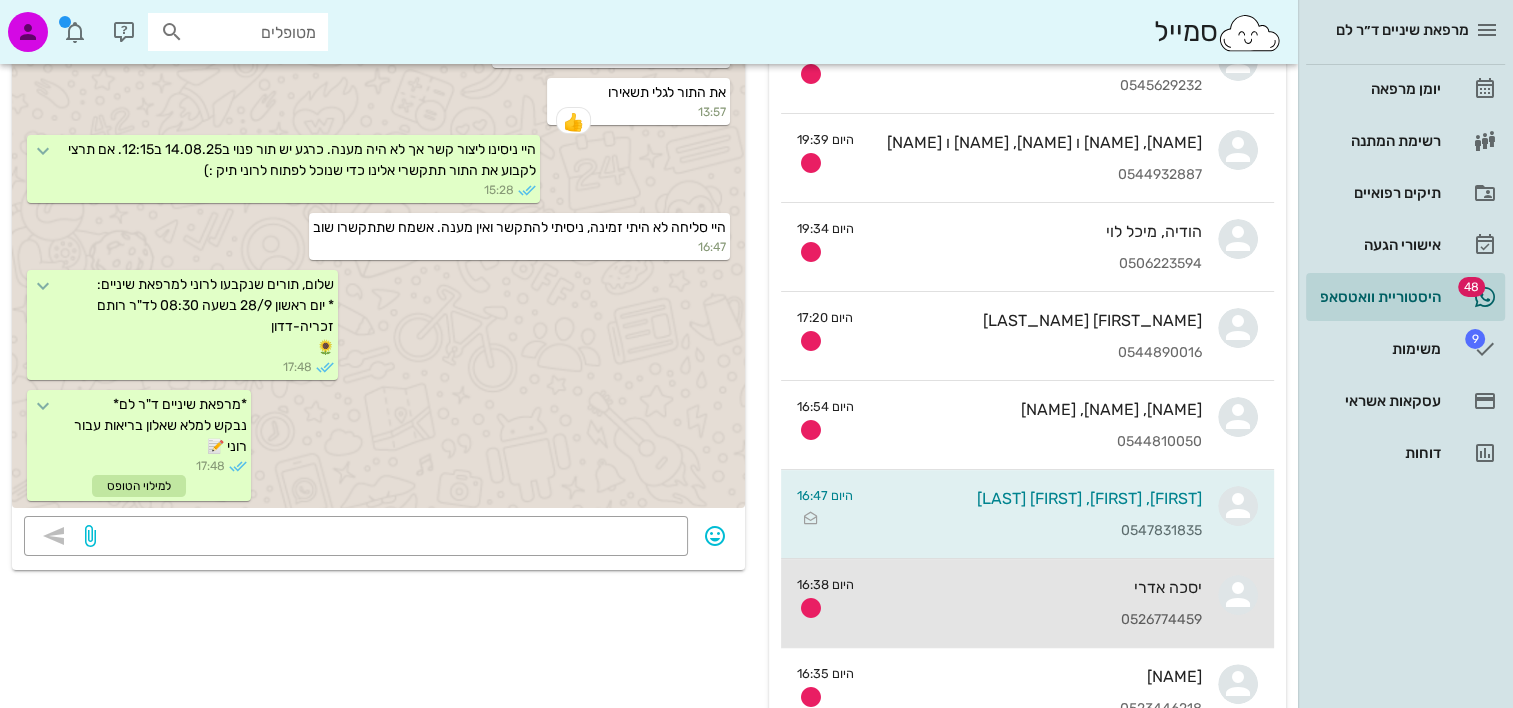 click on "0526774459" at bounding box center (1036, 620) 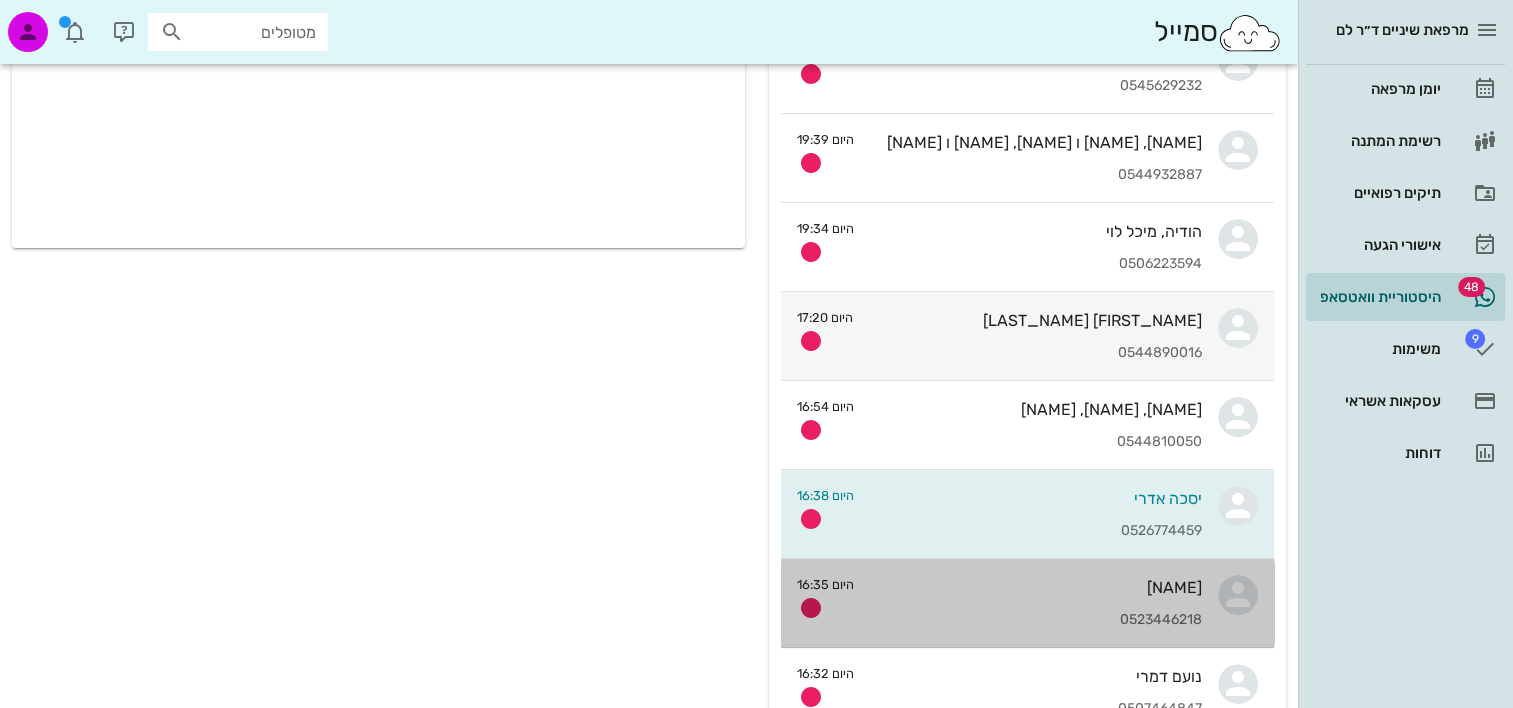 scroll, scrollTop: 0, scrollLeft: 0, axis: both 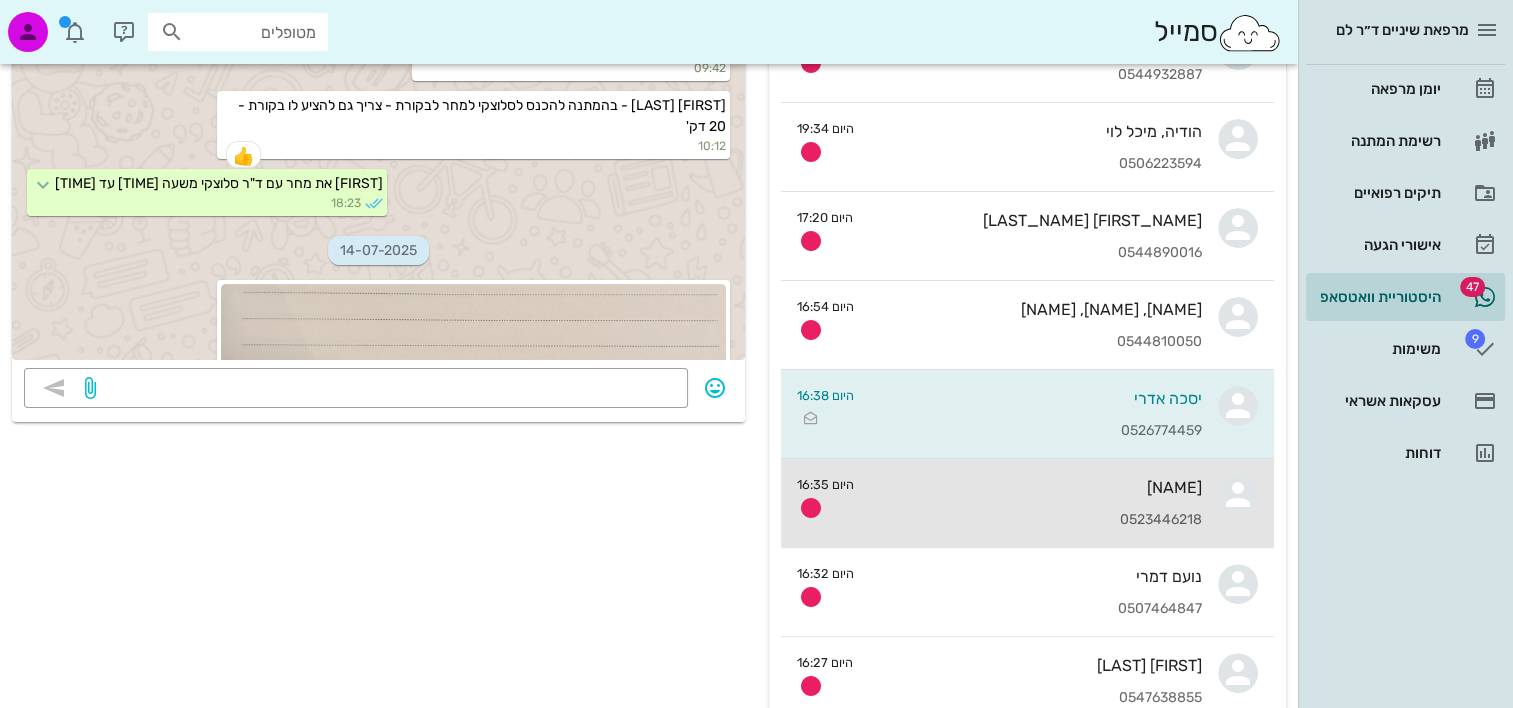 click on "0523446218" at bounding box center [1036, 520] 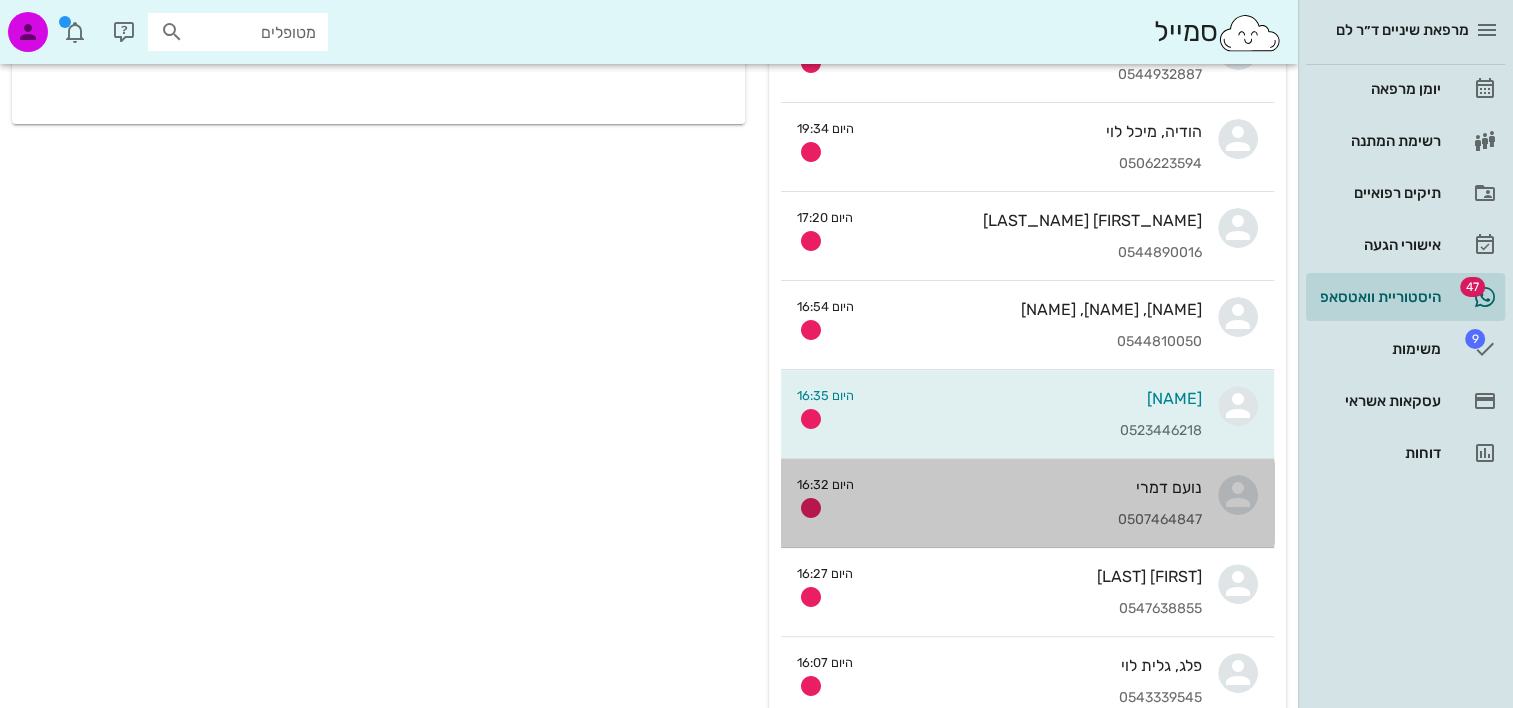 scroll, scrollTop: 0, scrollLeft: 0, axis: both 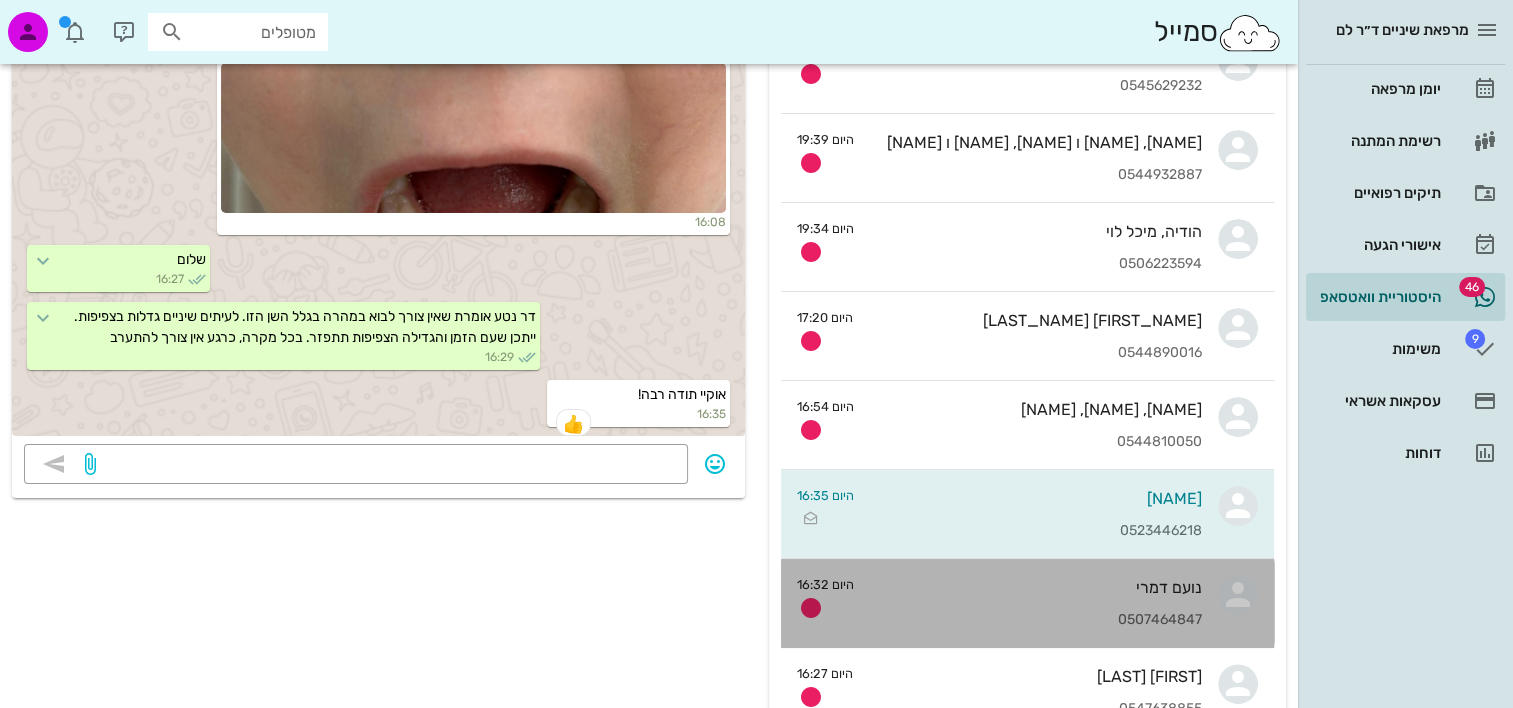 click on "נועם דמרי [PHONE]" at bounding box center [1036, 603] 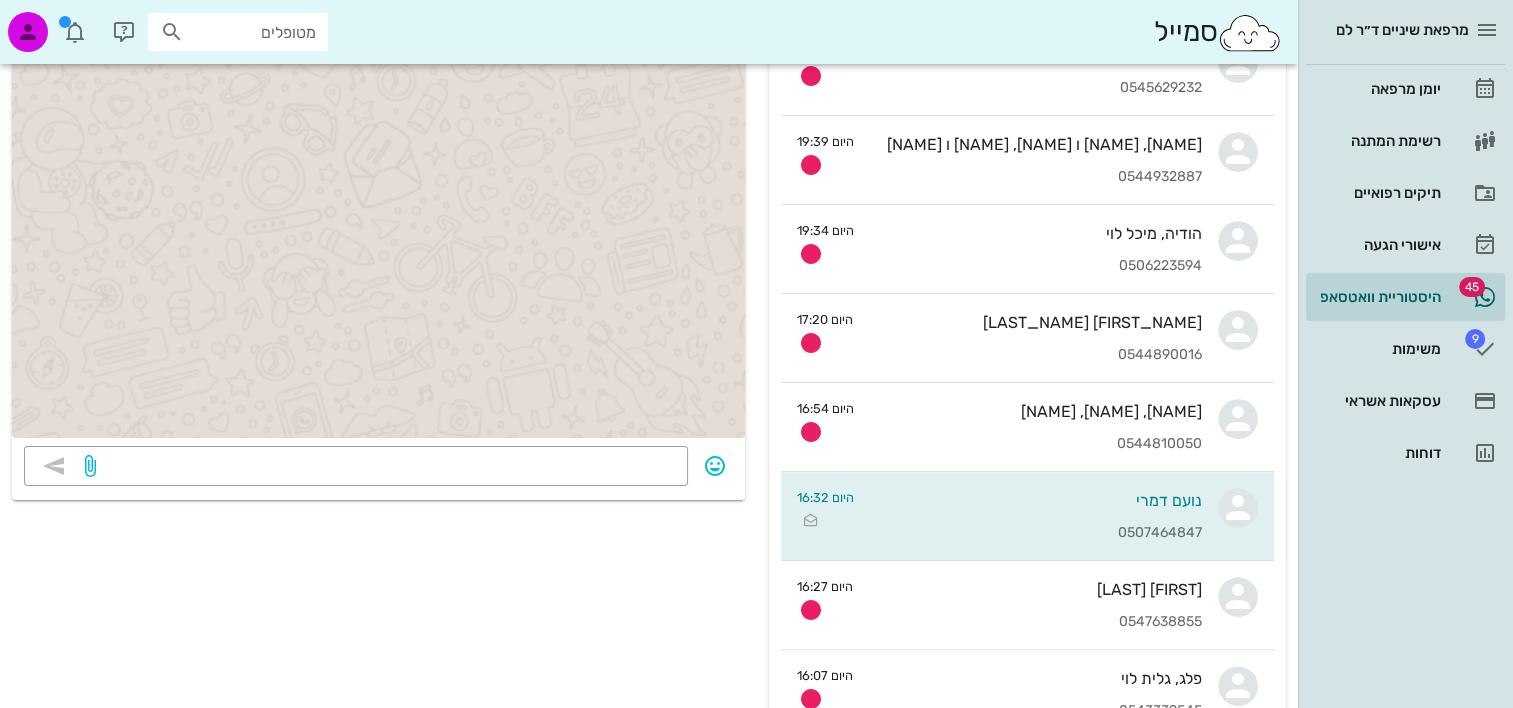 scroll, scrollTop: 300, scrollLeft: 0, axis: vertical 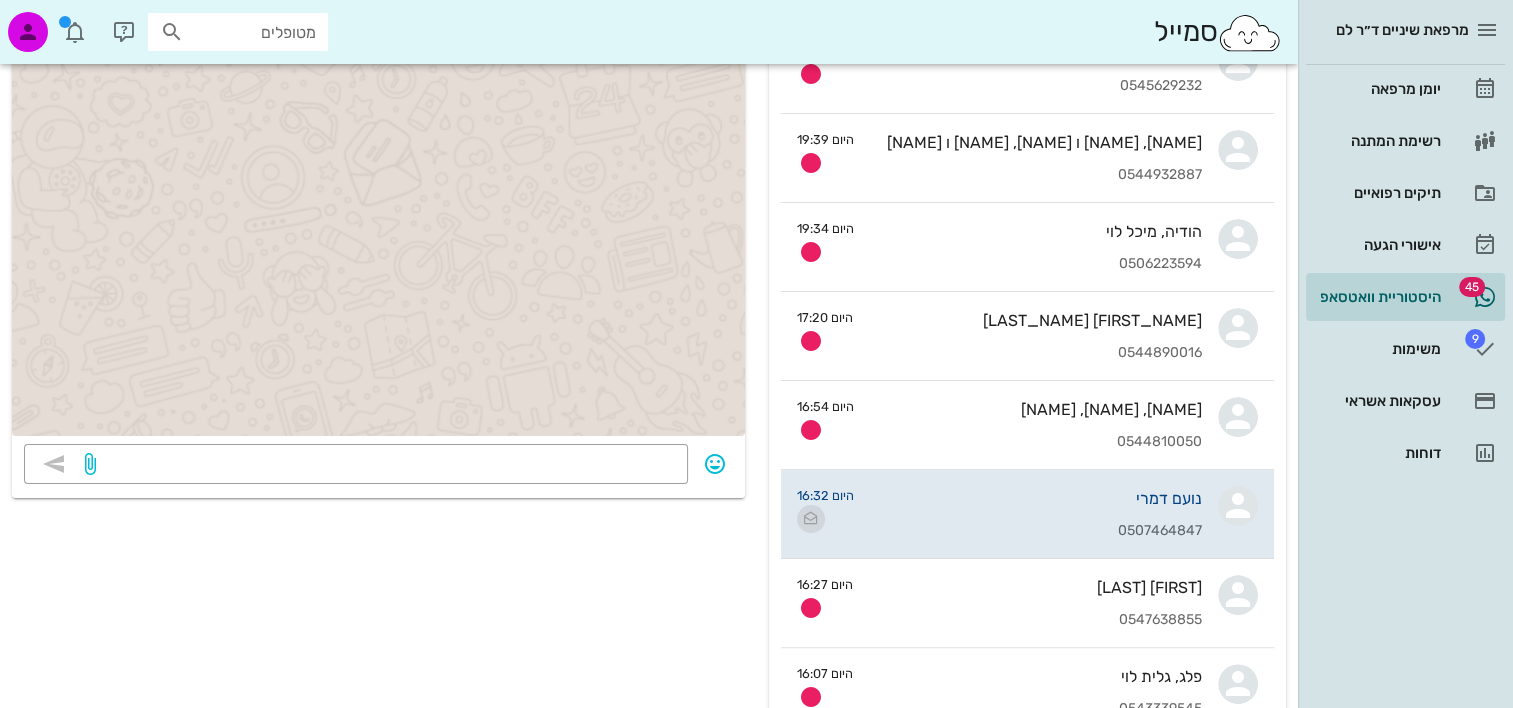 click at bounding box center [811, 519] 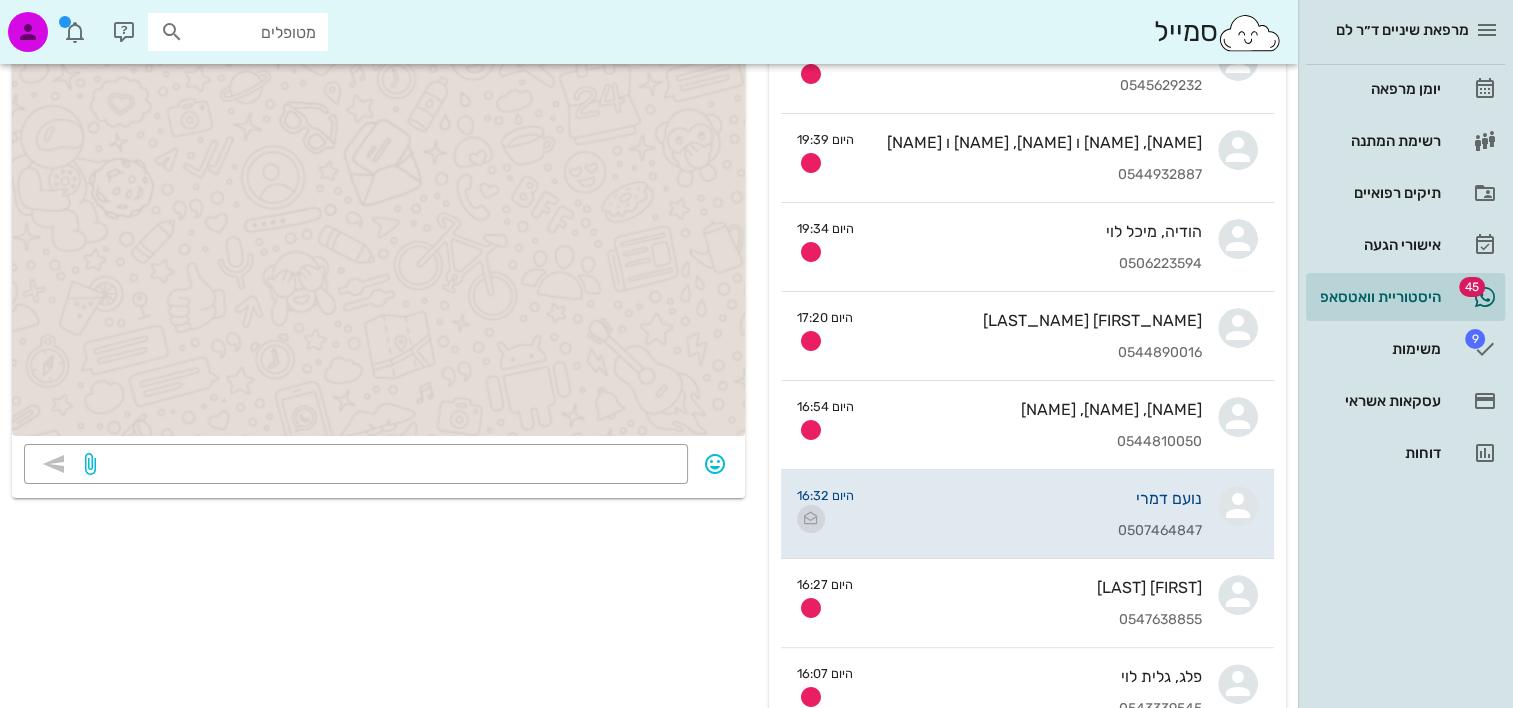 click at bounding box center (811, 519) 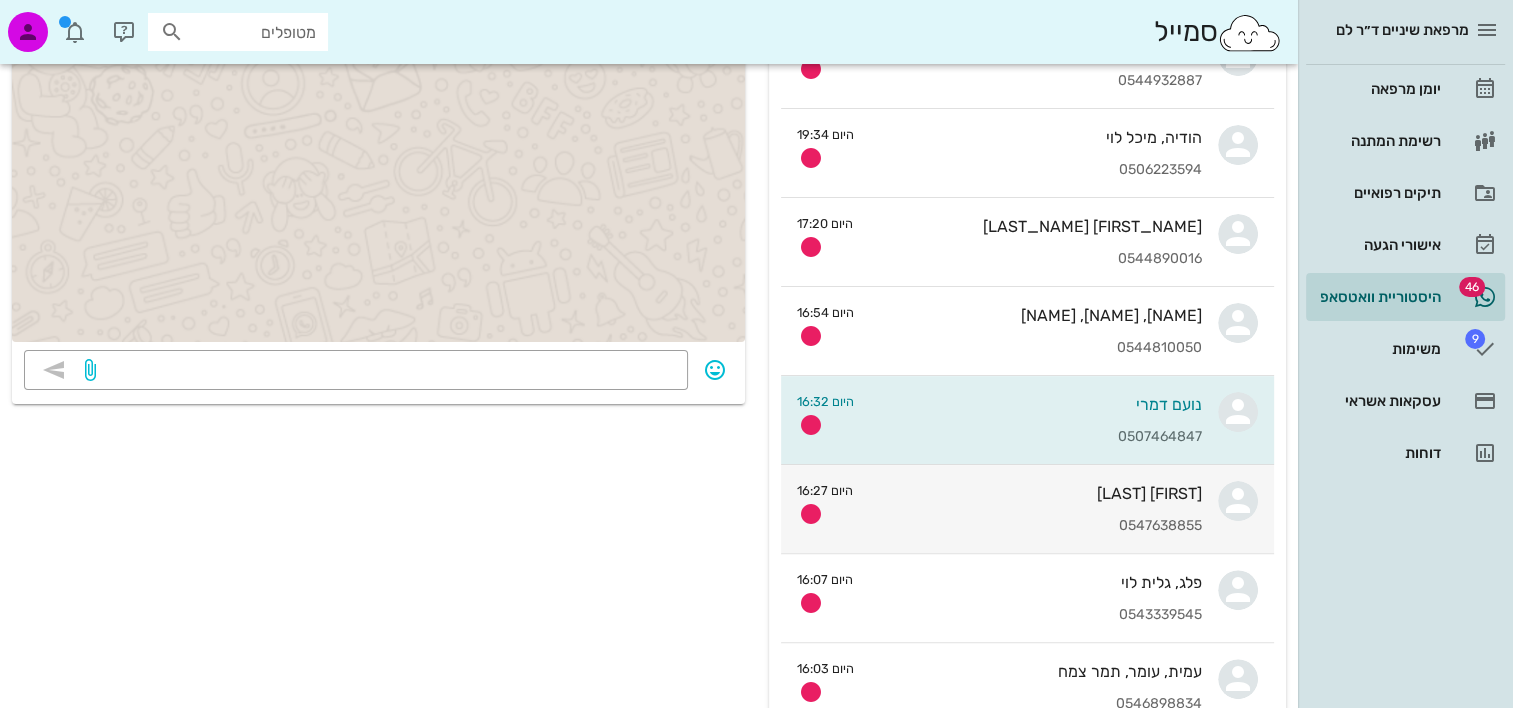 scroll, scrollTop: 500, scrollLeft: 0, axis: vertical 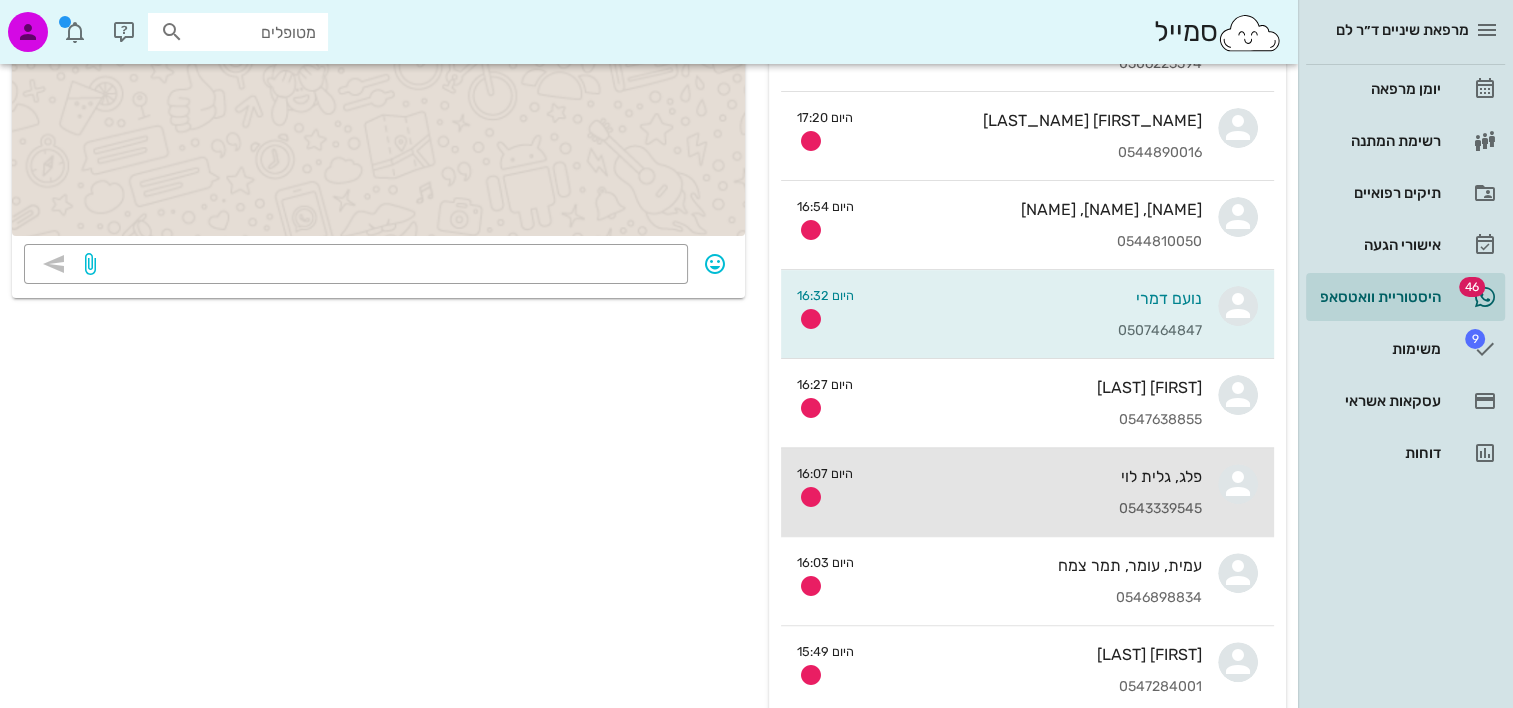 click on "פלג, גלית לוי [PHONE]" at bounding box center [1035, 492] 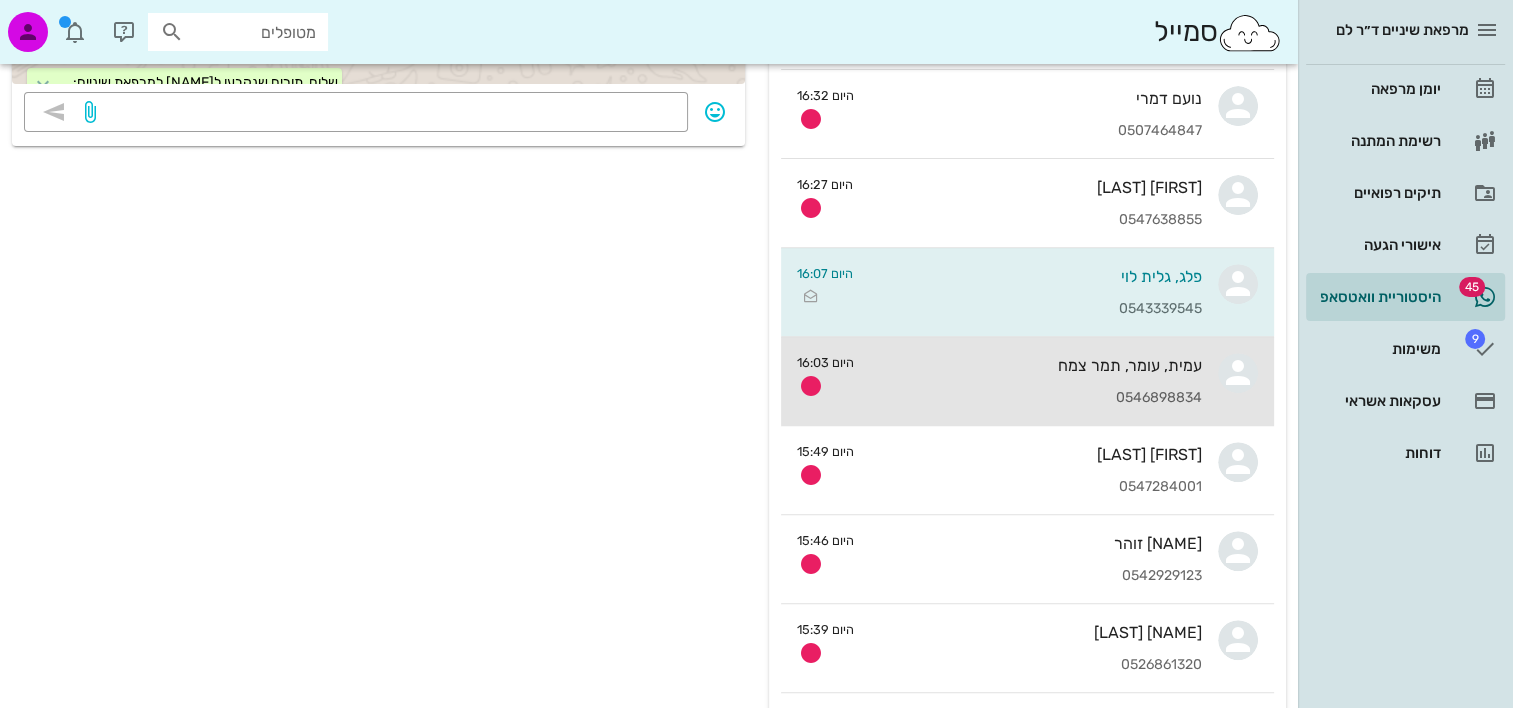 click on "0546898834" at bounding box center [1036, 398] 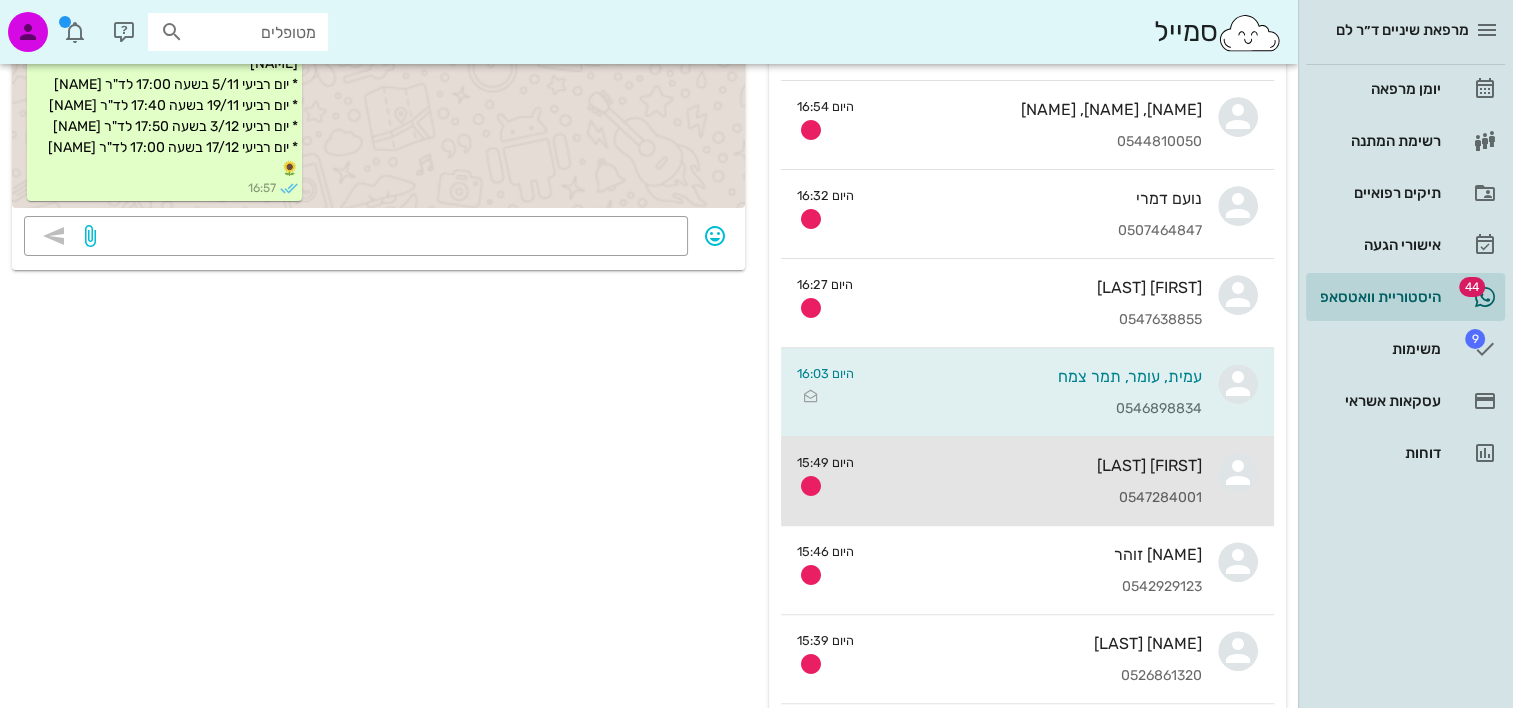 click on "0547284001" at bounding box center [1036, 498] 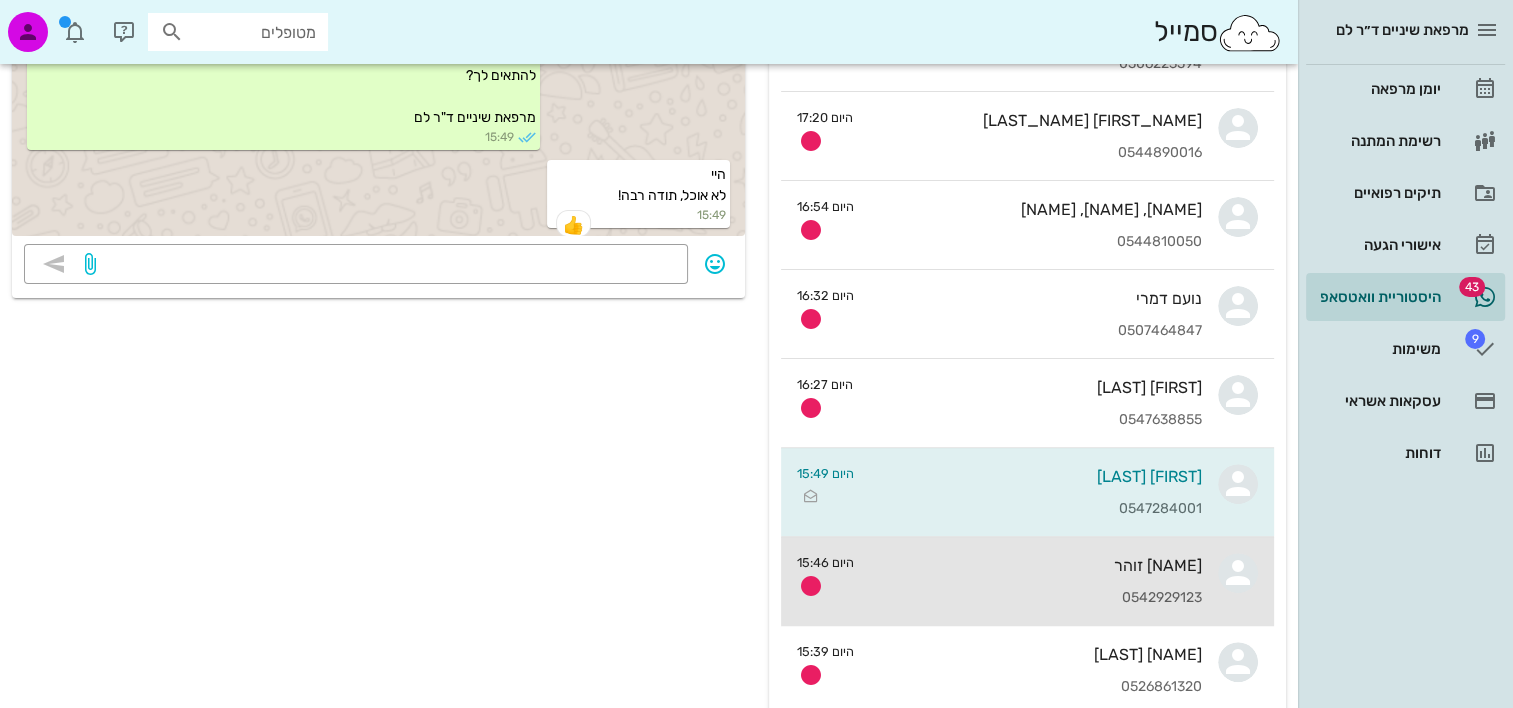 click on "[NAME] זוהר" at bounding box center [1036, 565] 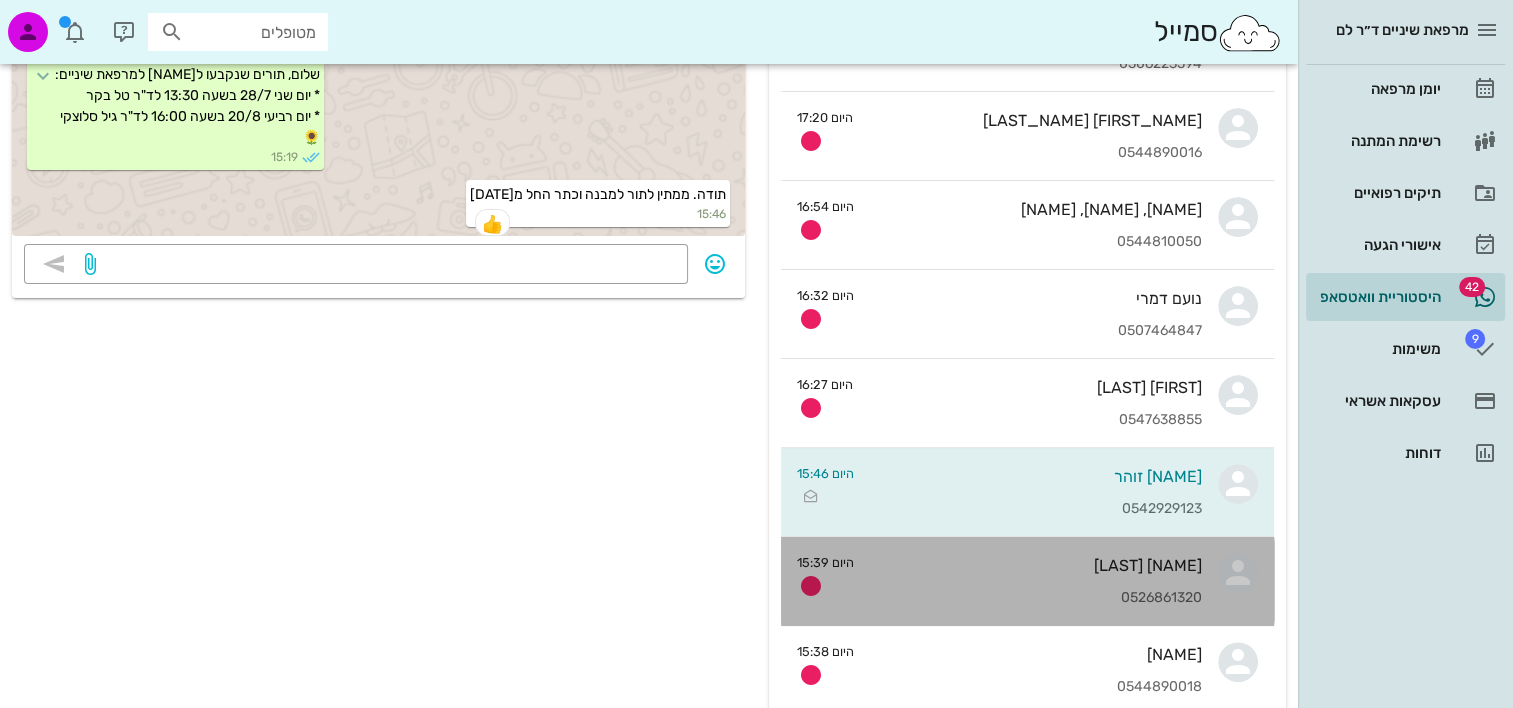 click on "[FIRST] [LAST] [PHONE]" at bounding box center [1036, 581] 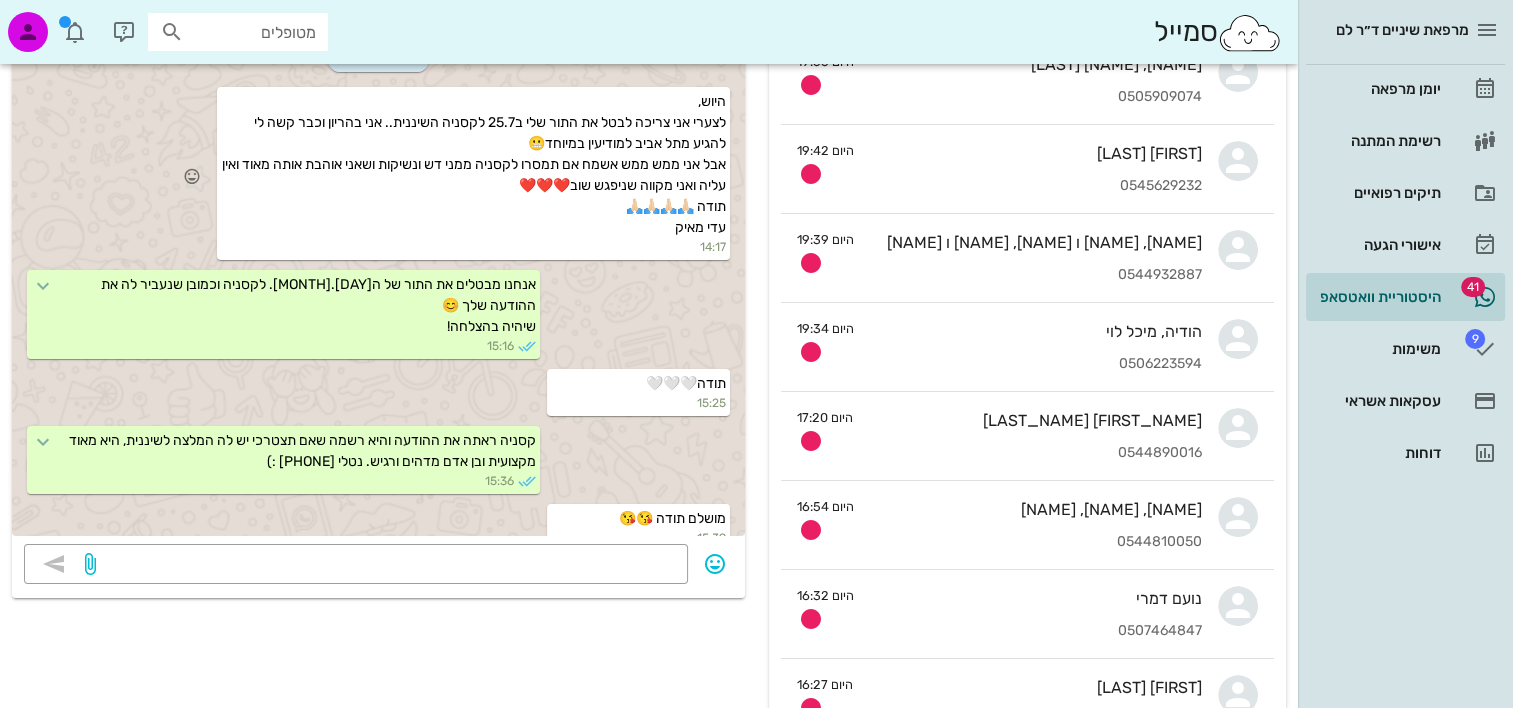 scroll, scrollTop: 0, scrollLeft: 0, axis: both 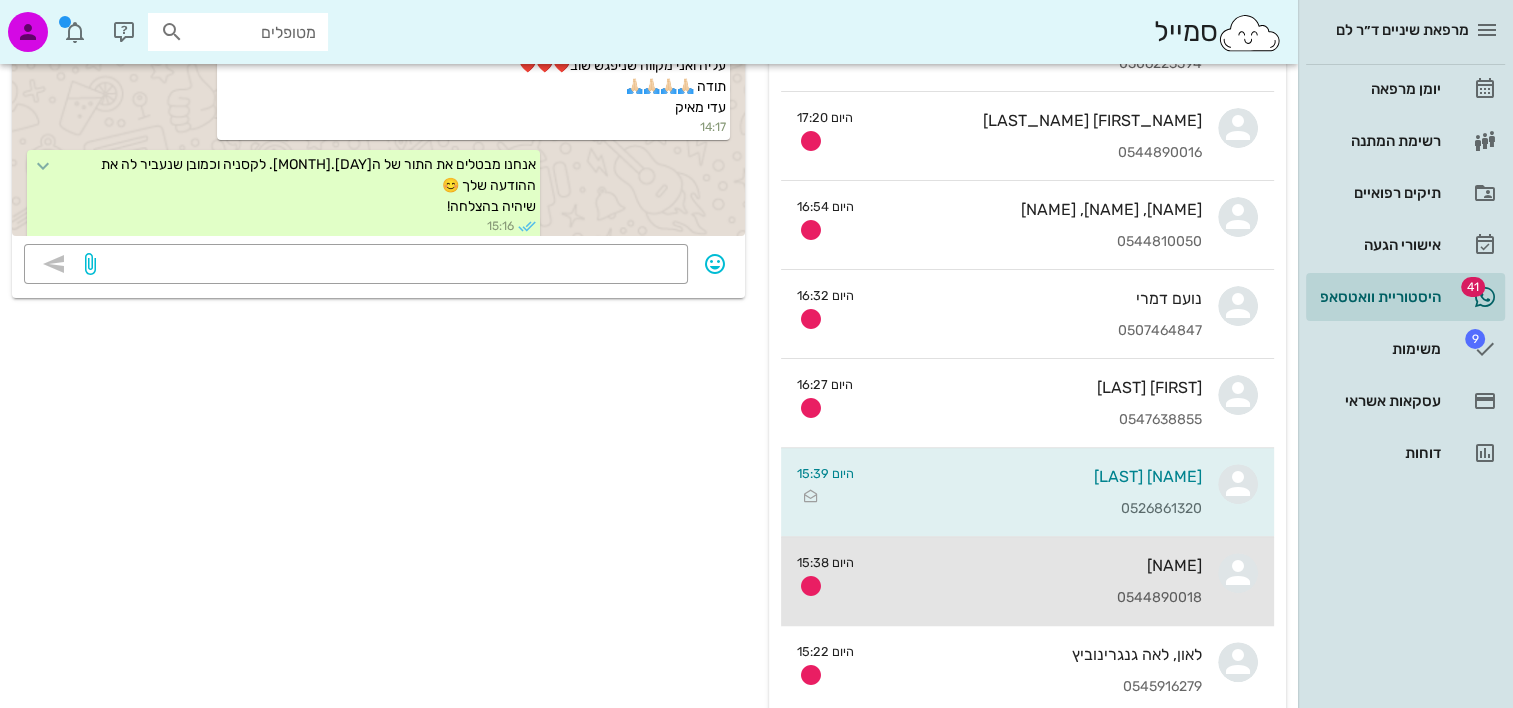 click on "[FIRST_NAME] [LAST_NAME] [PHONE]" at bounding box center (1036, 581) 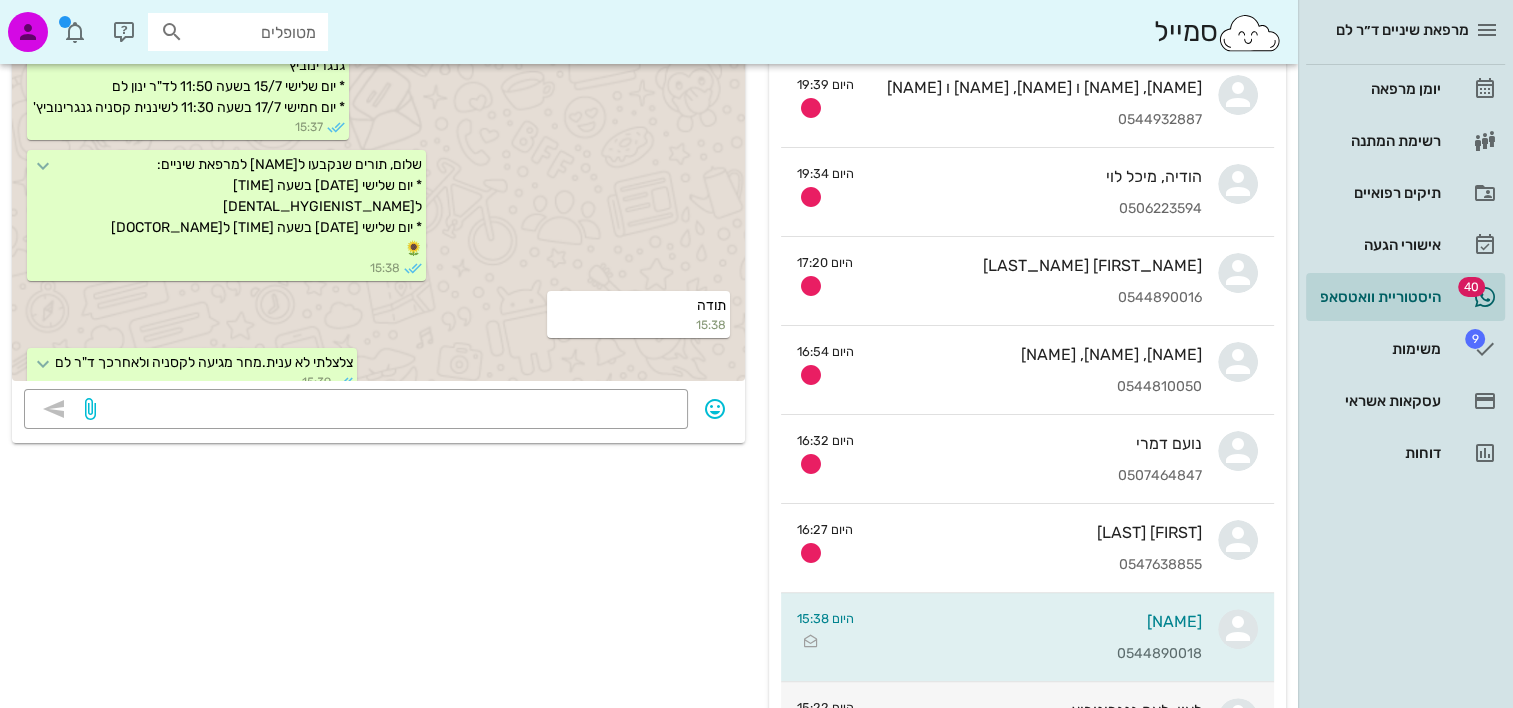 scroll, scrollTop: 400, scrollLeft: 0, axis: vertical 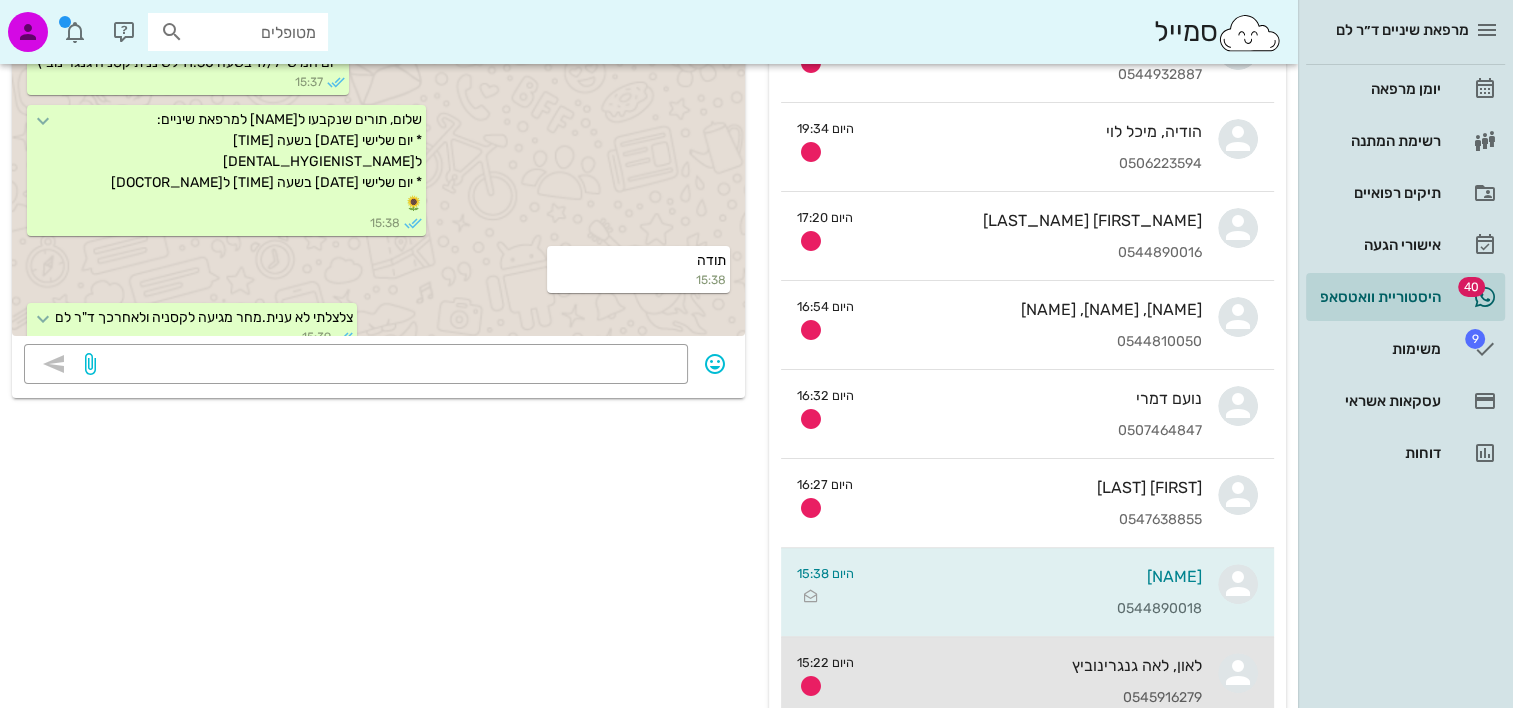click on "[NAME], [NAME] [PHONE]" at bounding box center (1036, 681) 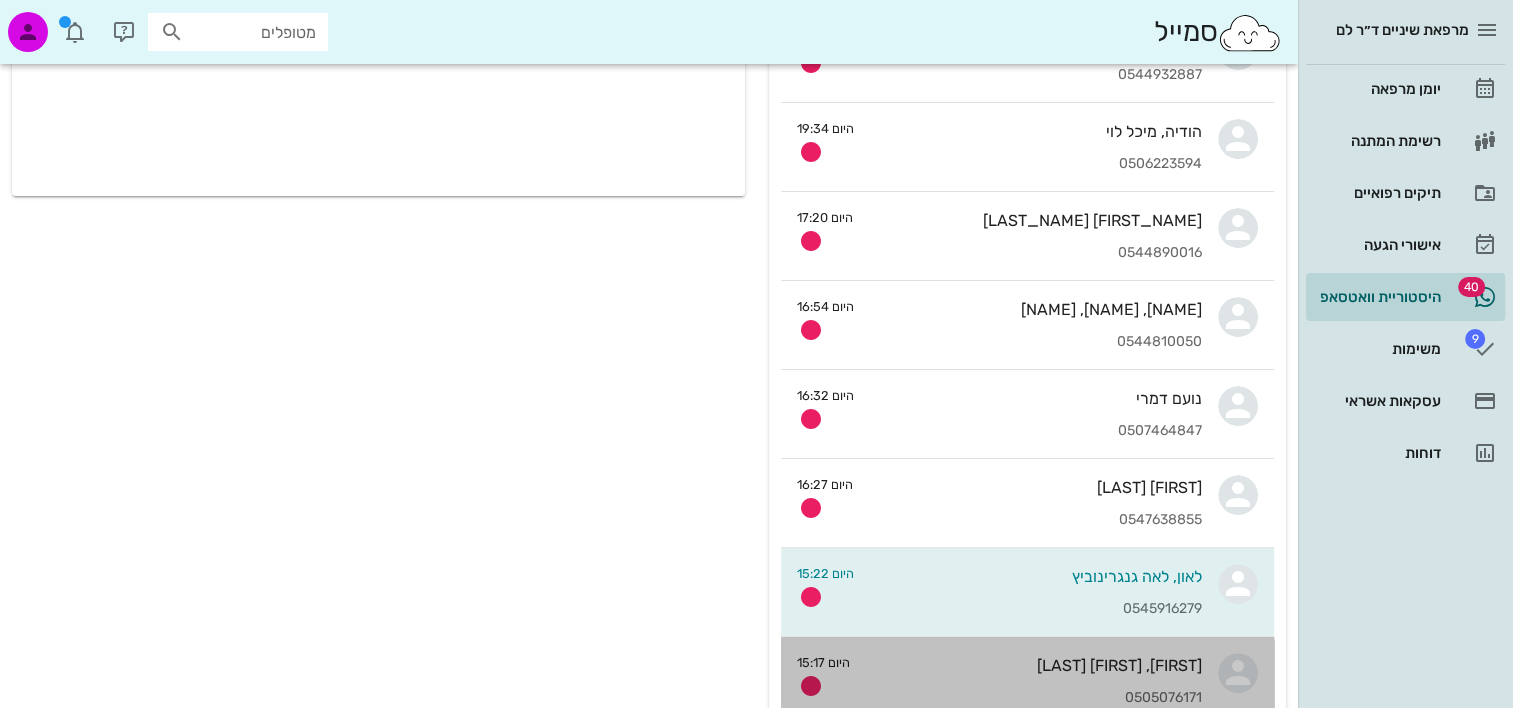 scroll, scrollTop: 0, scrollLeft: 0, axis: both 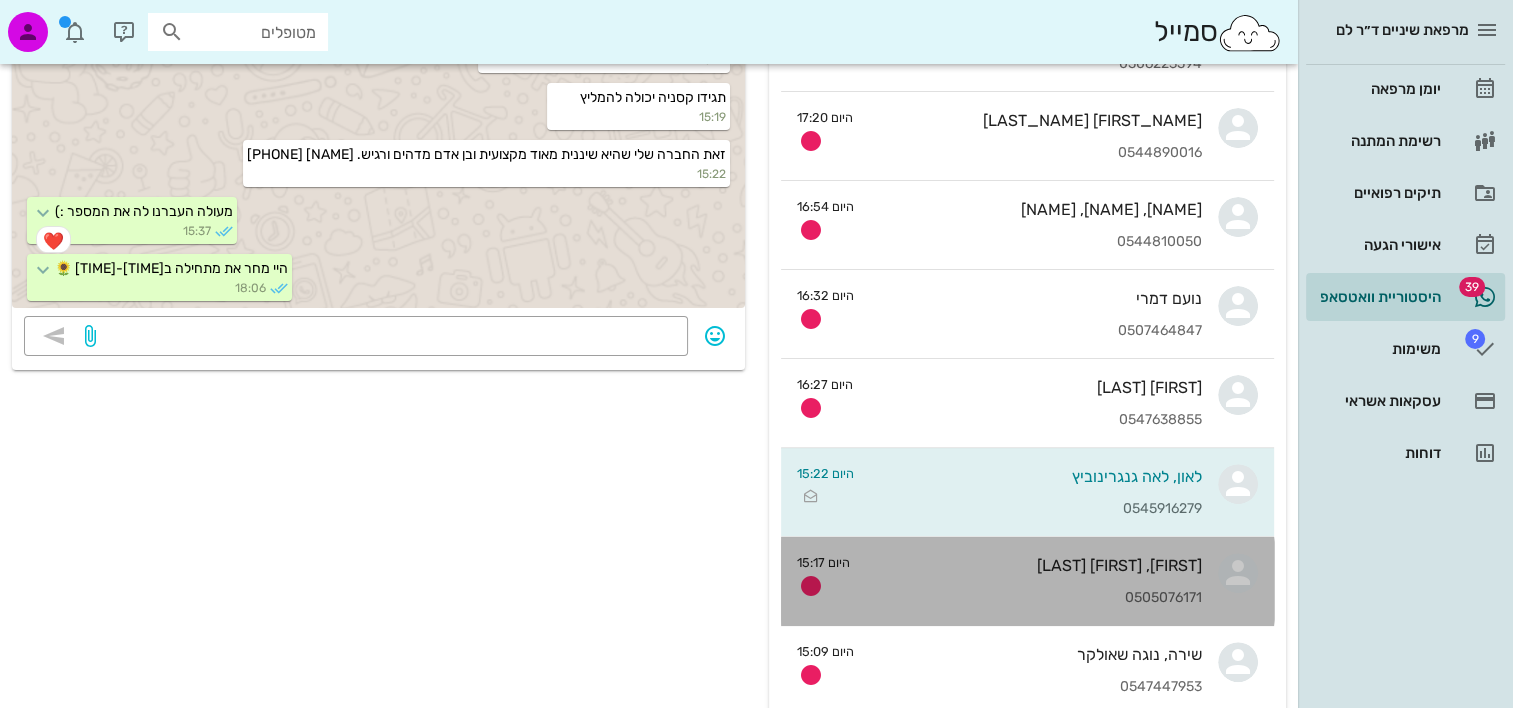 click on "[FIRST], [FIRST] [LAST] [PHONE]" at bounding box center [1034, 581] 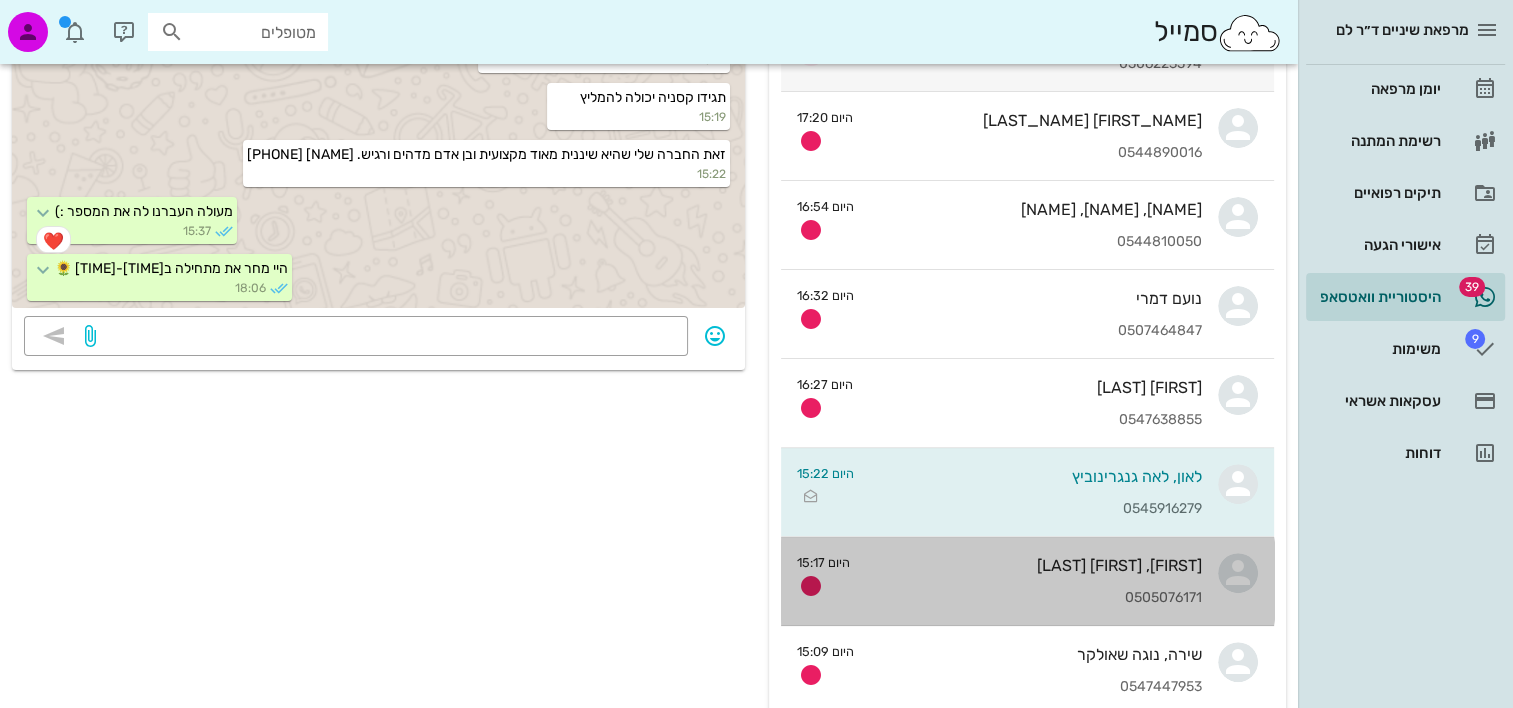 scroll, scrollTop: 0, scrollLeft: 0, axis: both 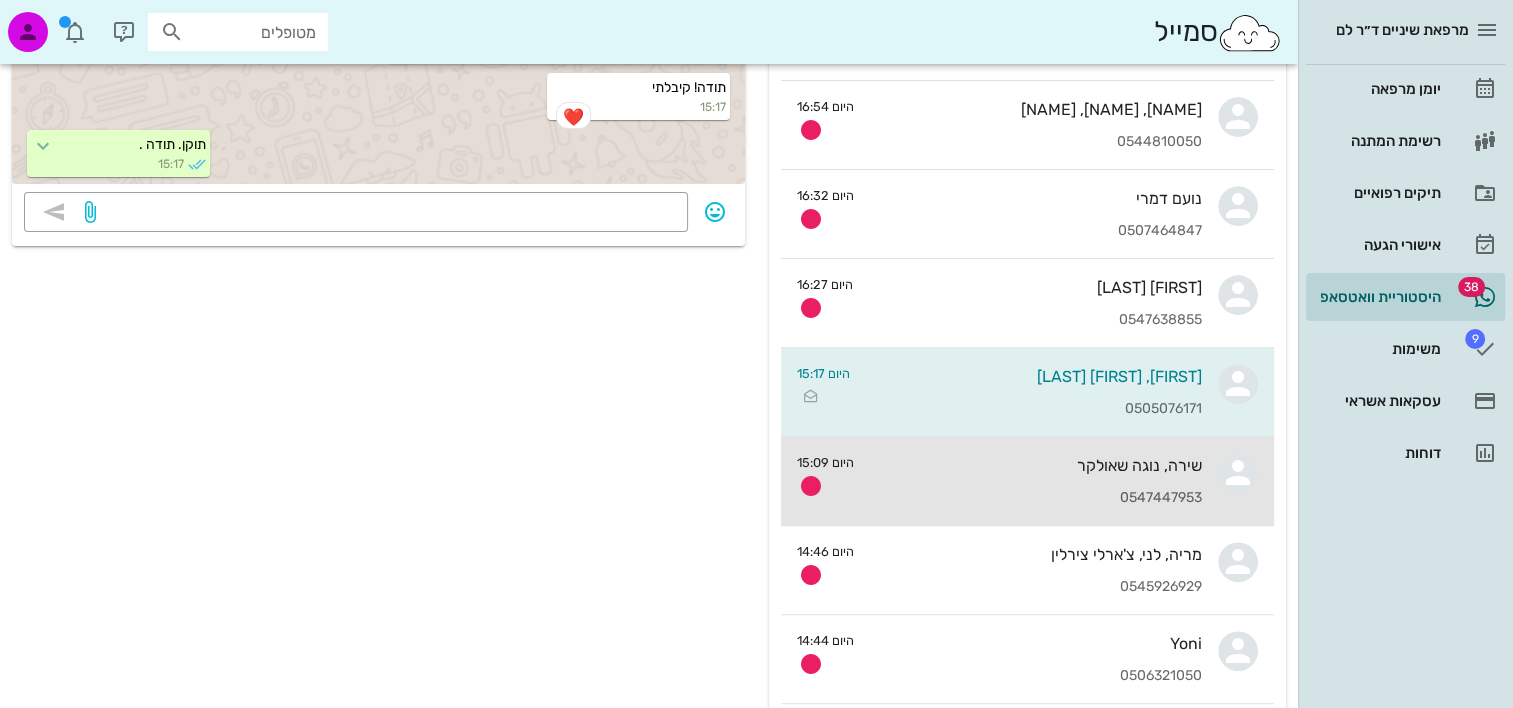 click on "שירה, נוגה שאולקר [PHONE]" at bounding box center (1036, 481) 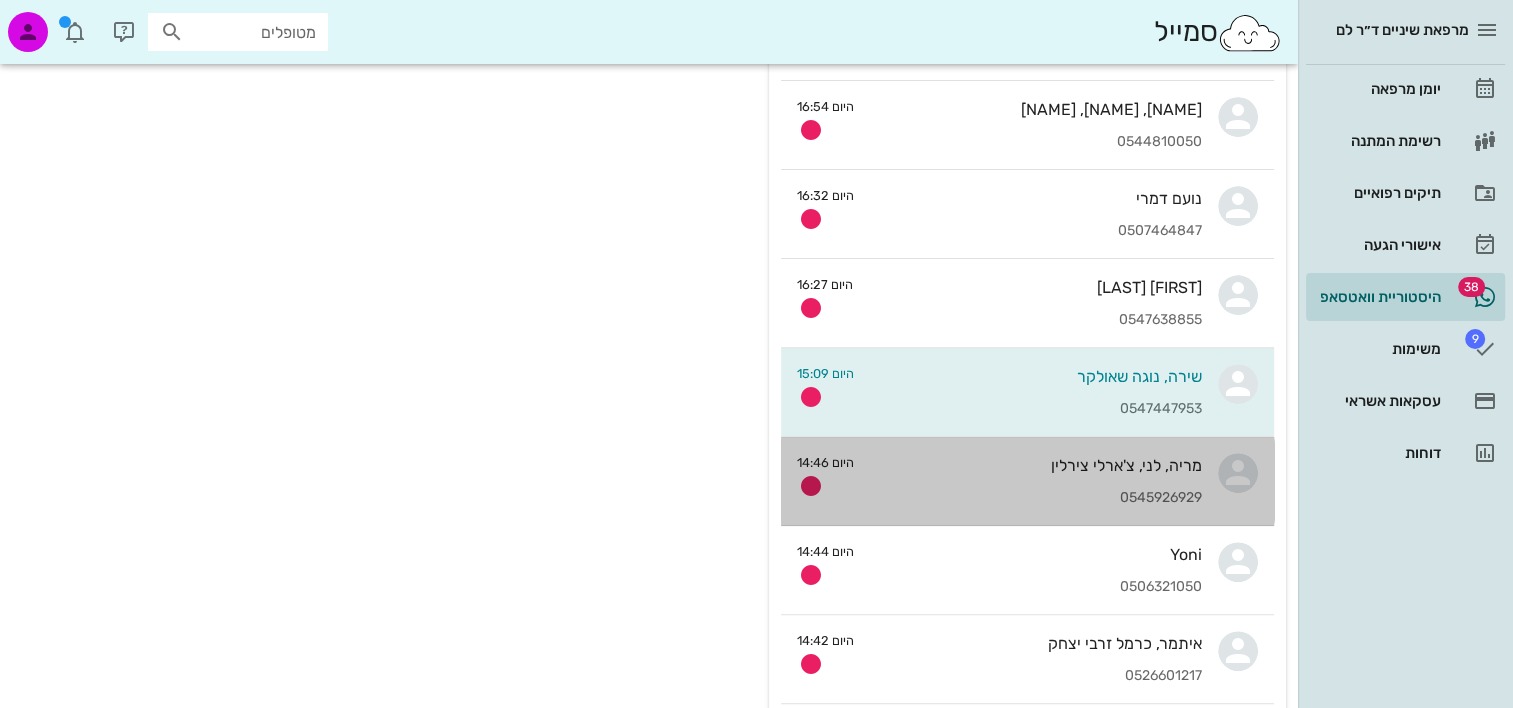 scroll, scrollTop: 0, scrollLeft: 0, axis: both 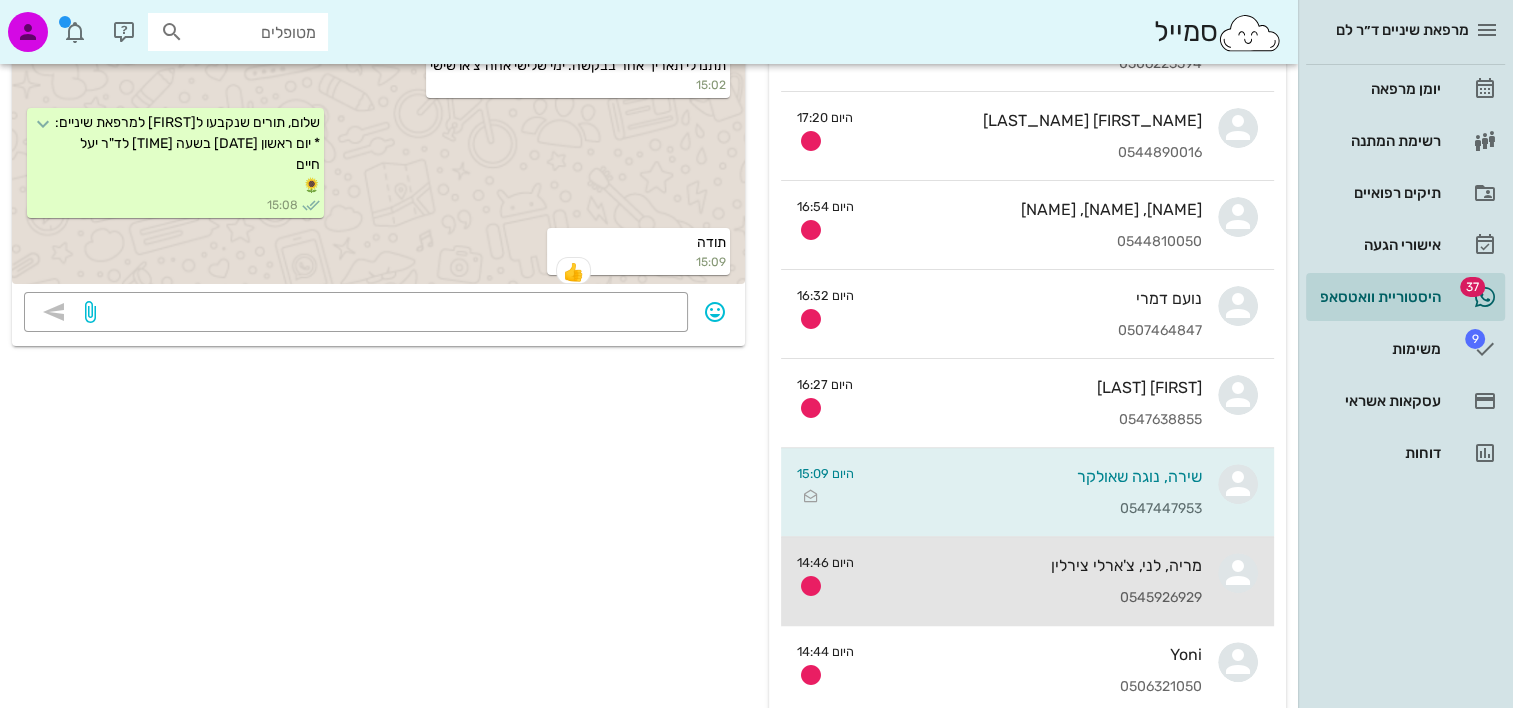 click on "0545926929" at bounding box center (1036, 598) 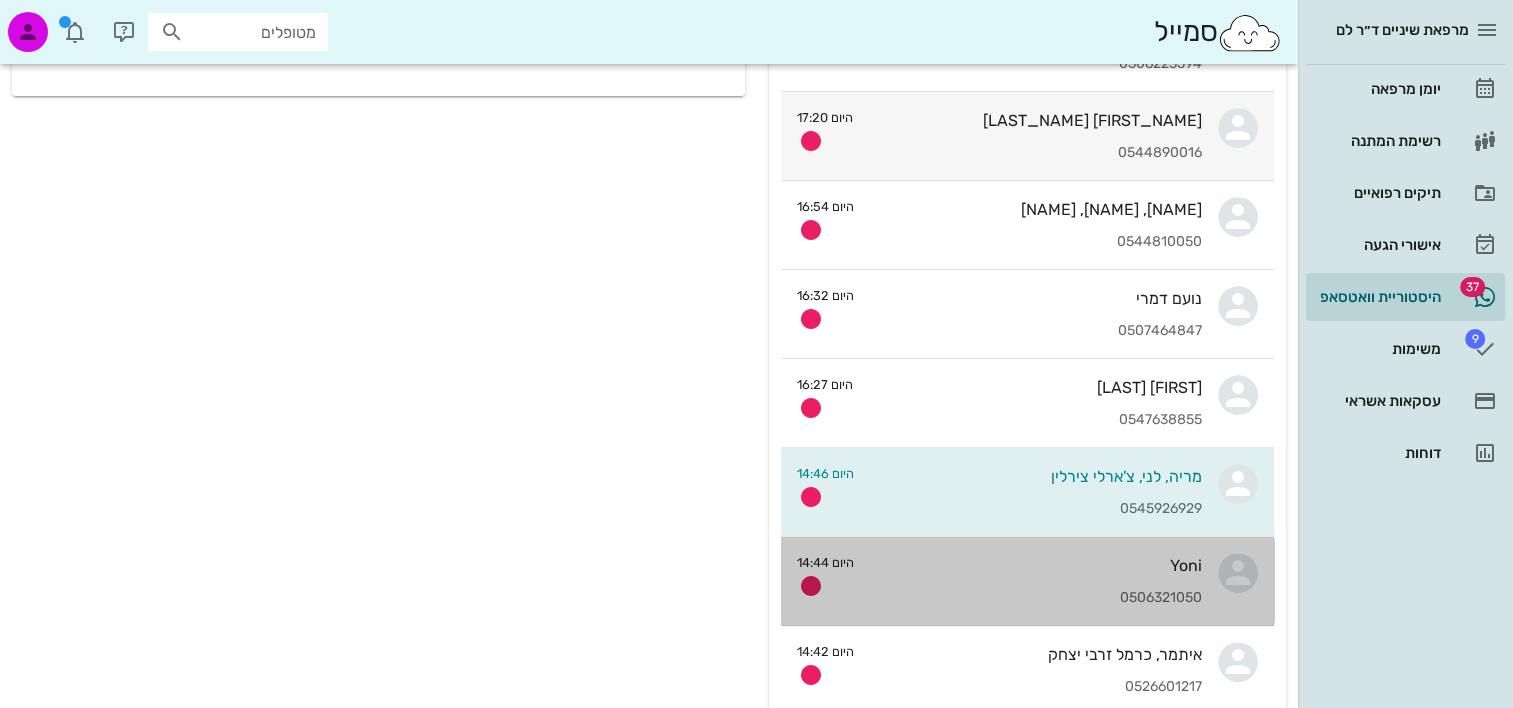 scroll, scrollTop: 0, scrollLeft: 0, axis: both 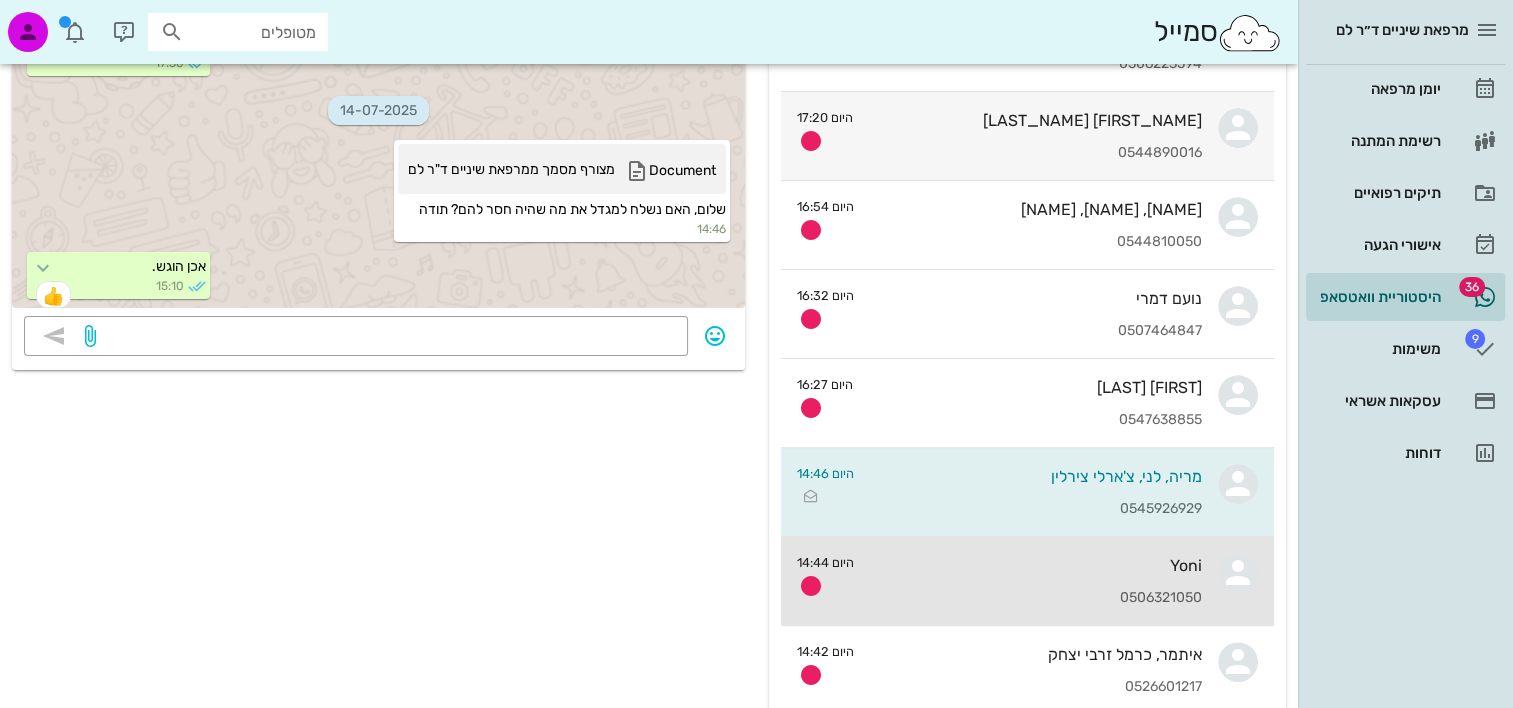 click on "0506321050" at bounding box center (1036, 598) 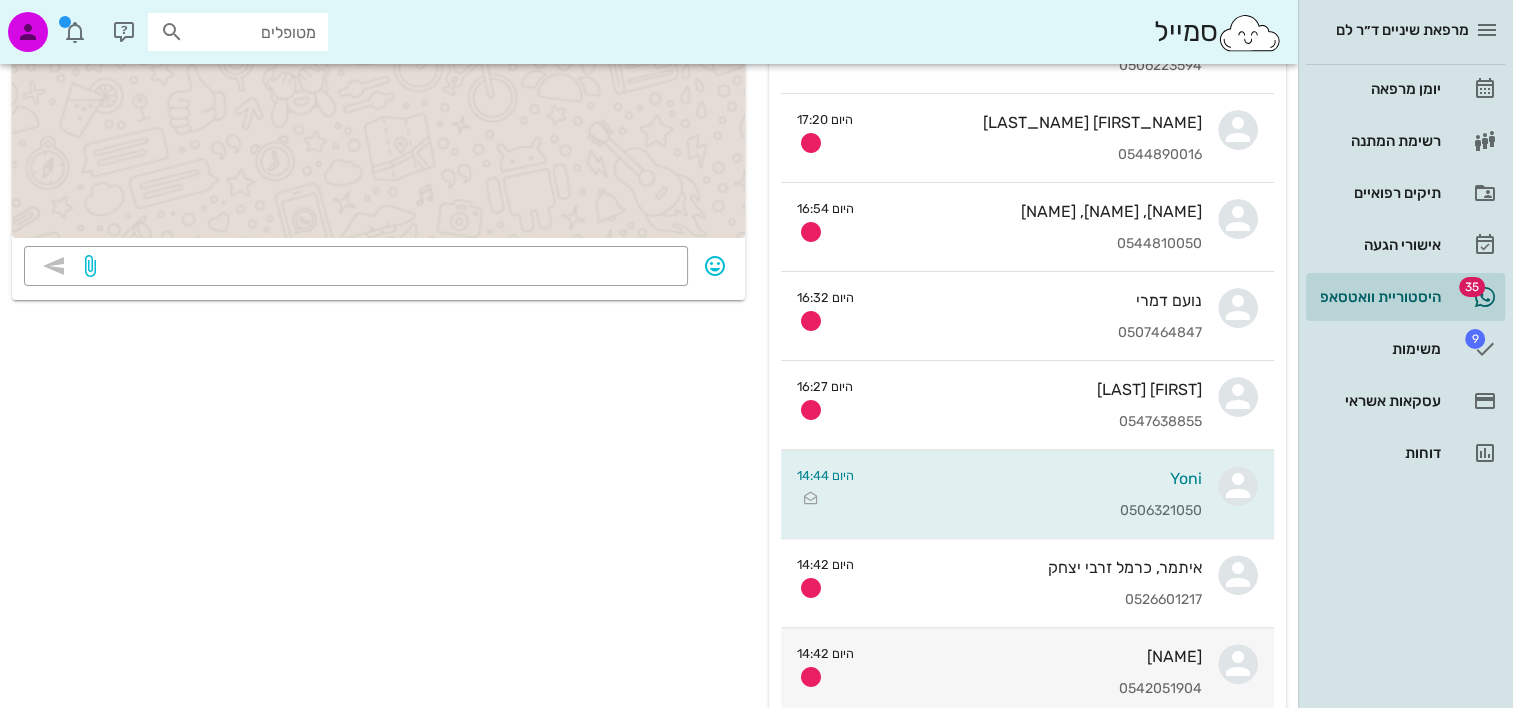 scroll, scrollTop: 600, scrollLeft: 0, axis: vertical 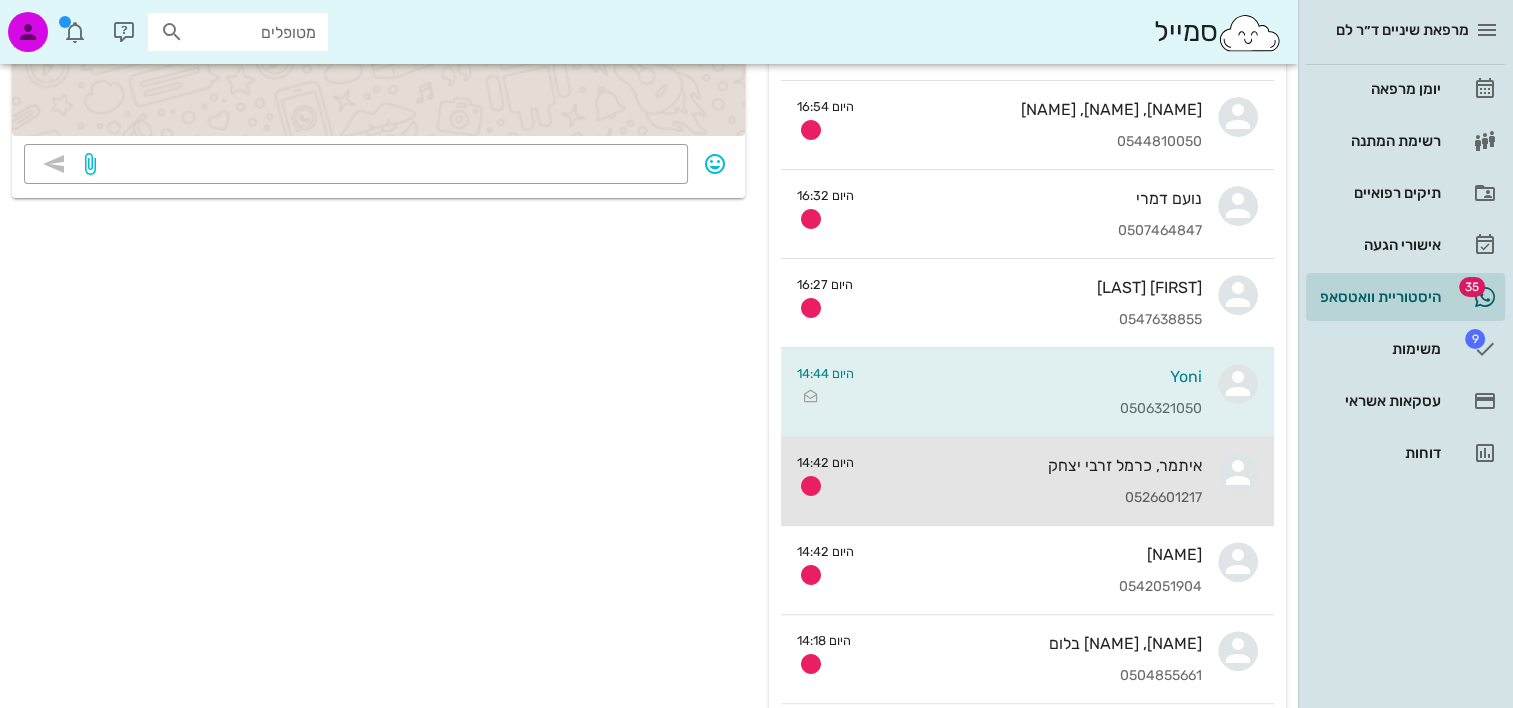 click on "איתמר, כרמל זרבי יצחק [PHONE]" at bounding box center [1036, 481] 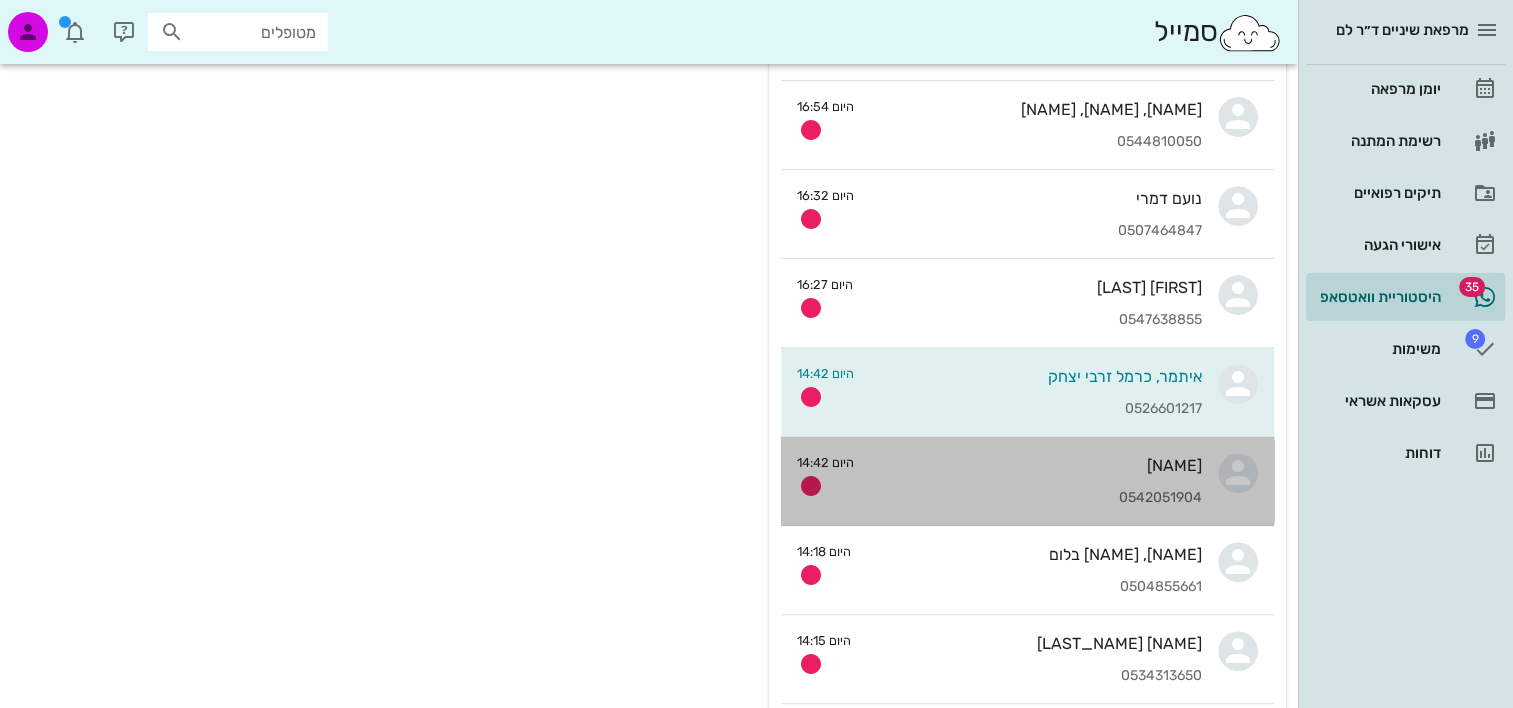scroll, scrollTop: 0, scrollLeft: 0, axis: both 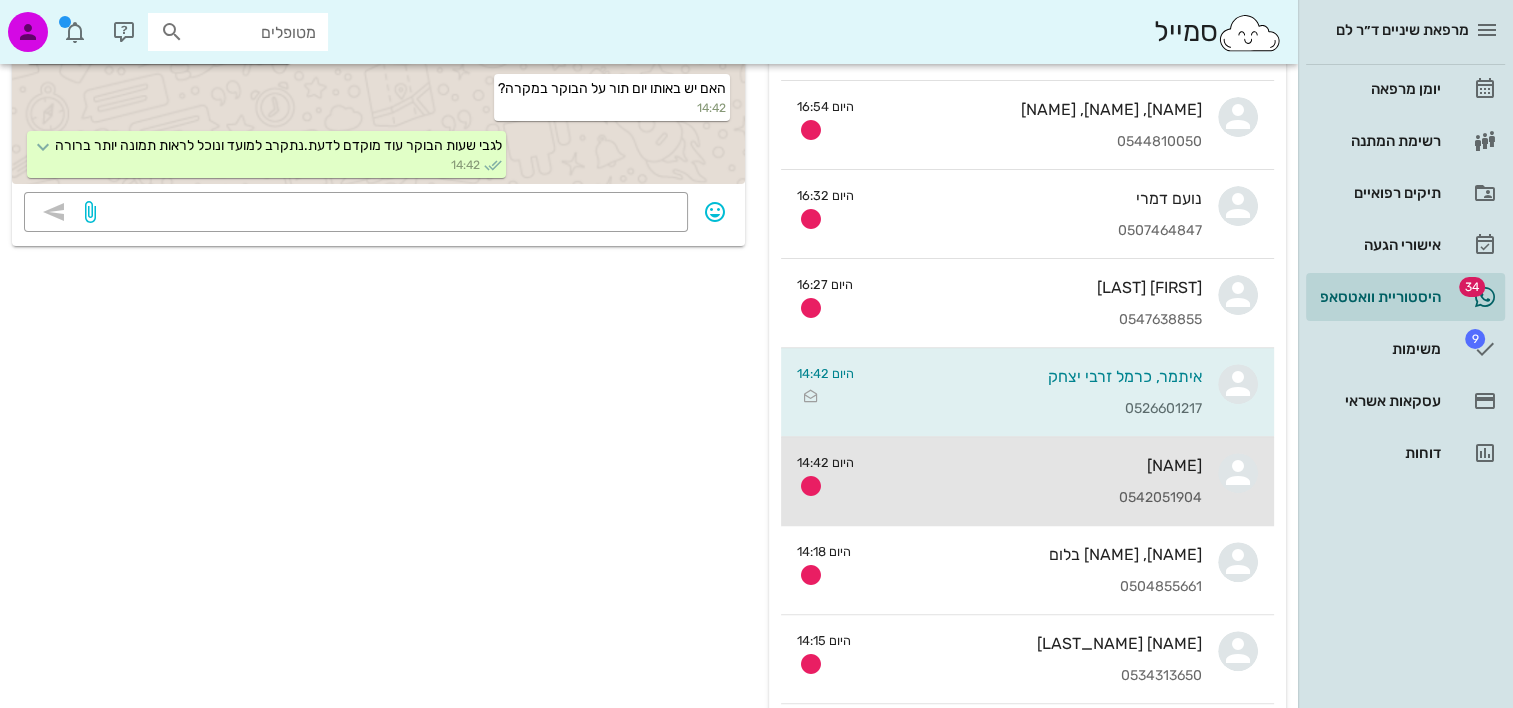 click on "[FIRST] [LAST] [PHONE]" at bounding box center [1036, 481] 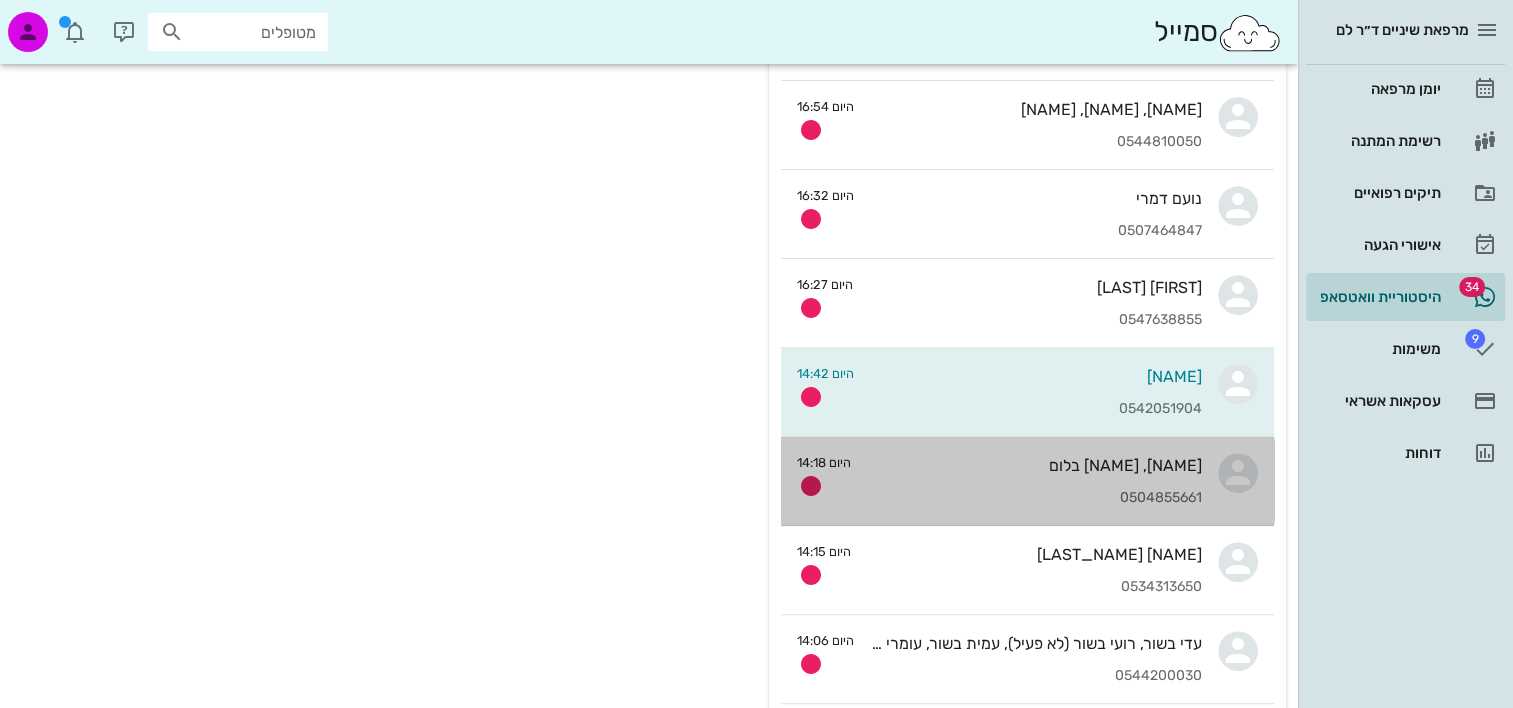 scroll, scrollTop: 0, scrollLeft: 0, axis: both 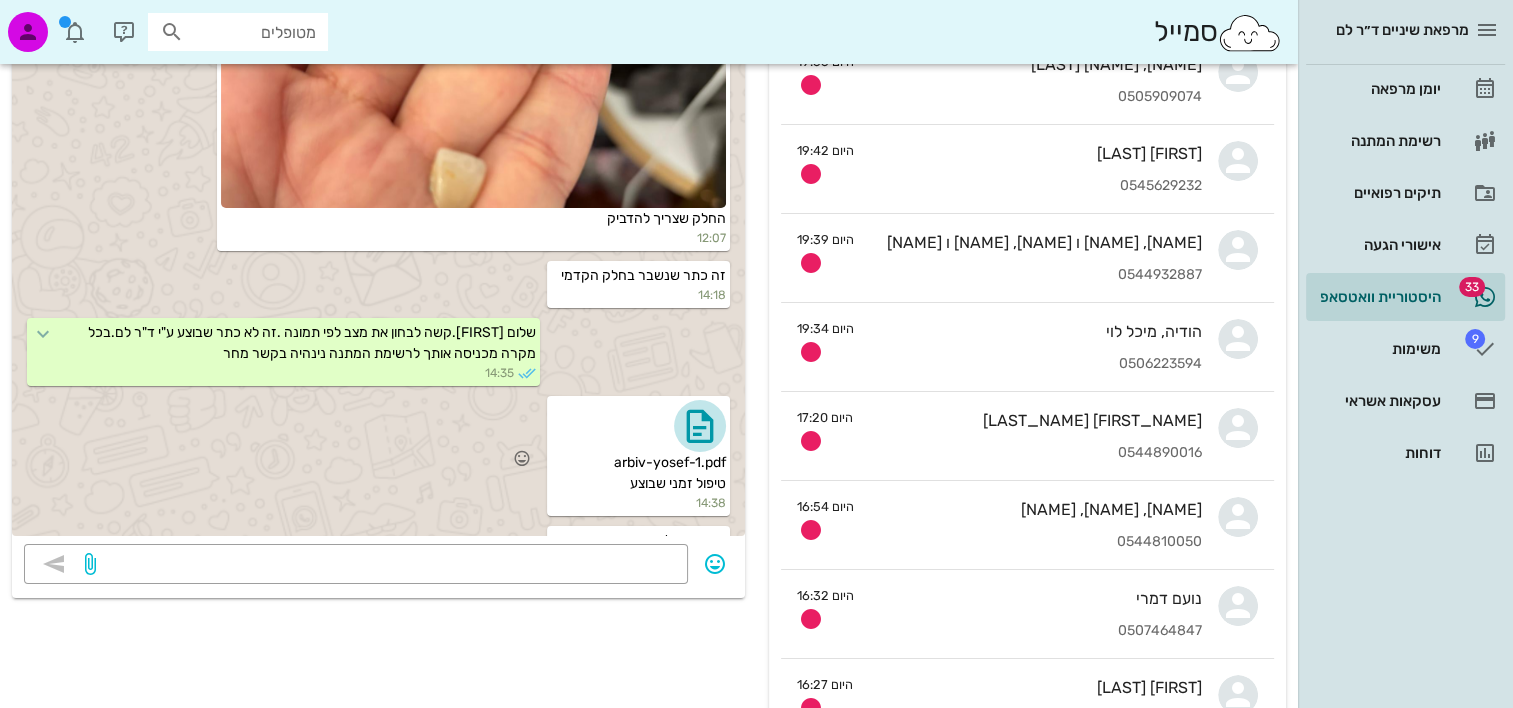 click at bounding box center [700, 426] 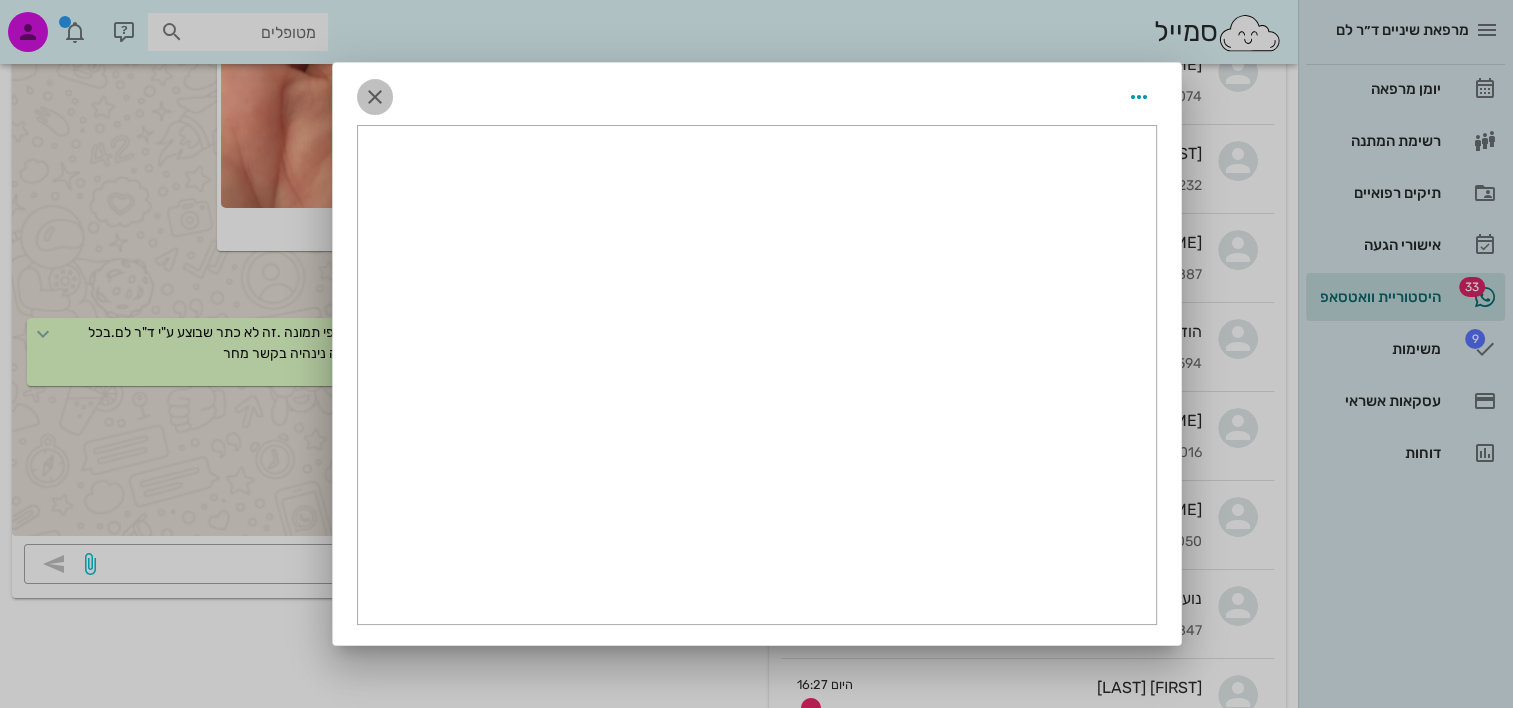 click at bounding box center [375, 97] 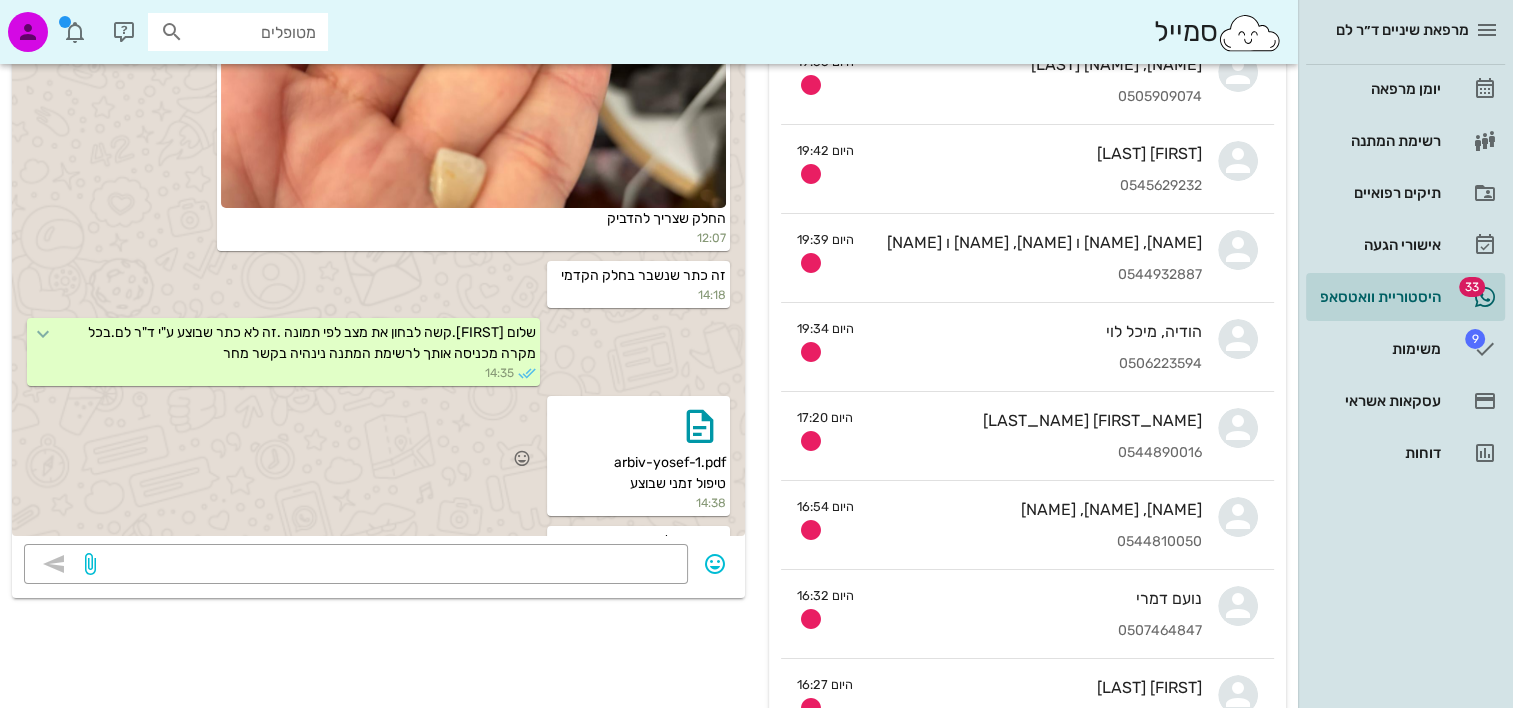 scroll, scrollTop: 888, scrollLeft: 0, axis: vertical 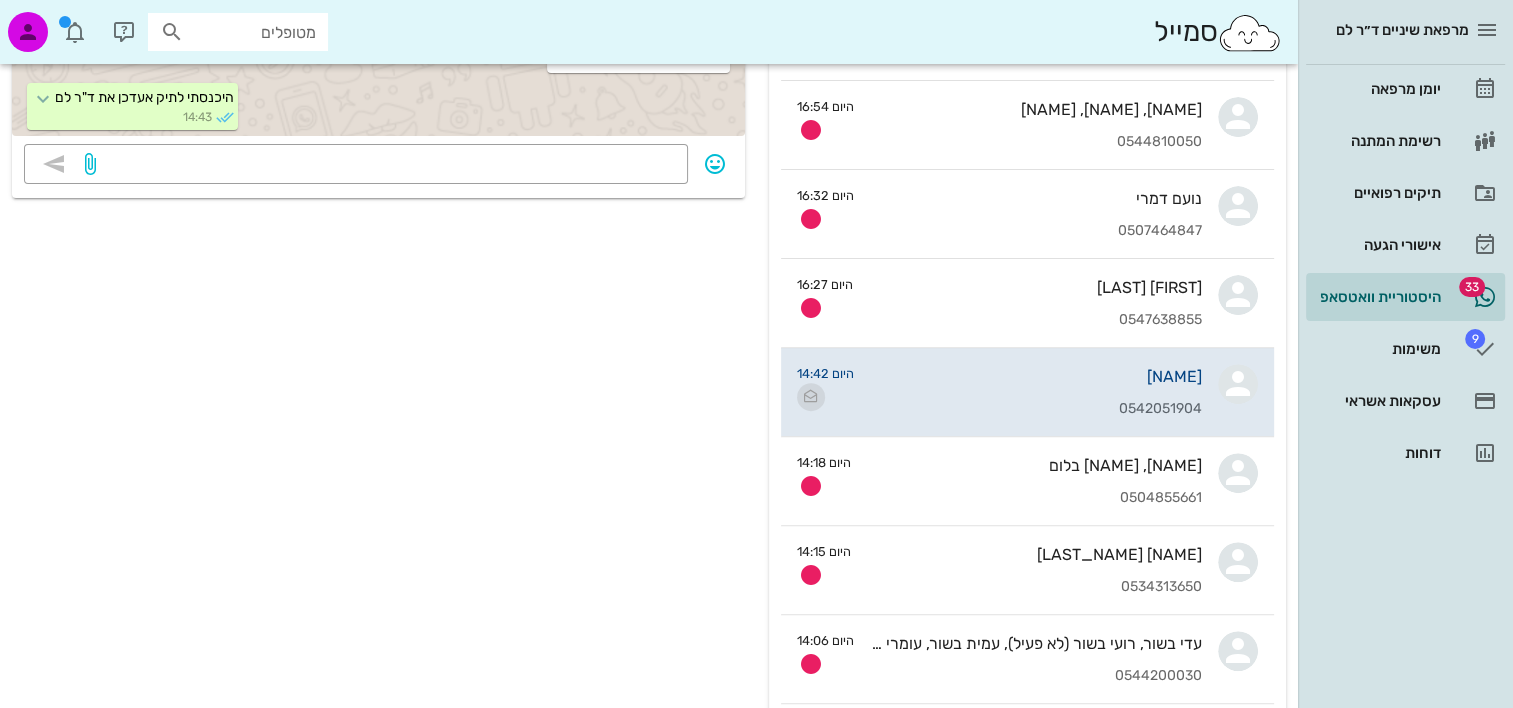 click at bounding box center (811, 397) 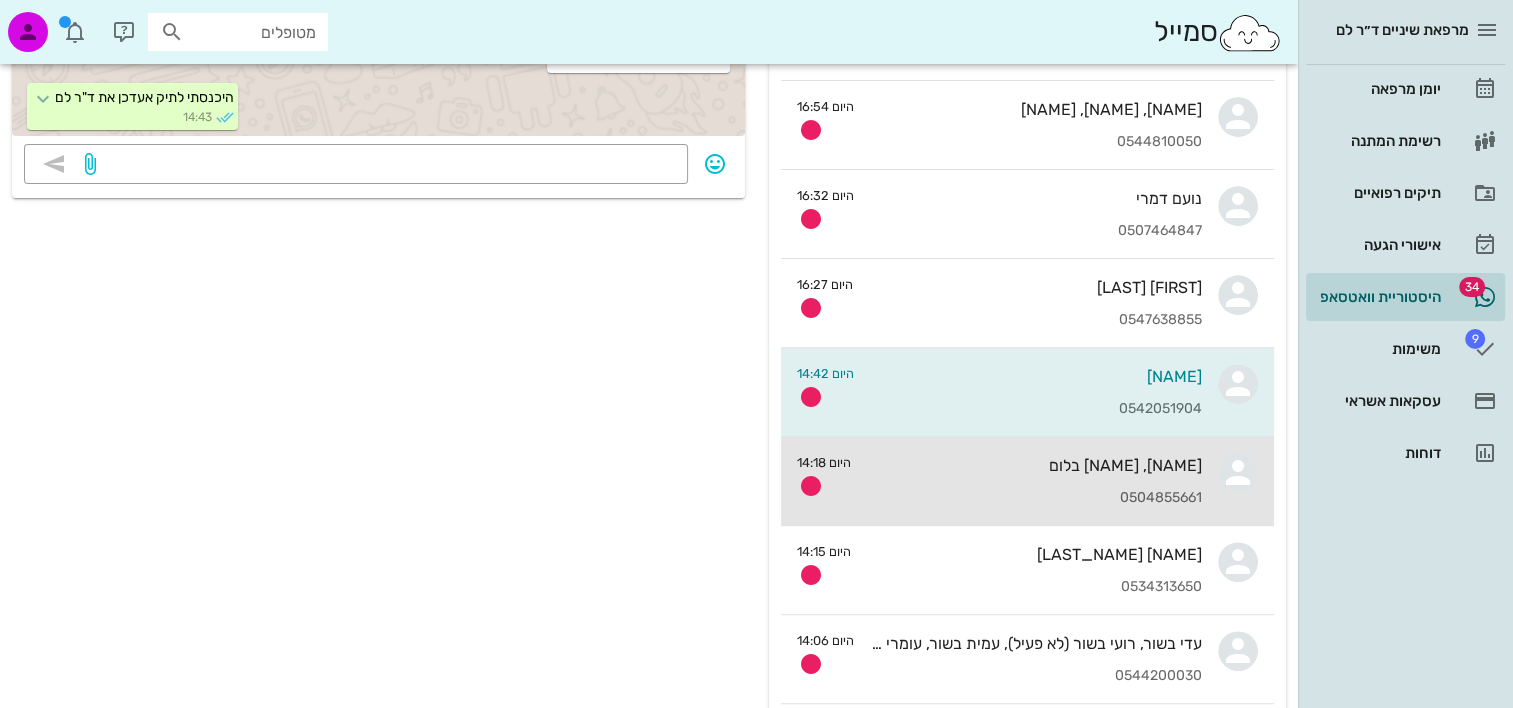 click on "[NAME], [NAME] בלום" at bounding box center [1034, 465] 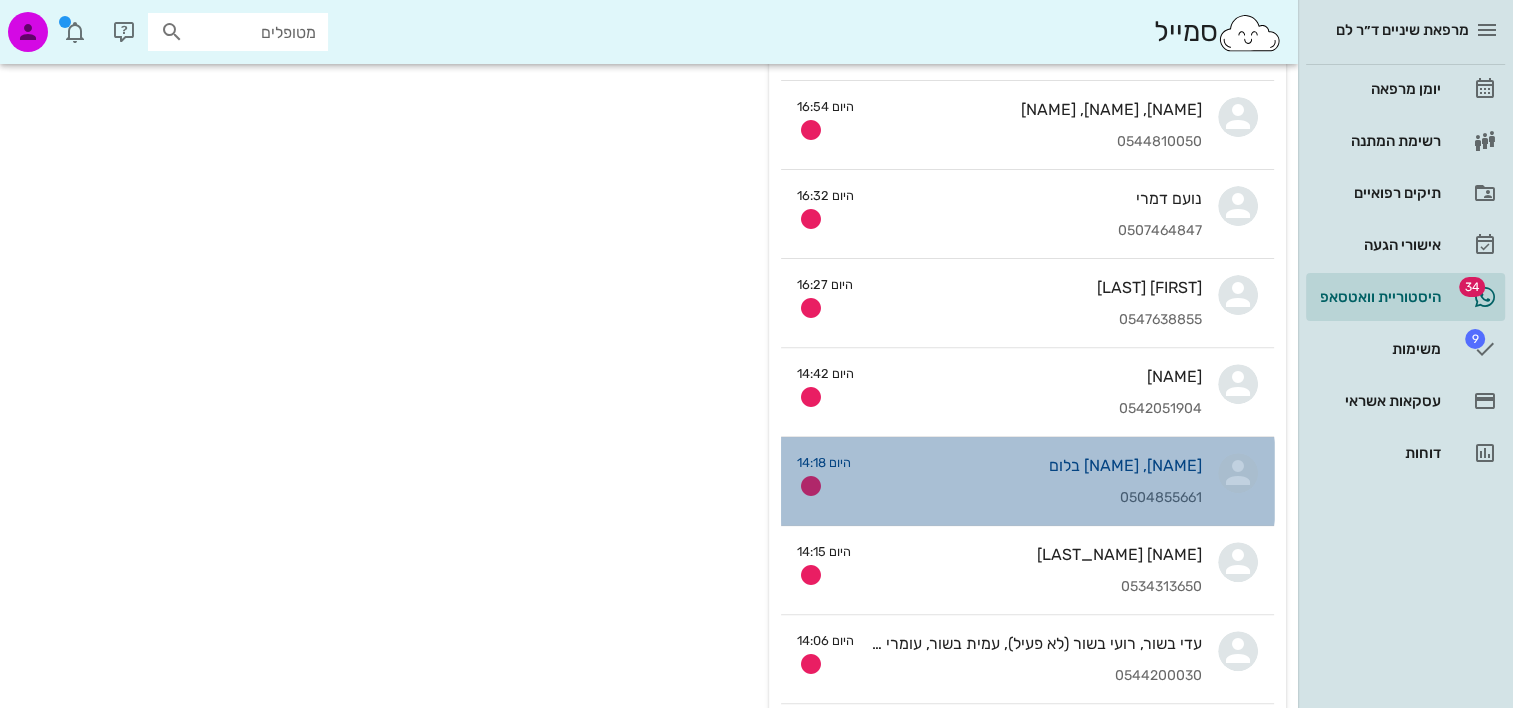 scroll, scrollTop: 0, scrollLeft: 0, axis: both 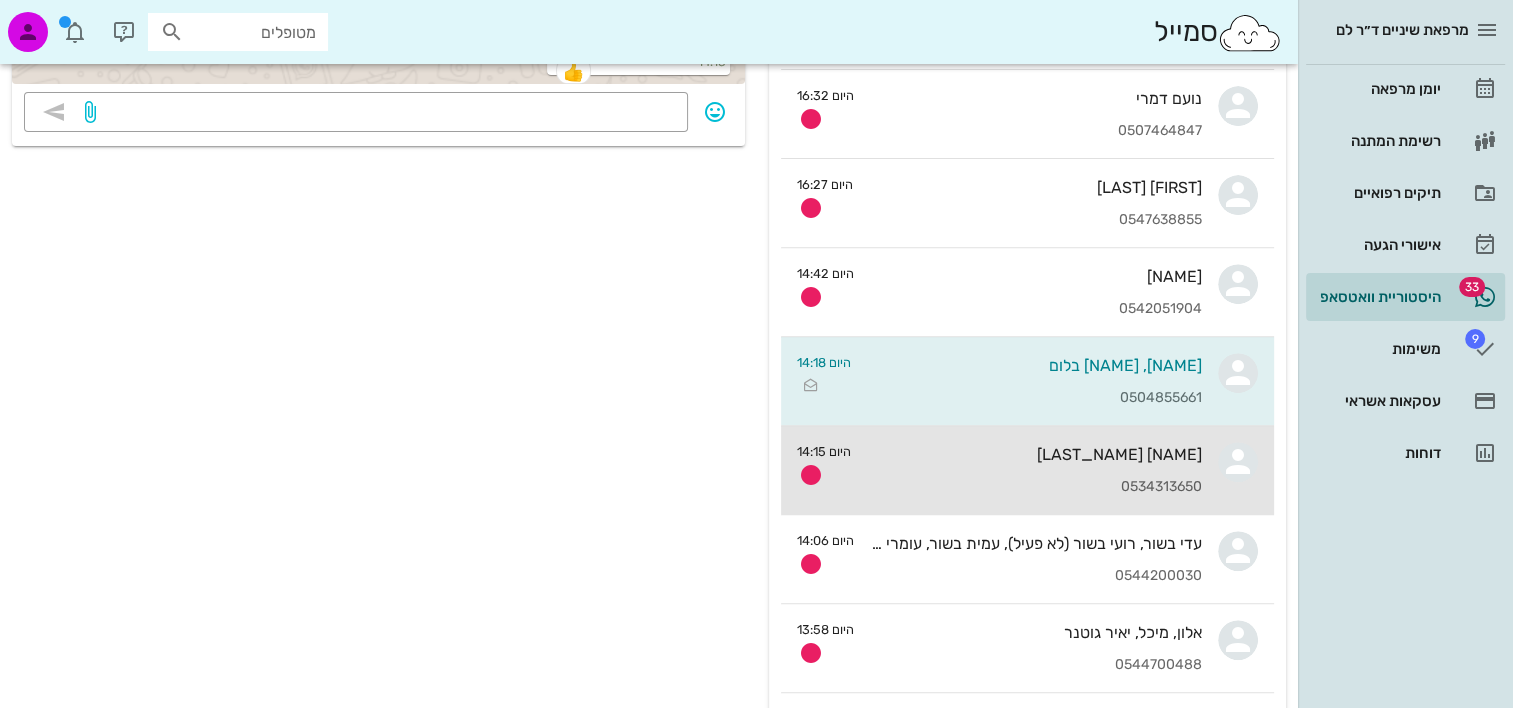 click on "0534313650" at bounding box center [1034, 487] 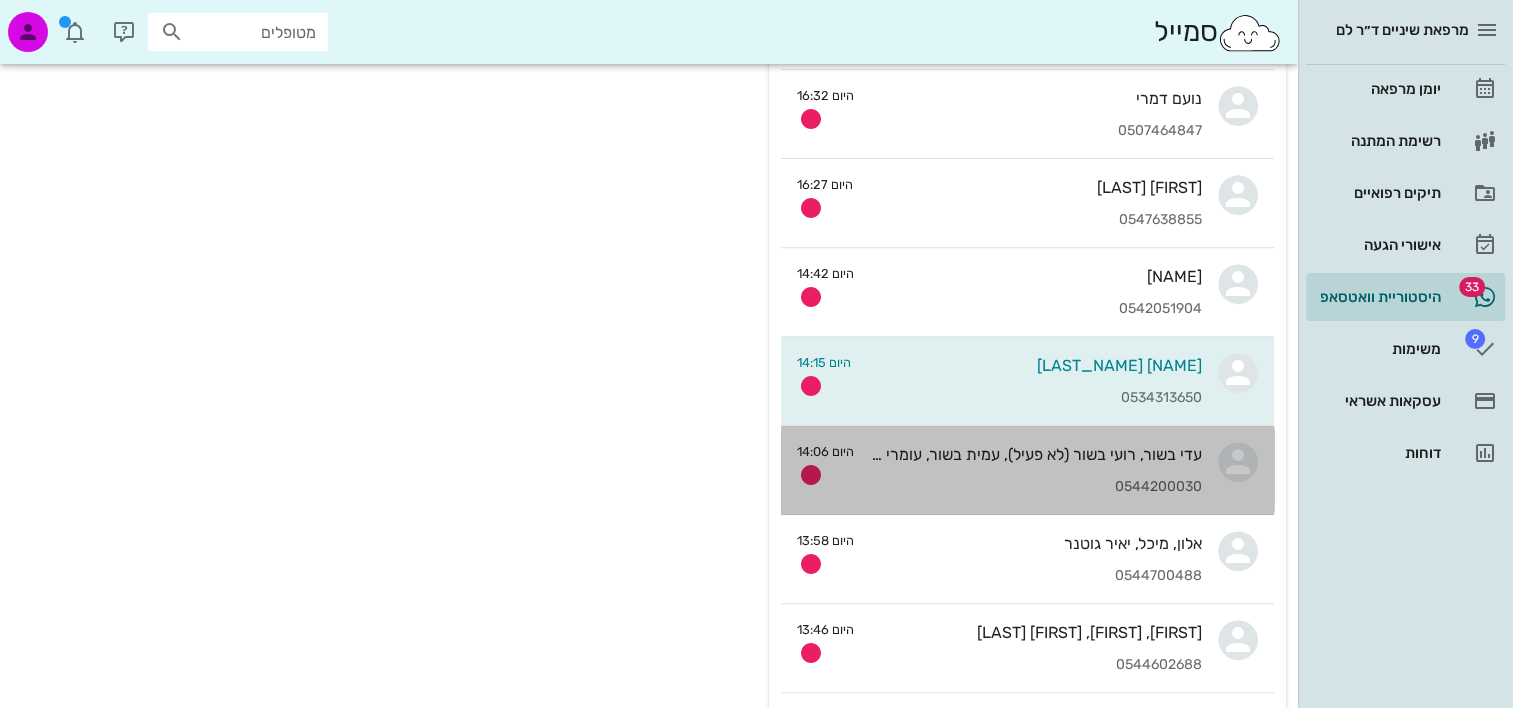 scroll, scrollTop: 0, scrollLeft: 0, axis: both 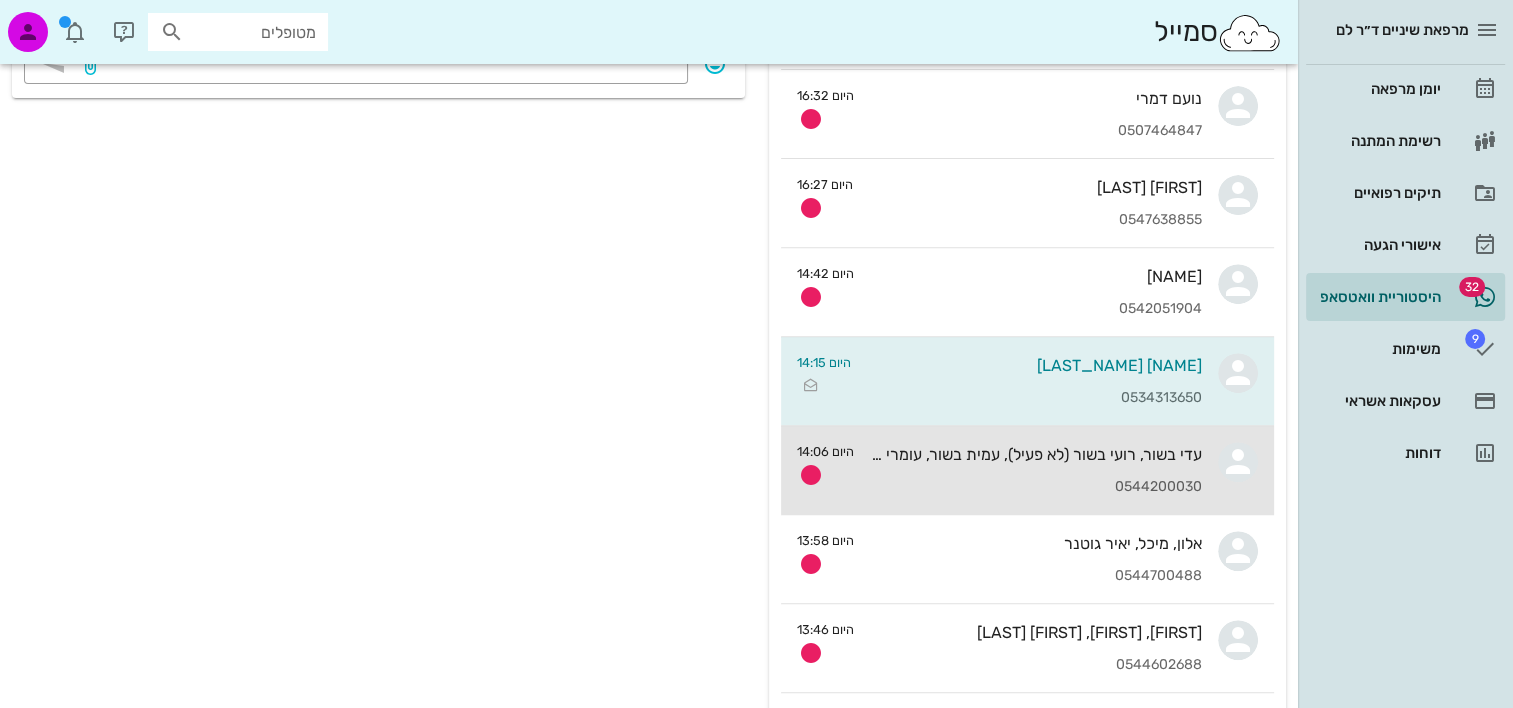 click on "0544200030" at bounding box center [1036, 487] 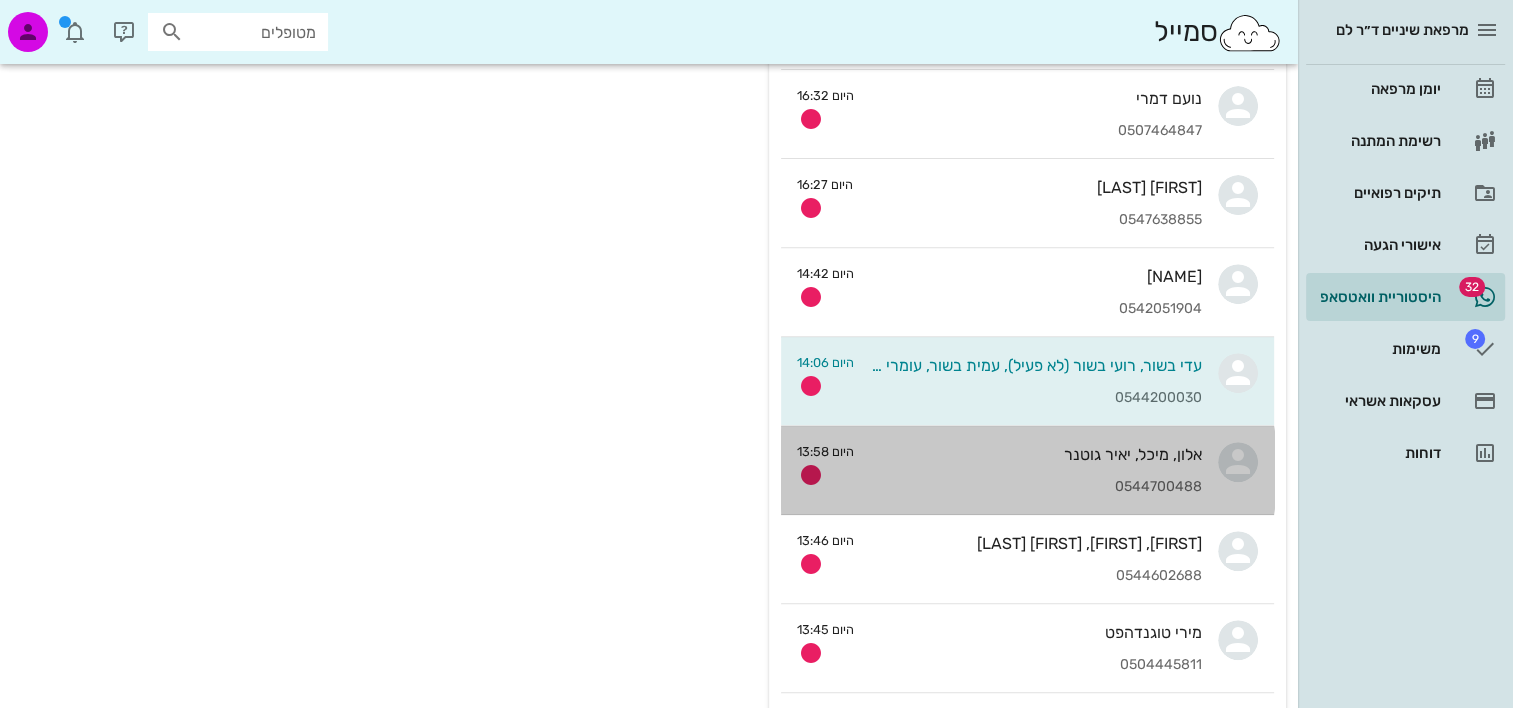 scroll, scrollTop: 0, scrollLeft: 0, axis: both 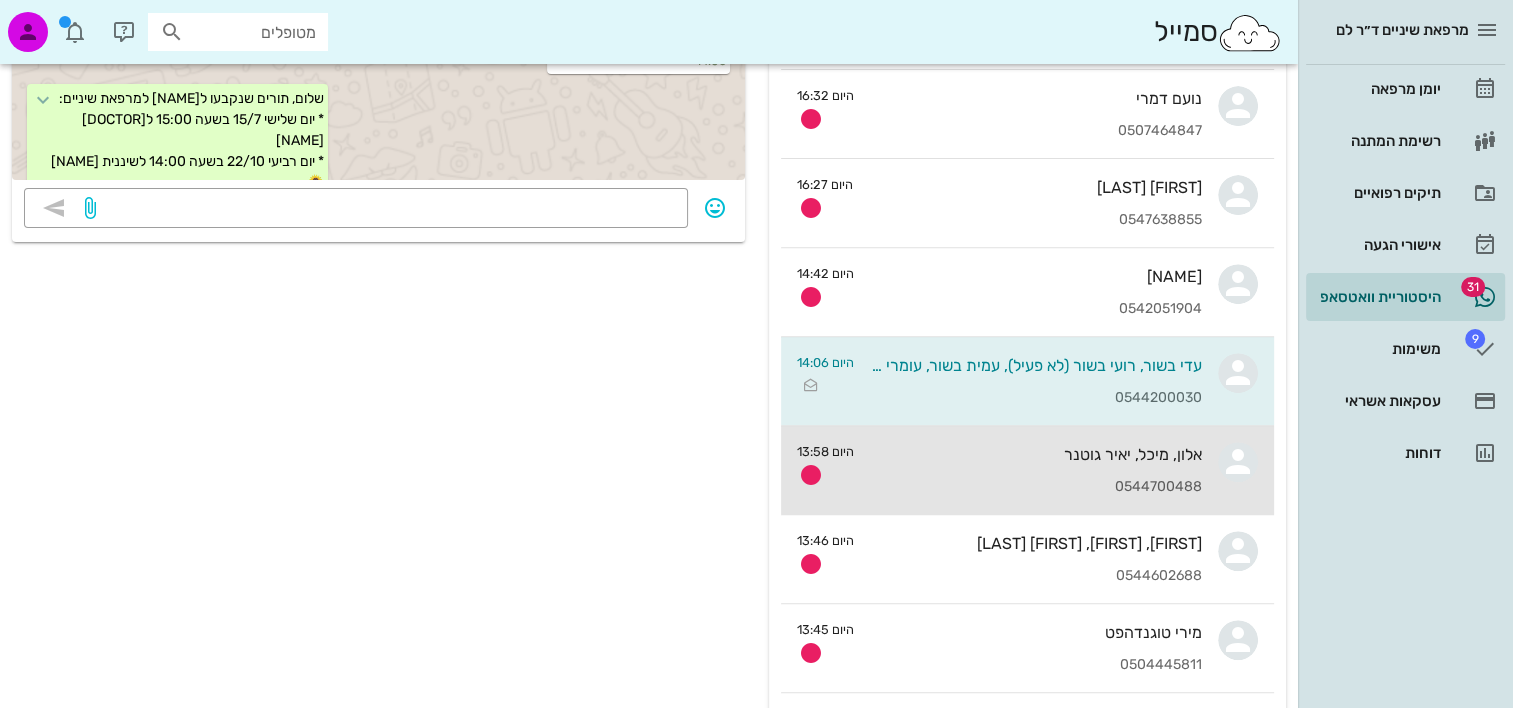 drag, startPoint x: 964, startPoint y: 455, endPoint x: 866, endPoint y: 477, distance: 100.43903 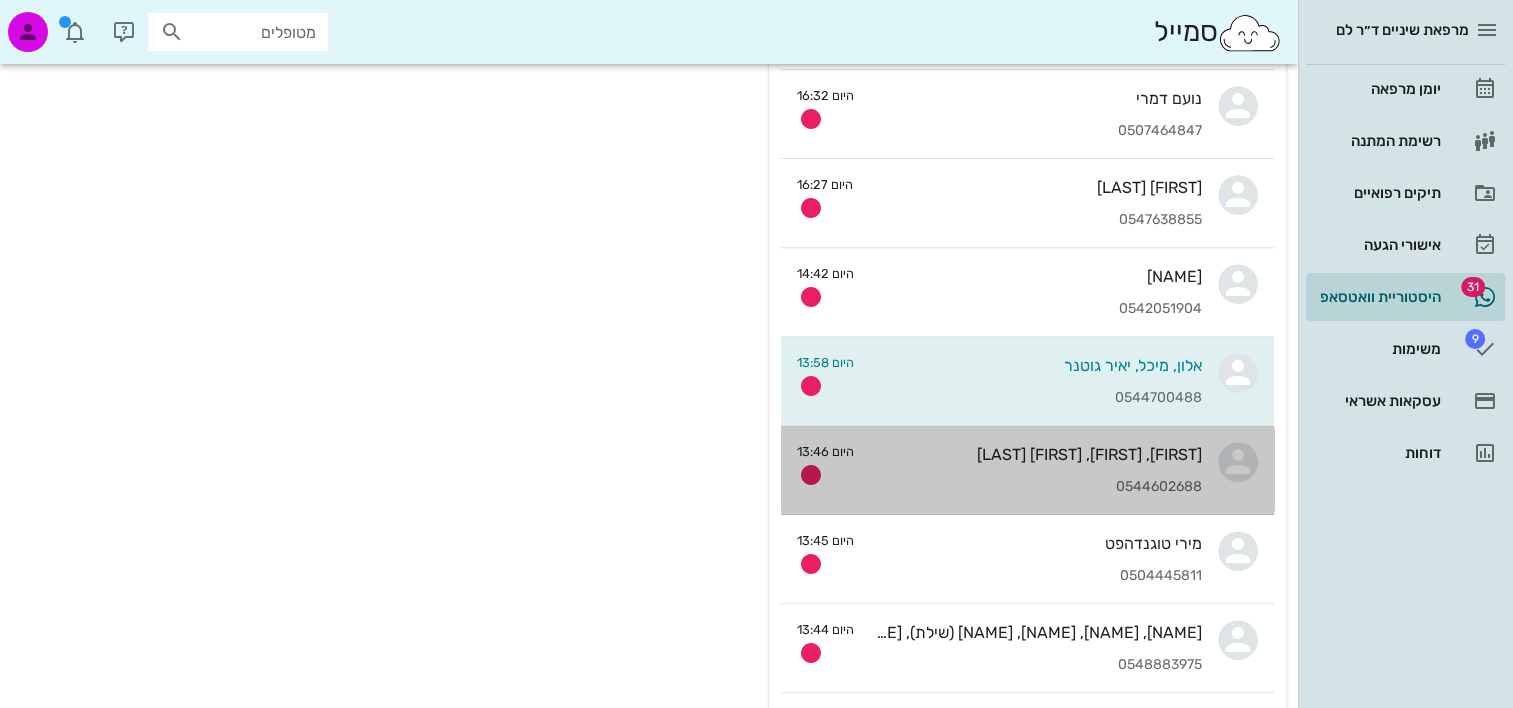 scroll, scrollTop: 0, scrollLeft: 0, axis: both 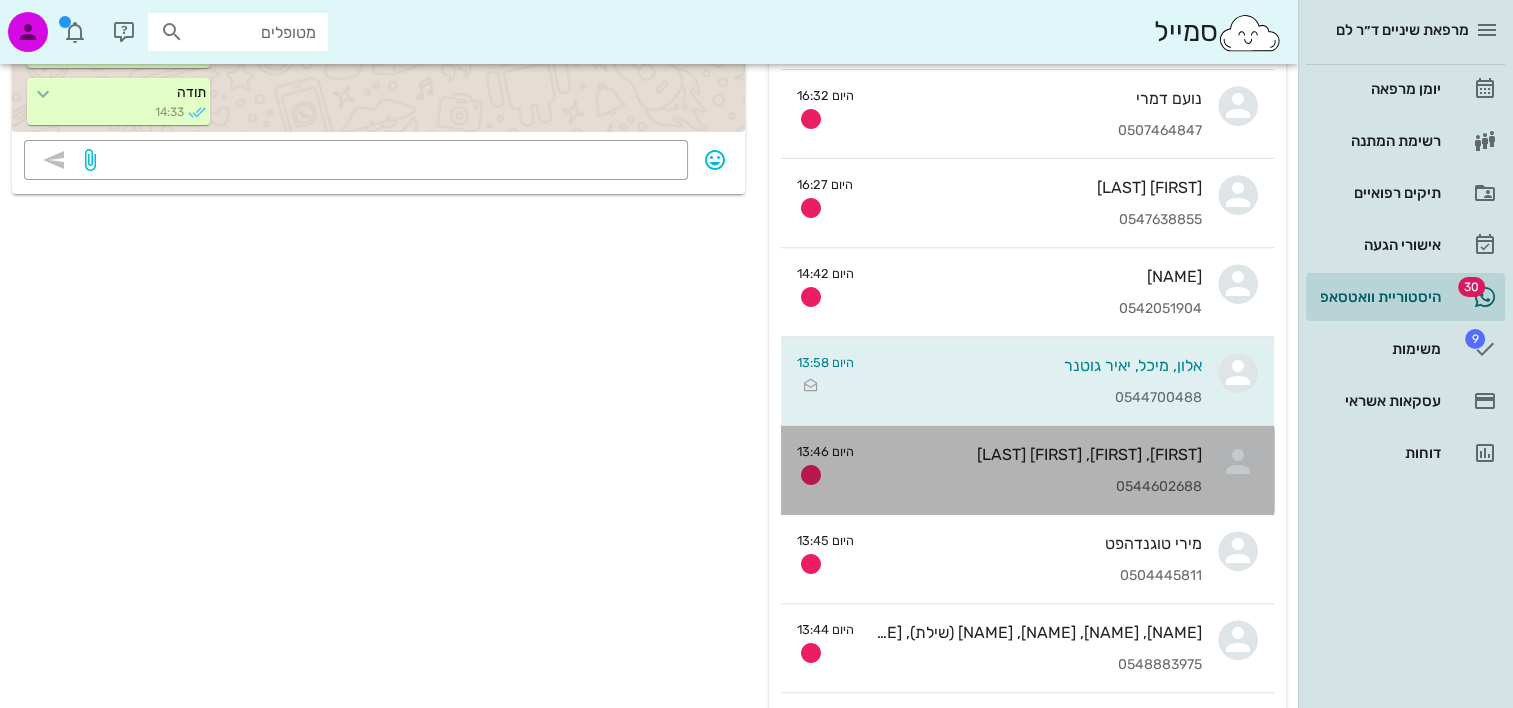 click on "0544602688" at bounding box center [1036, 487] 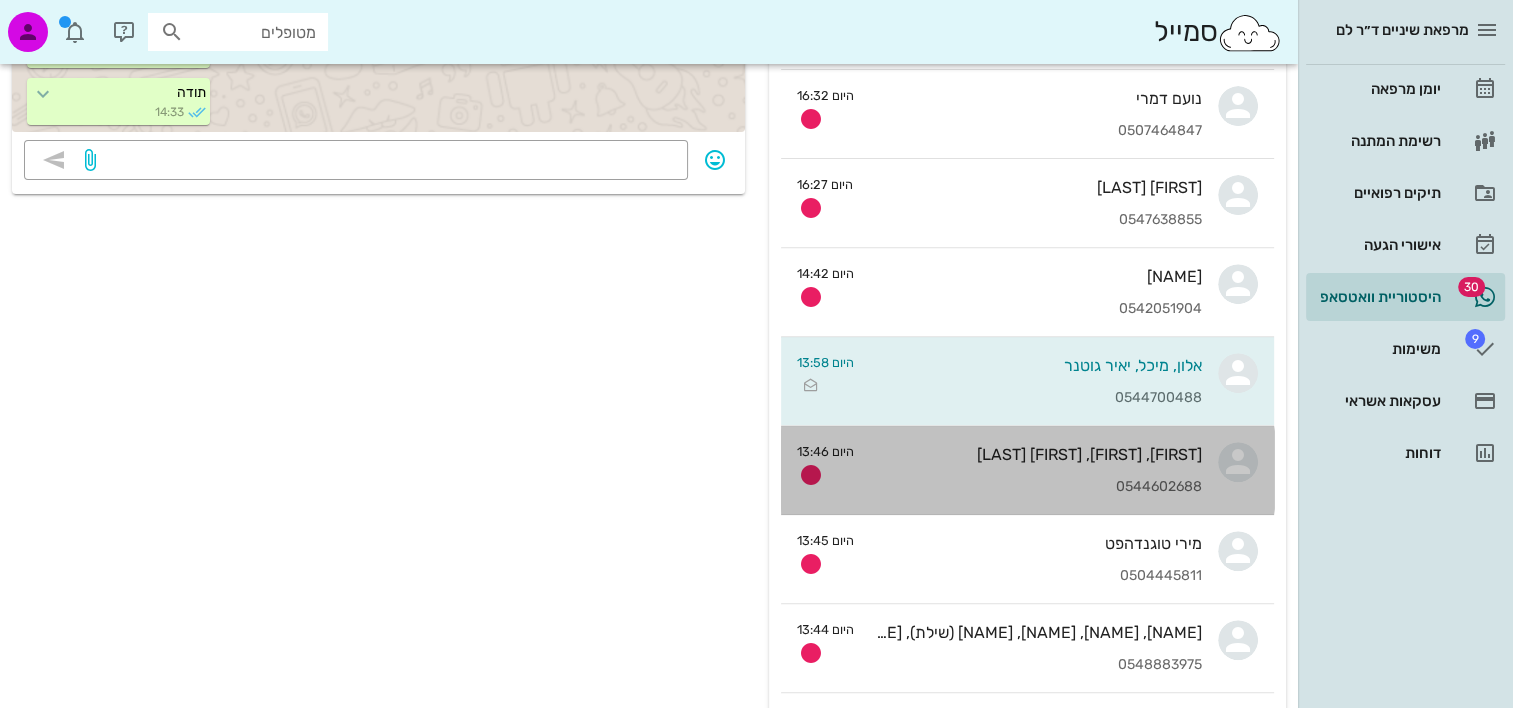 scroll, scrollTop: 0, scrollLeft: 0, axis: both 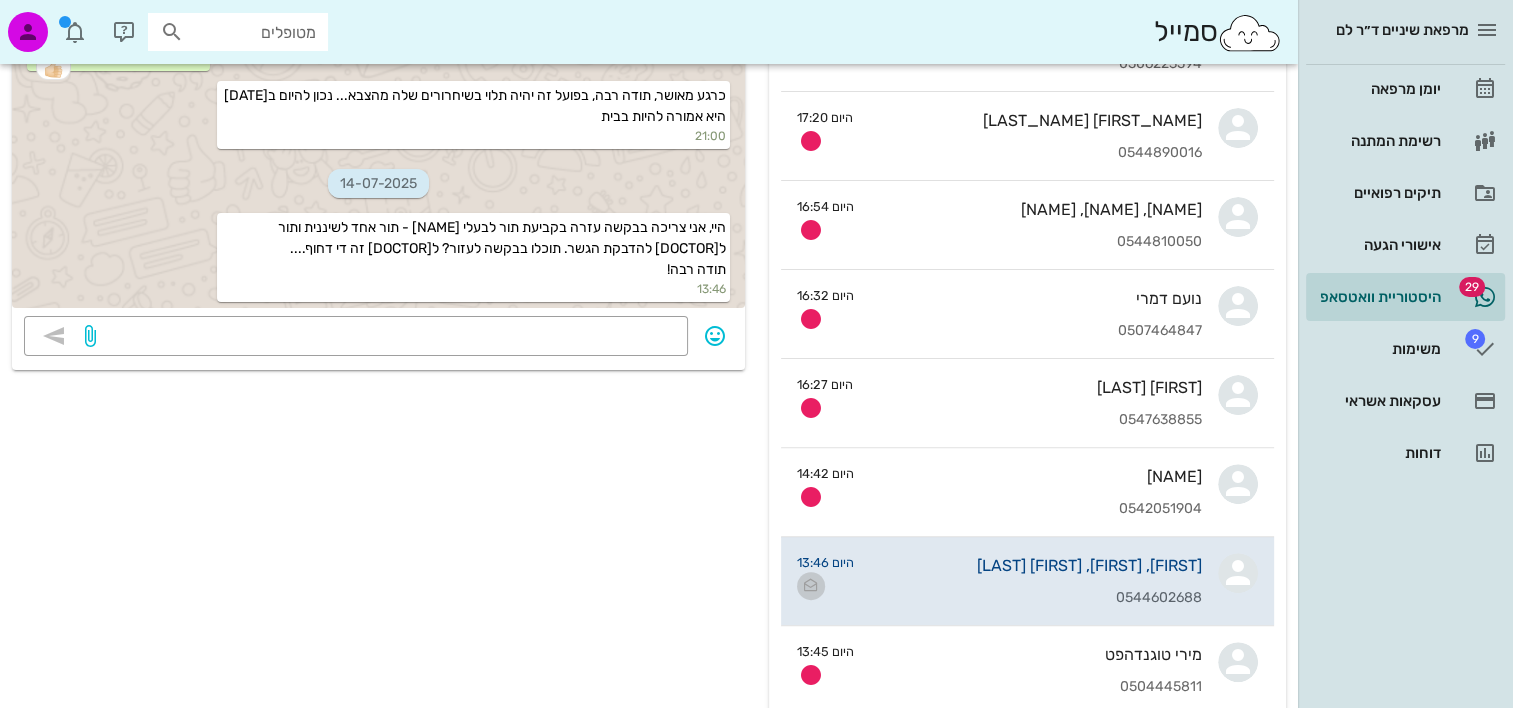 click at bounding box center [811, 586] 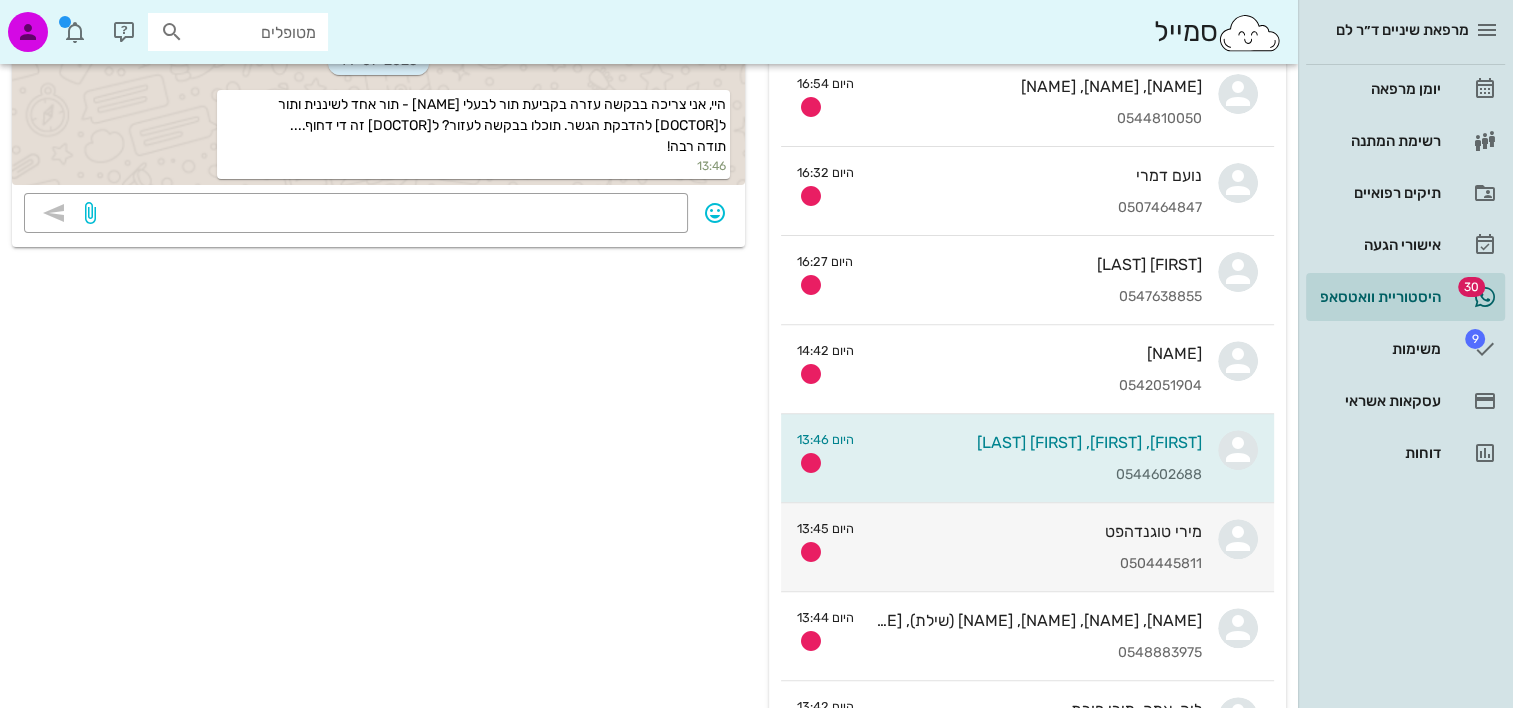 scroll, scrollTop: 700, scrollLeft: 0, axis: vertical 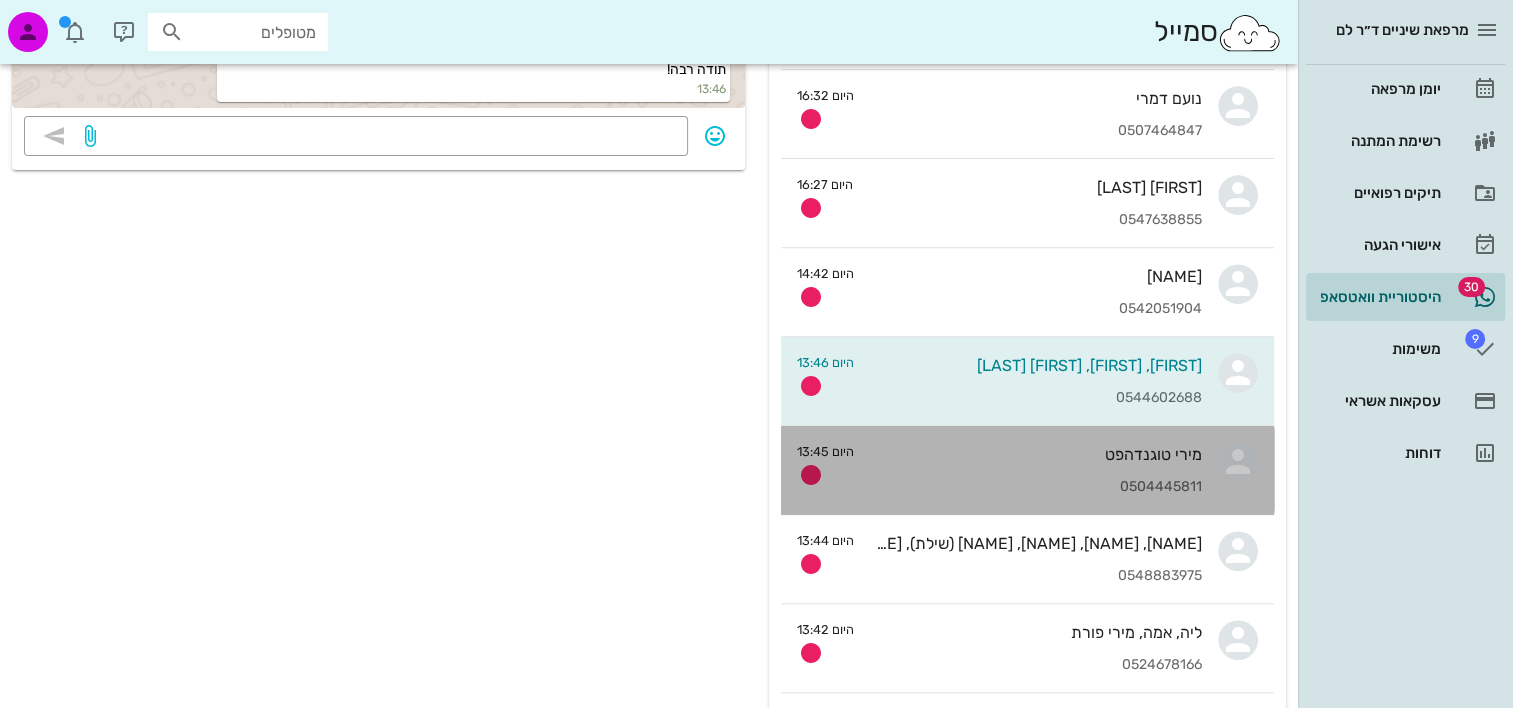 click on "מירי טוגנדהפט [PHONE]" at bounding box center [1036, 470] 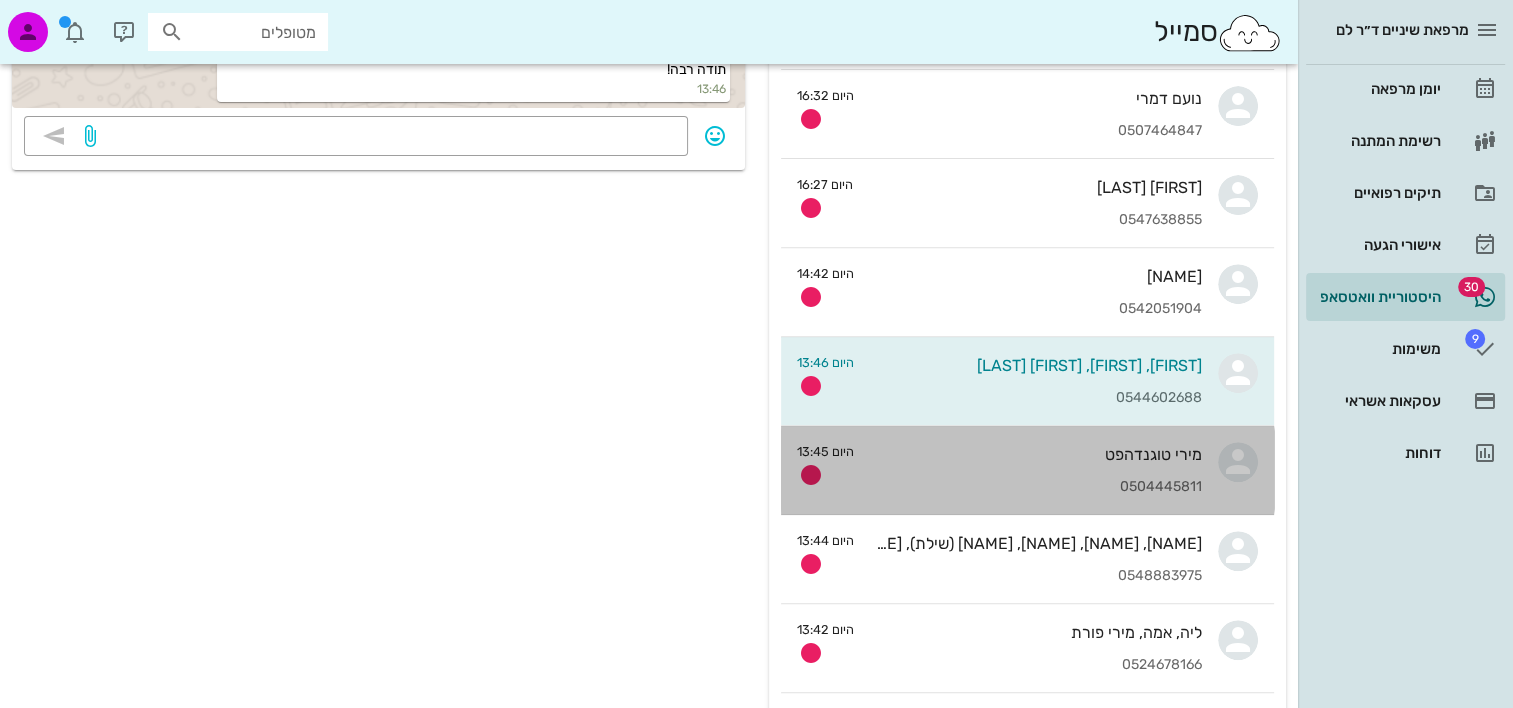 scroll, scrollTop: 0, scrollLeft: 0, axis: both 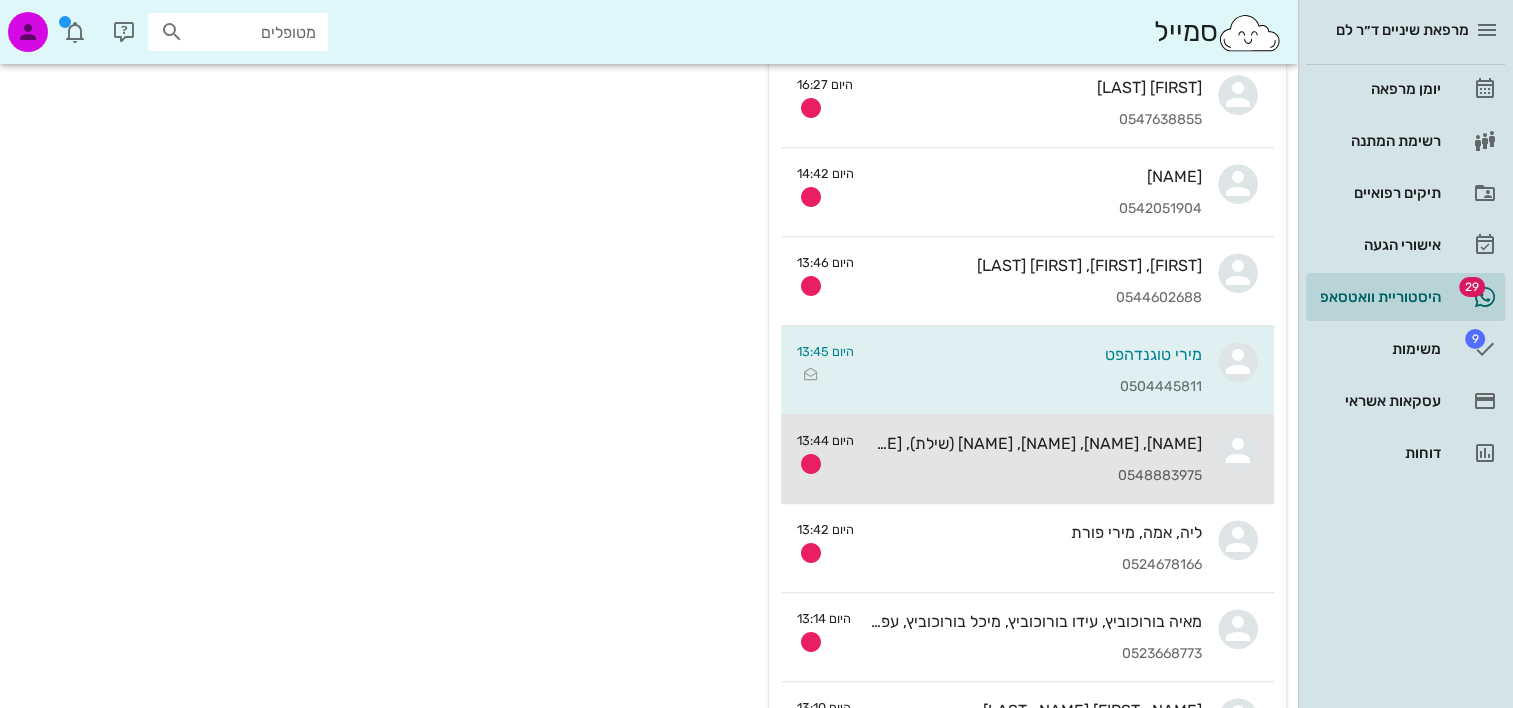 click on "אושרי, טליה, נורית, אוריה (שילת), עומרי דרי 0548883975" at bounding box center (1036, 459) 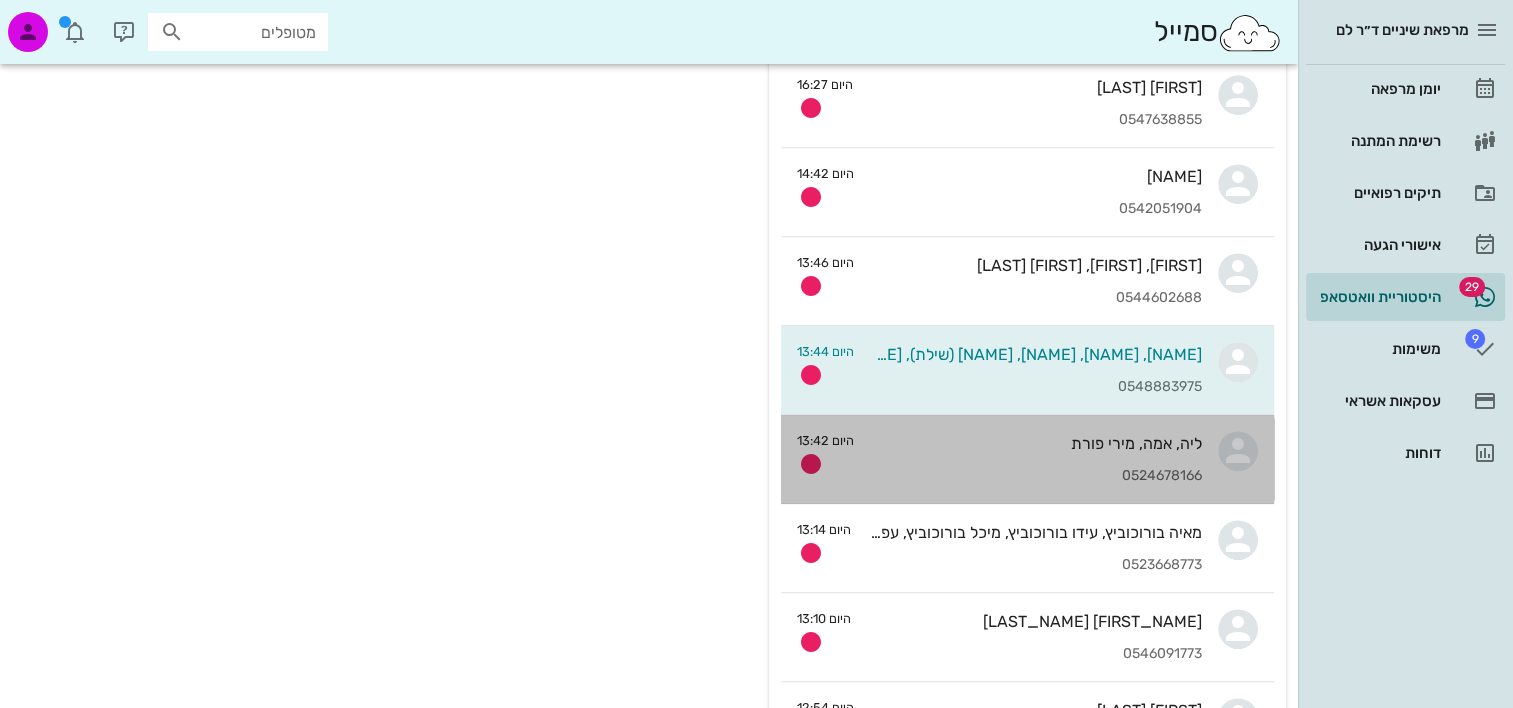 scroll, scrollTop: 0, scrollLeft: 0, axis: both 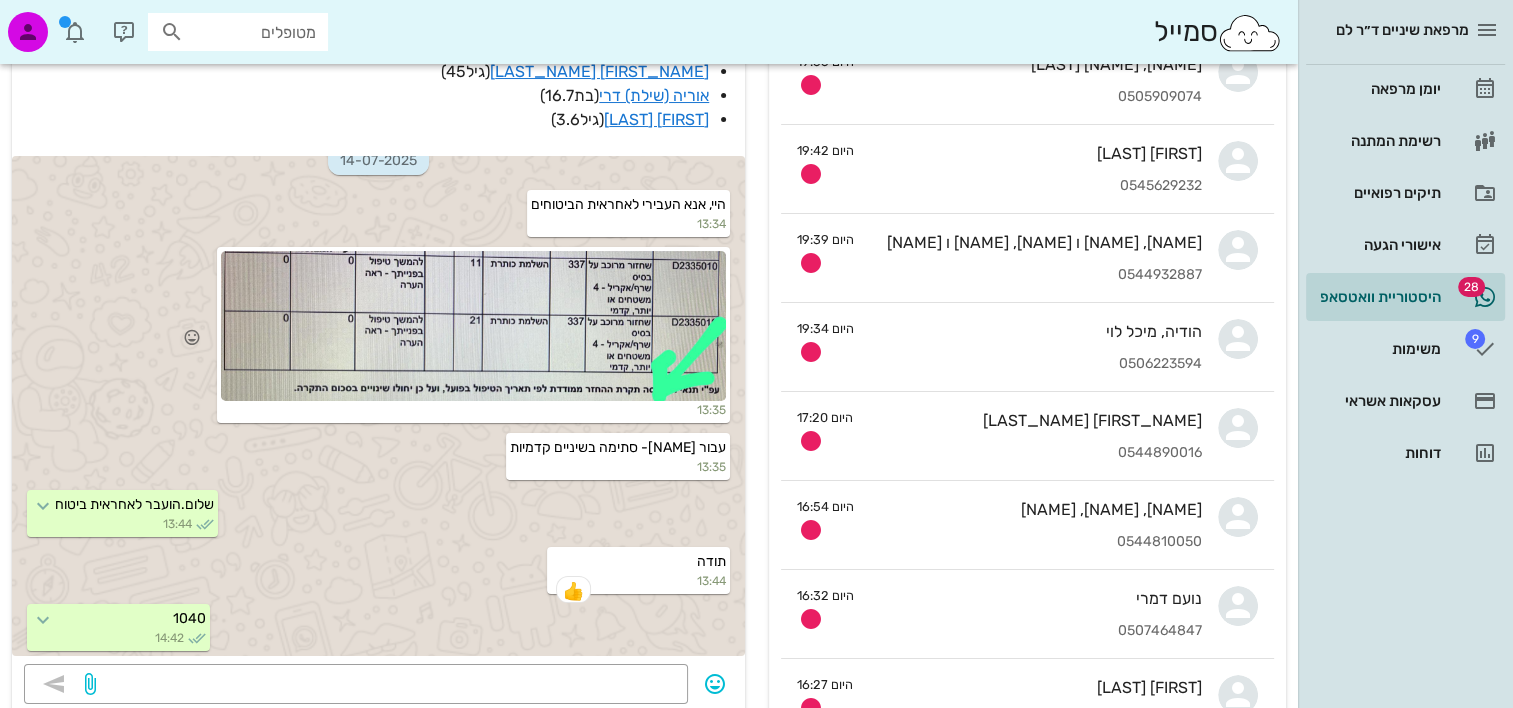 click at bounding box center [473, 326] 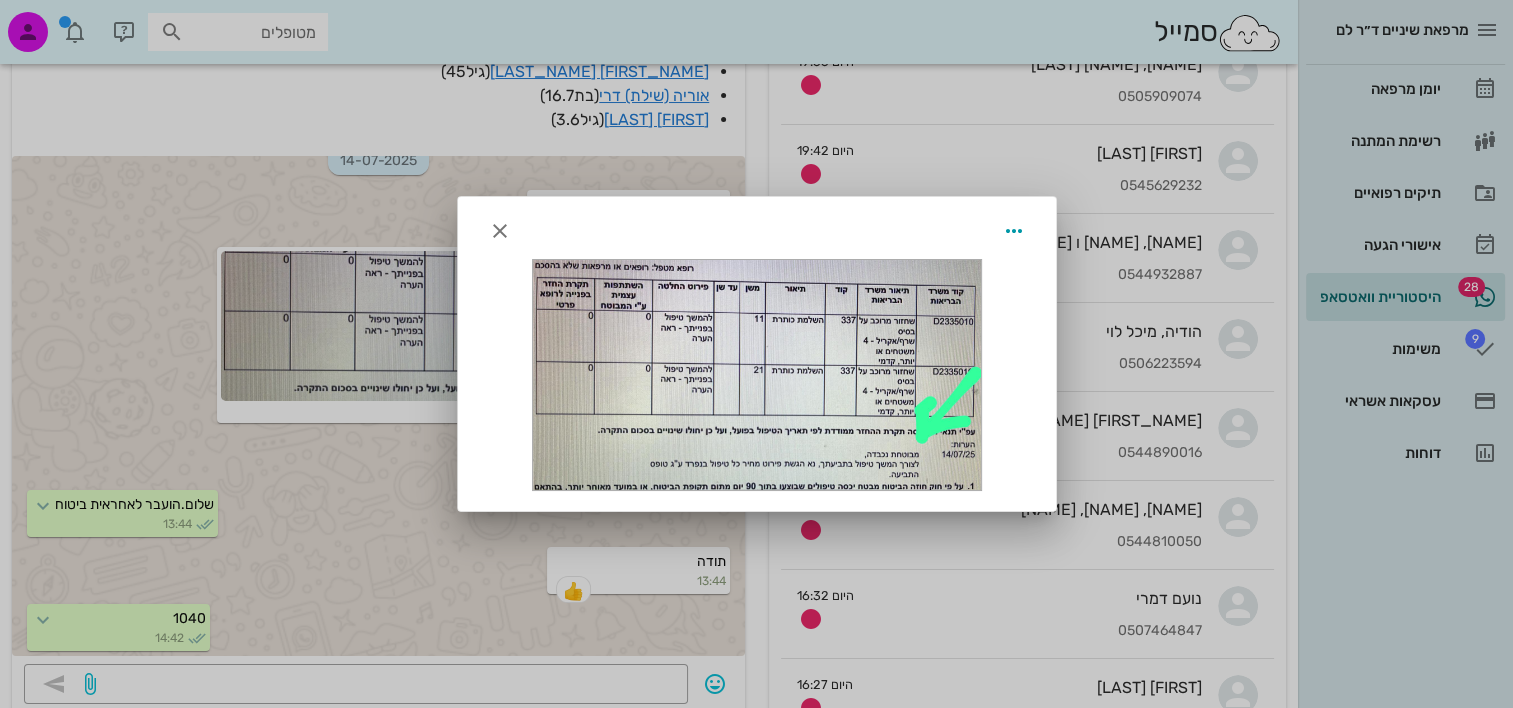 click at bounding box center (757, 375) 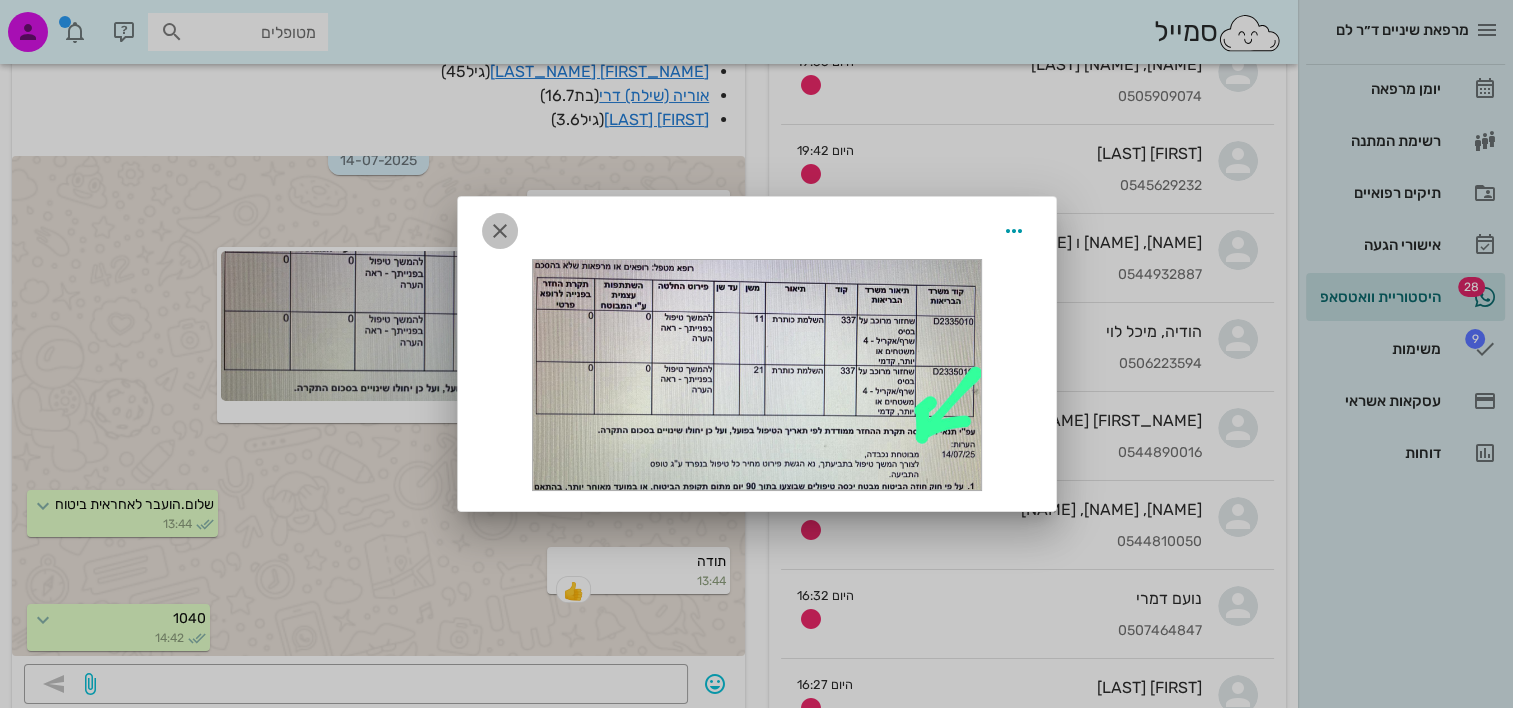 click at bounding box center [500, 231] 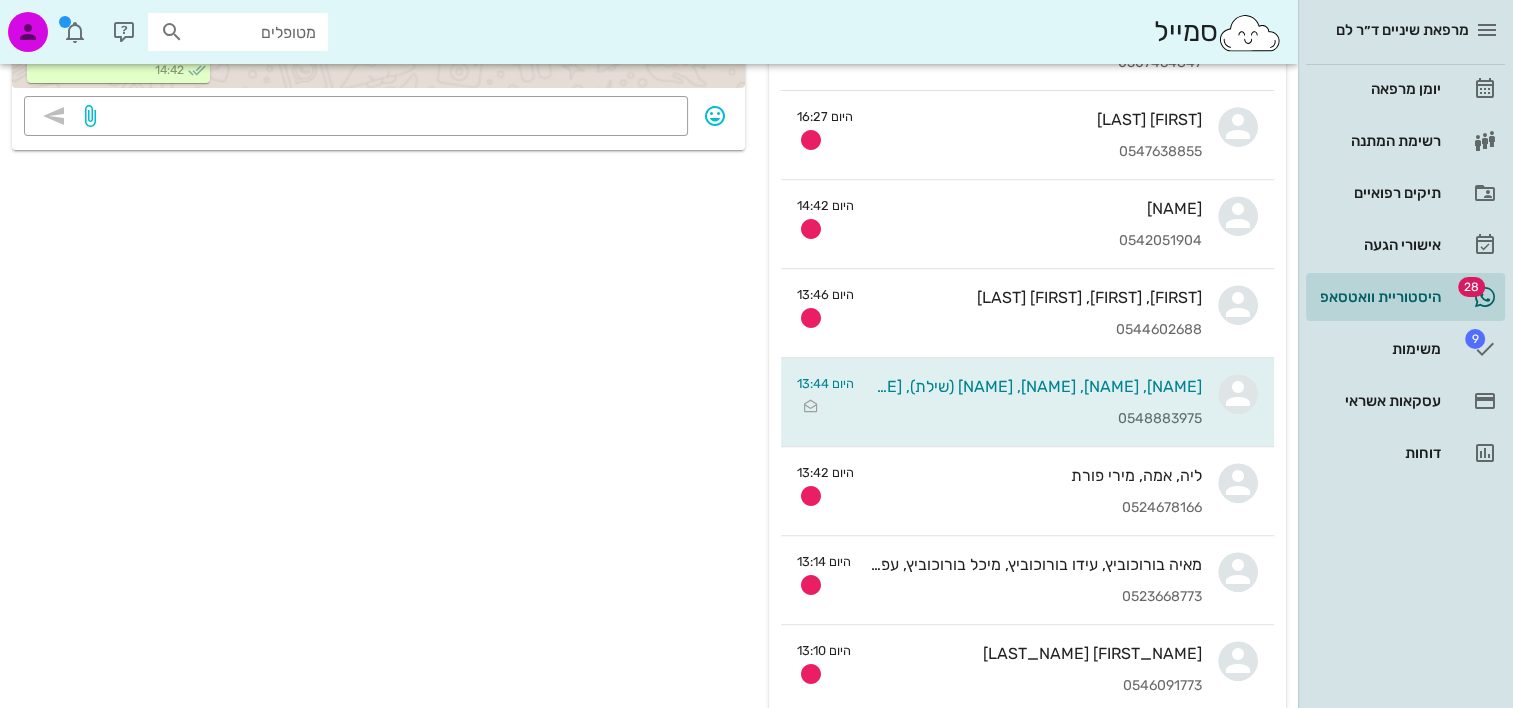 scroll, scrollTop: 800, scrollLeft: 0, axis: vertical 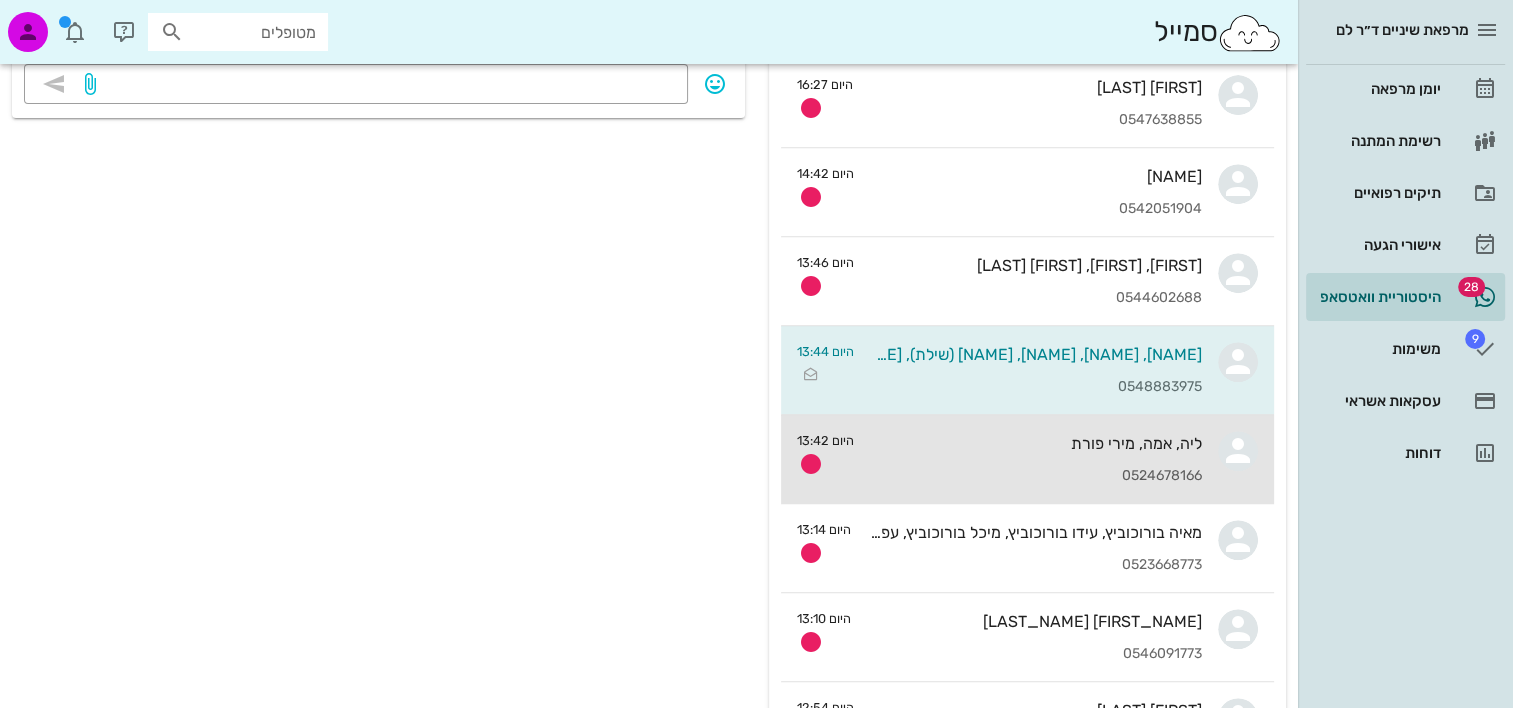 click on "0524678166" at bounding box center [1036, 476] 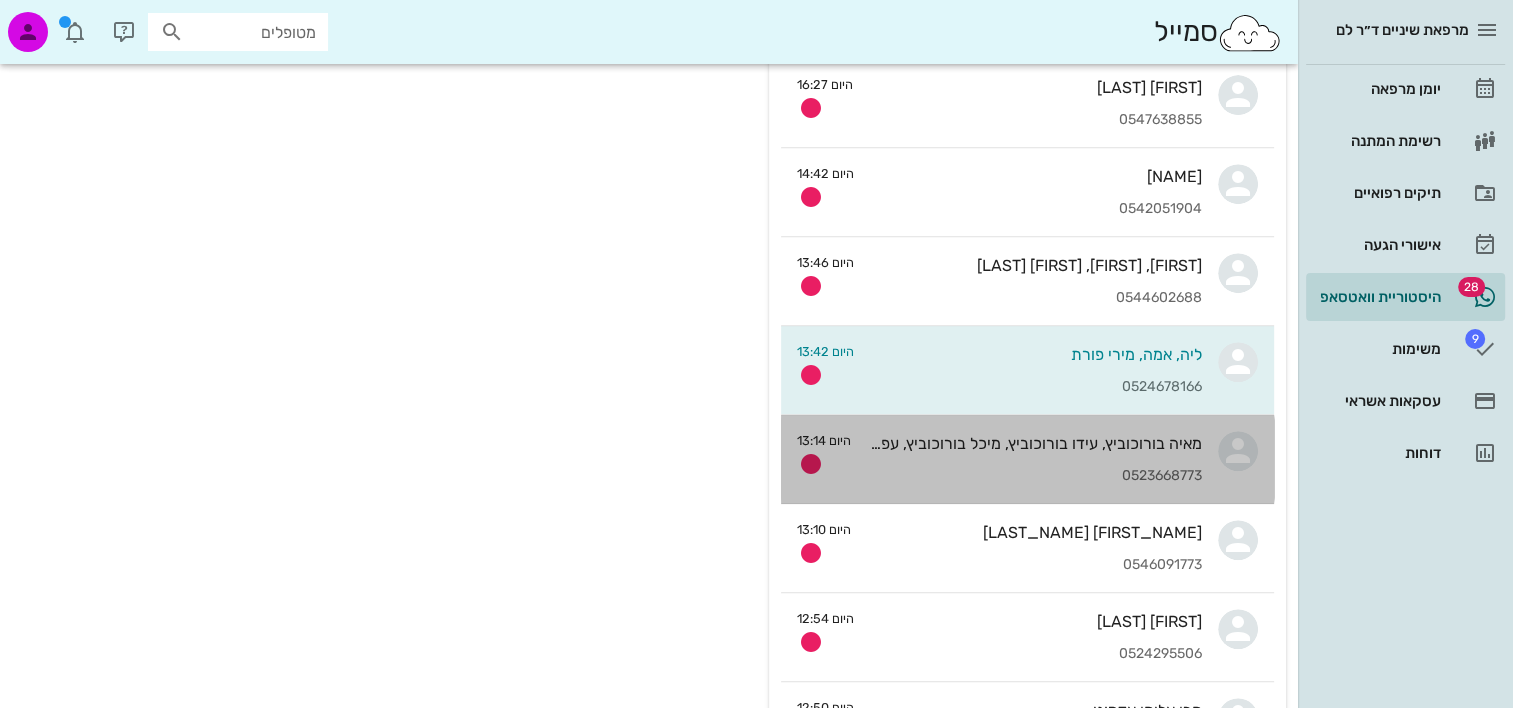 scroll, scrollTop: 0, scrollLeft: 0, axis: both 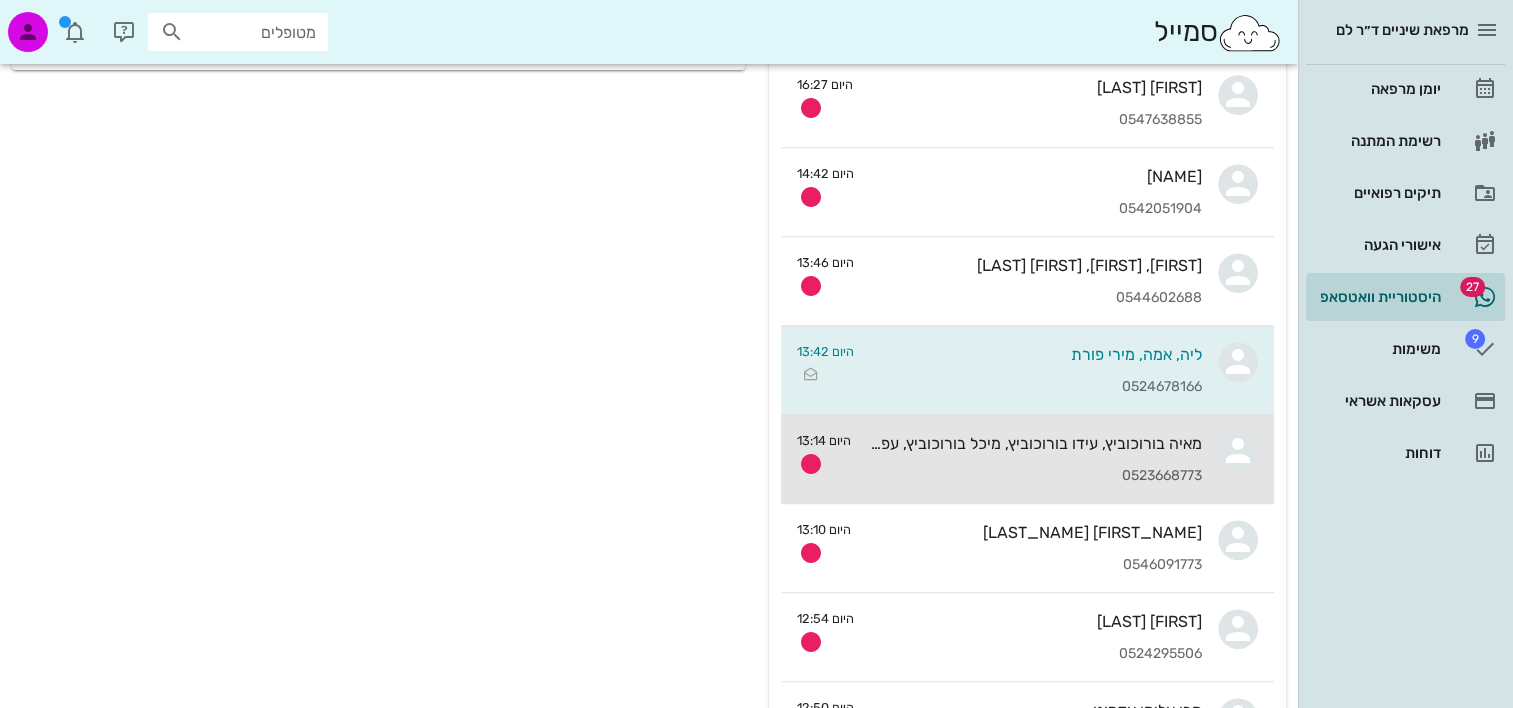click on "[NAME] בורוכוביץ, [NAME] בורוכוביץ, [NAME] בורוכוביץ, [NAME] ברוכוביץ, [NAME] בורוכוביץ [PHONE]" at bounding box center (1034, 459) 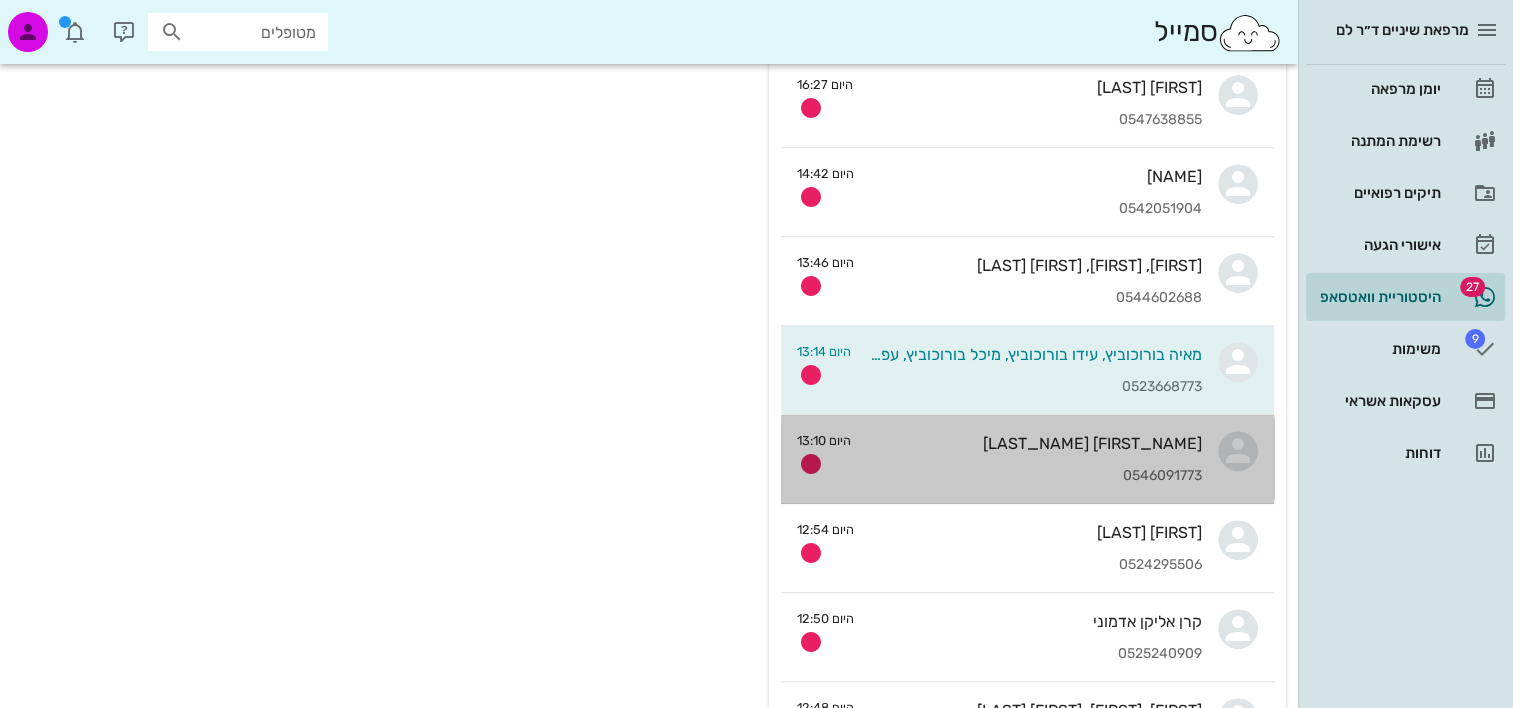scroll, scrollTop: 0, scrollLeft: 0, axis: both 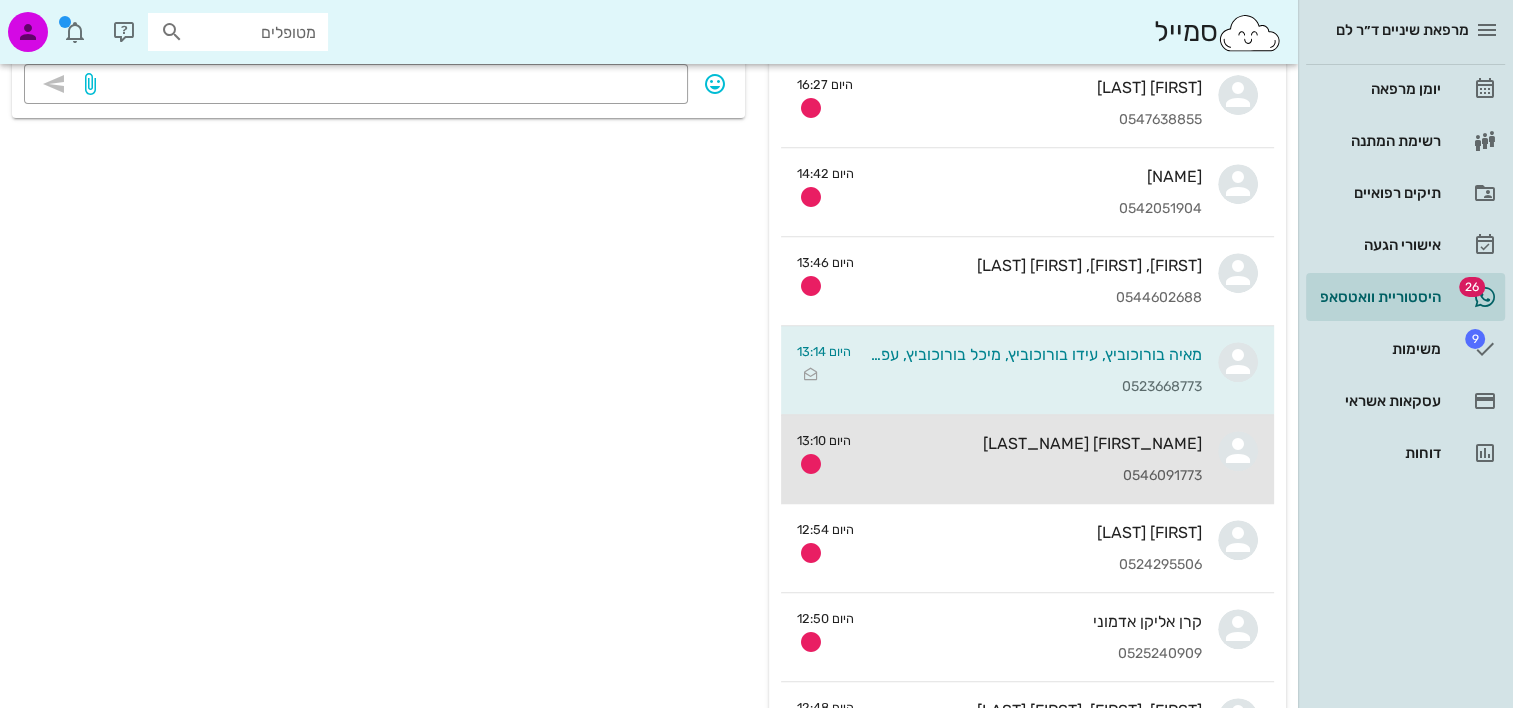 click on "[FIRST_NAME] [LAST_NAME]" at bounding box center [1034, 443] 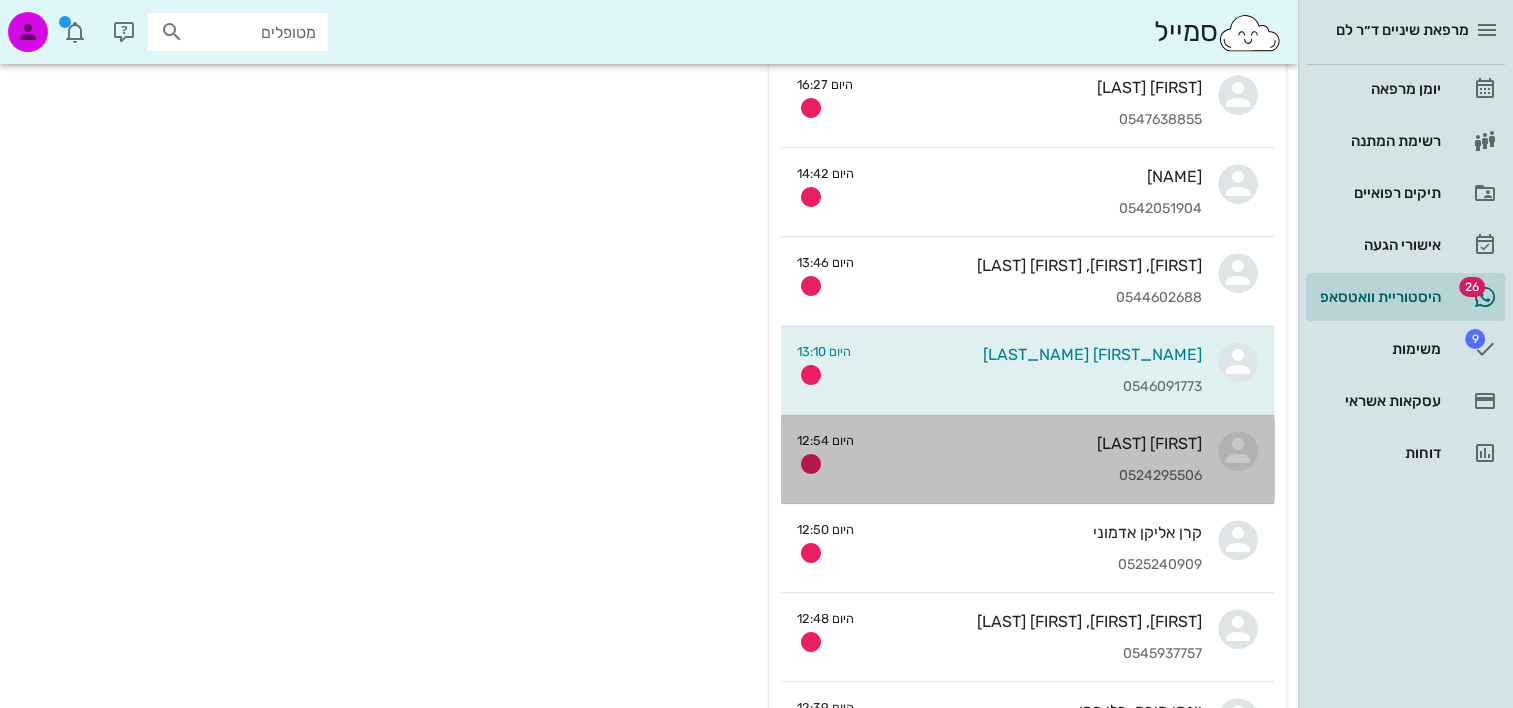 scroll, scrollTop: 0, scrollLeft: 0, axis: both 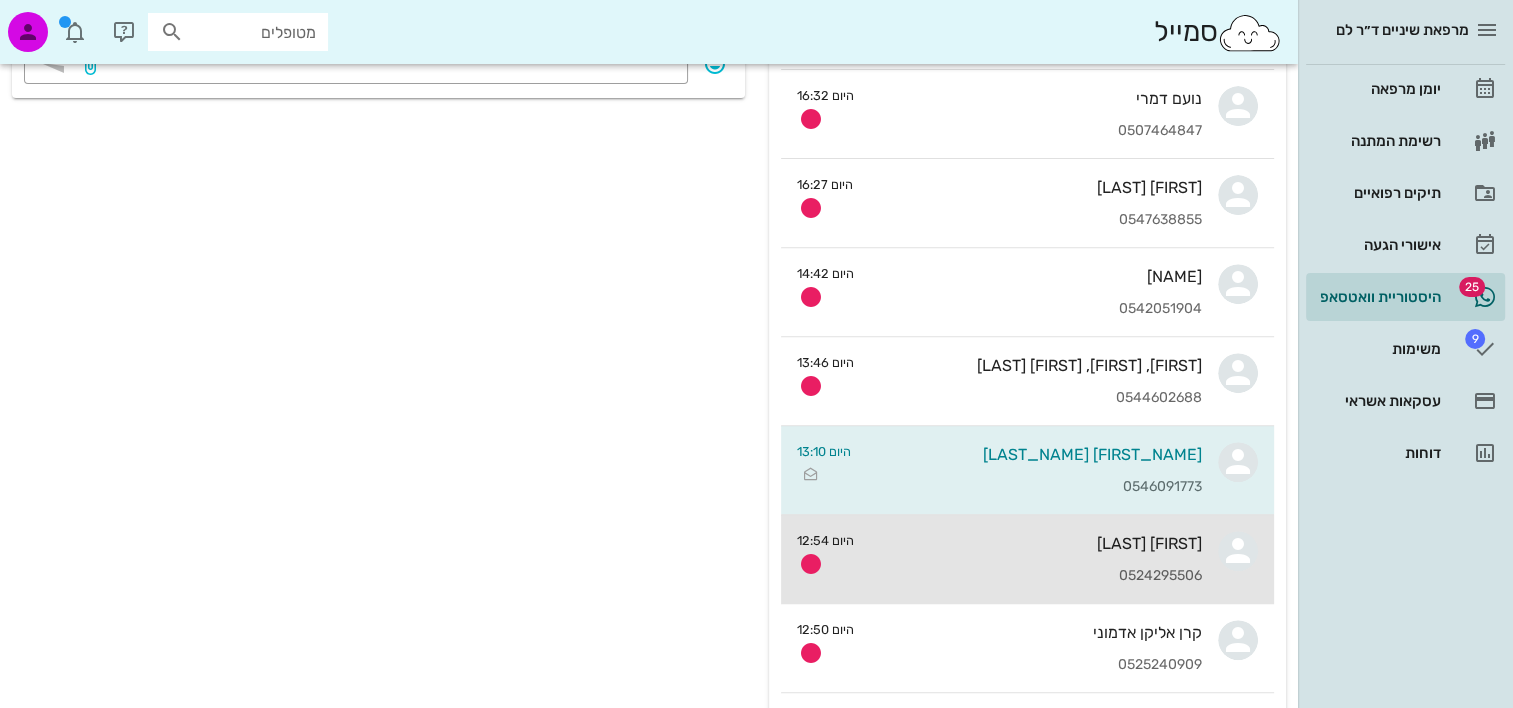 click on "[FIRST] [LAST]" at bounding box center (1036, 543) 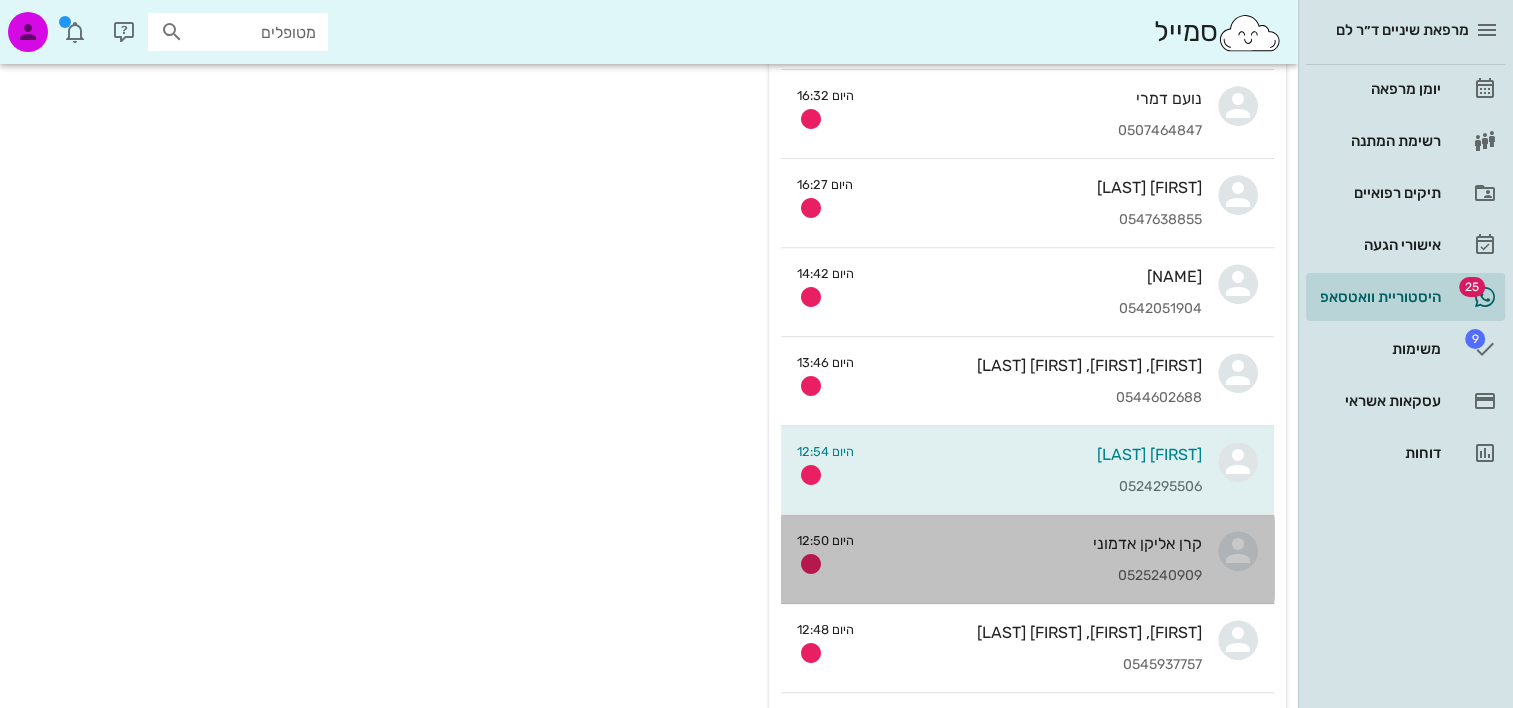 scroll, scrollTop: 0, scrollLeft: 0, axis: both 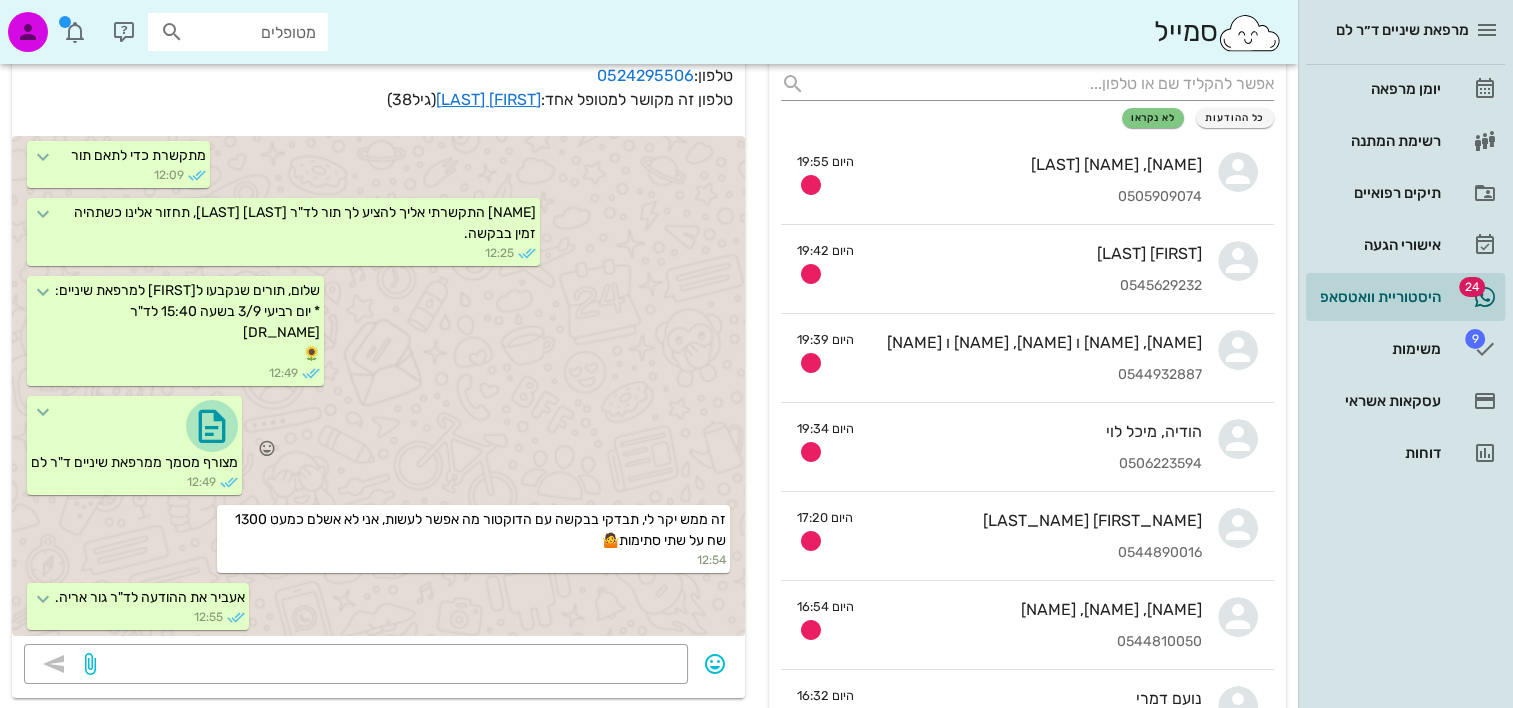 click at bounding box center [212, 426] 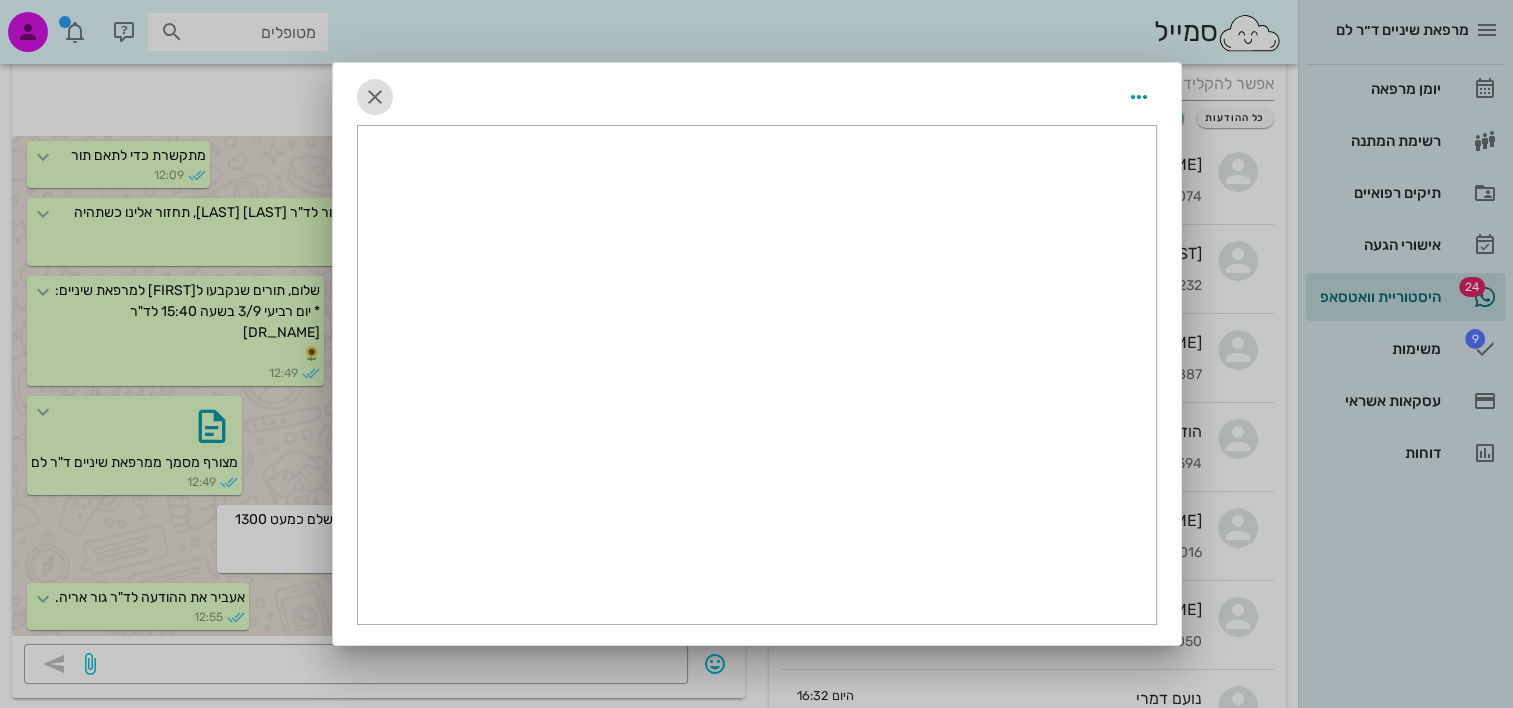 click at bounding box center [375, 97] 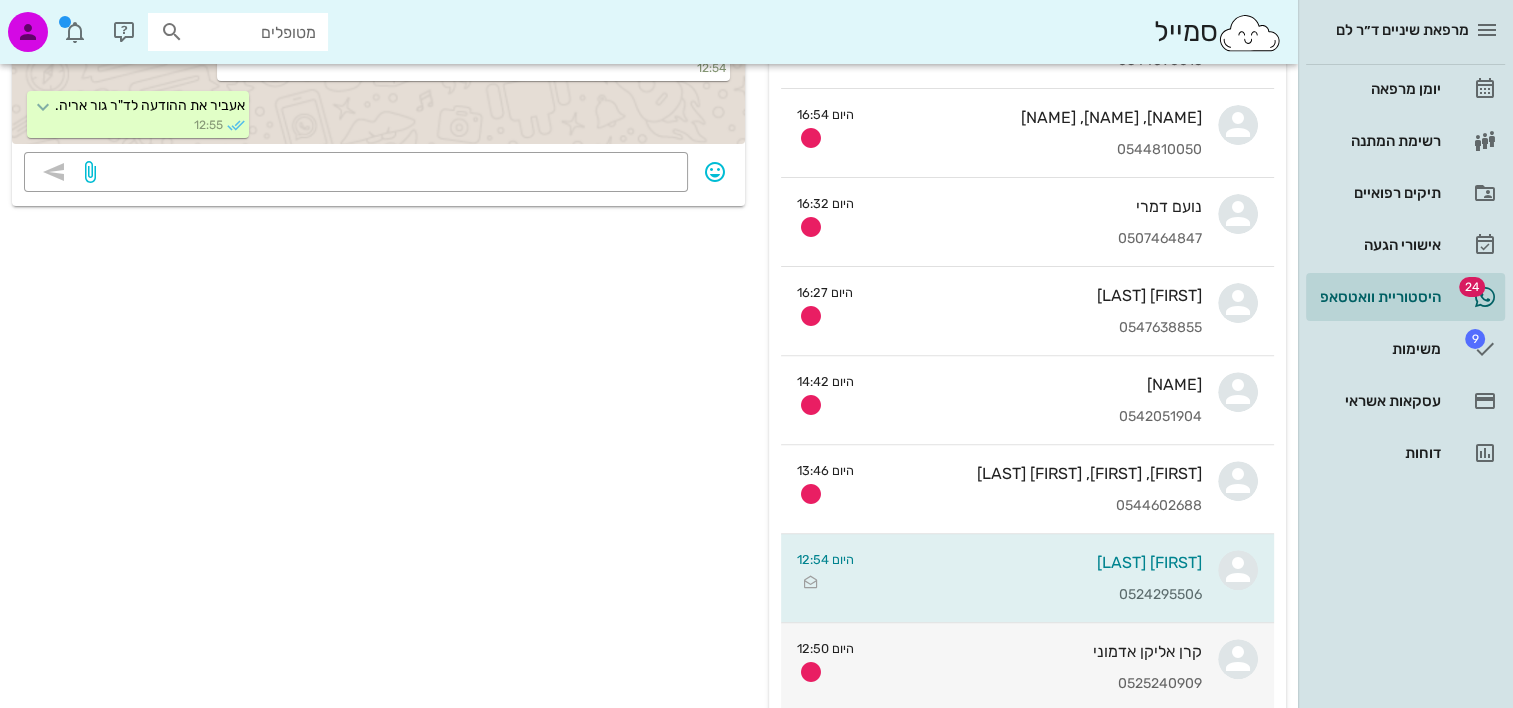 scroll, scrollTop: 700, scrollLeft: 0, axis: vertical 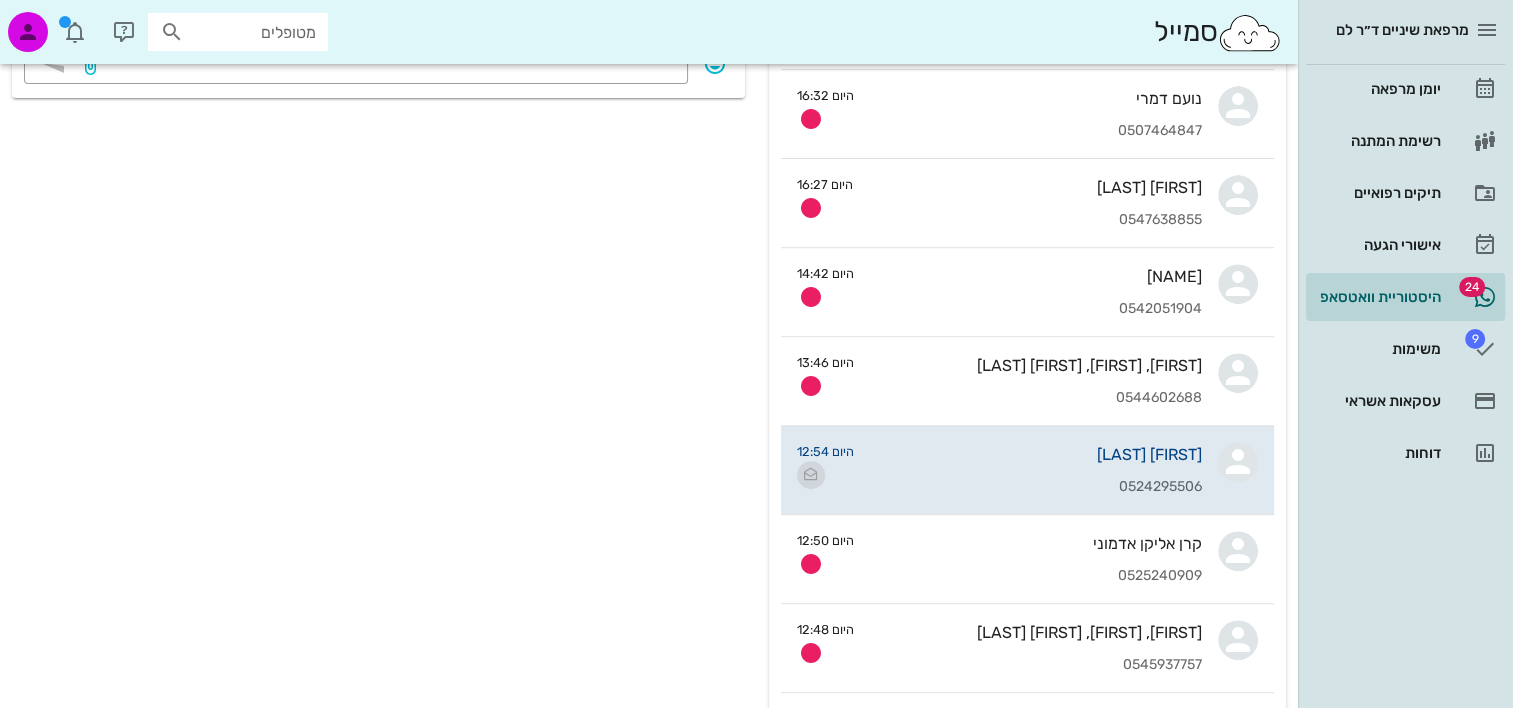 click at bounding box center [811, 475] 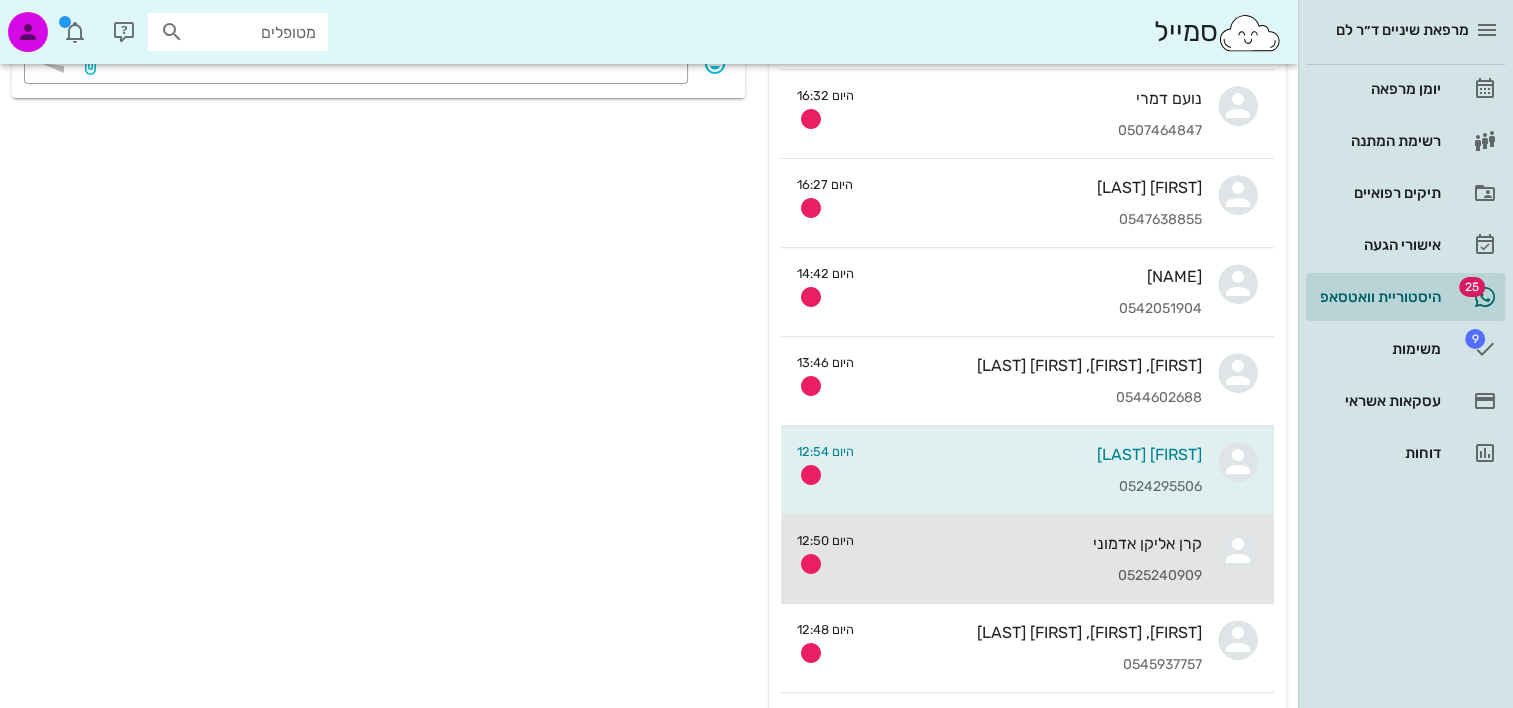 click on "קרן אליקן אדמוני" at bounding box center (1036, 543) 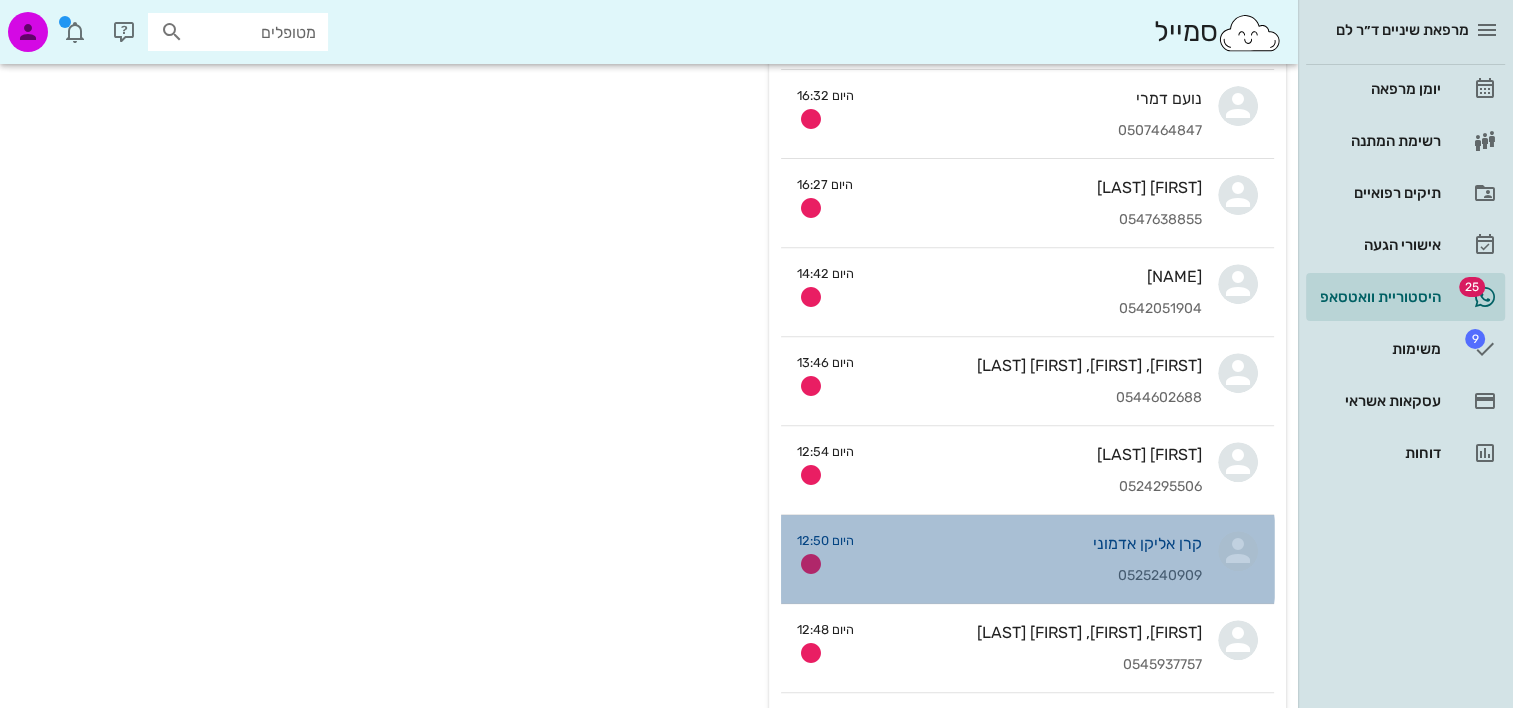 scroll, scrollTop: 0, scrollLeft: 0, axis: both 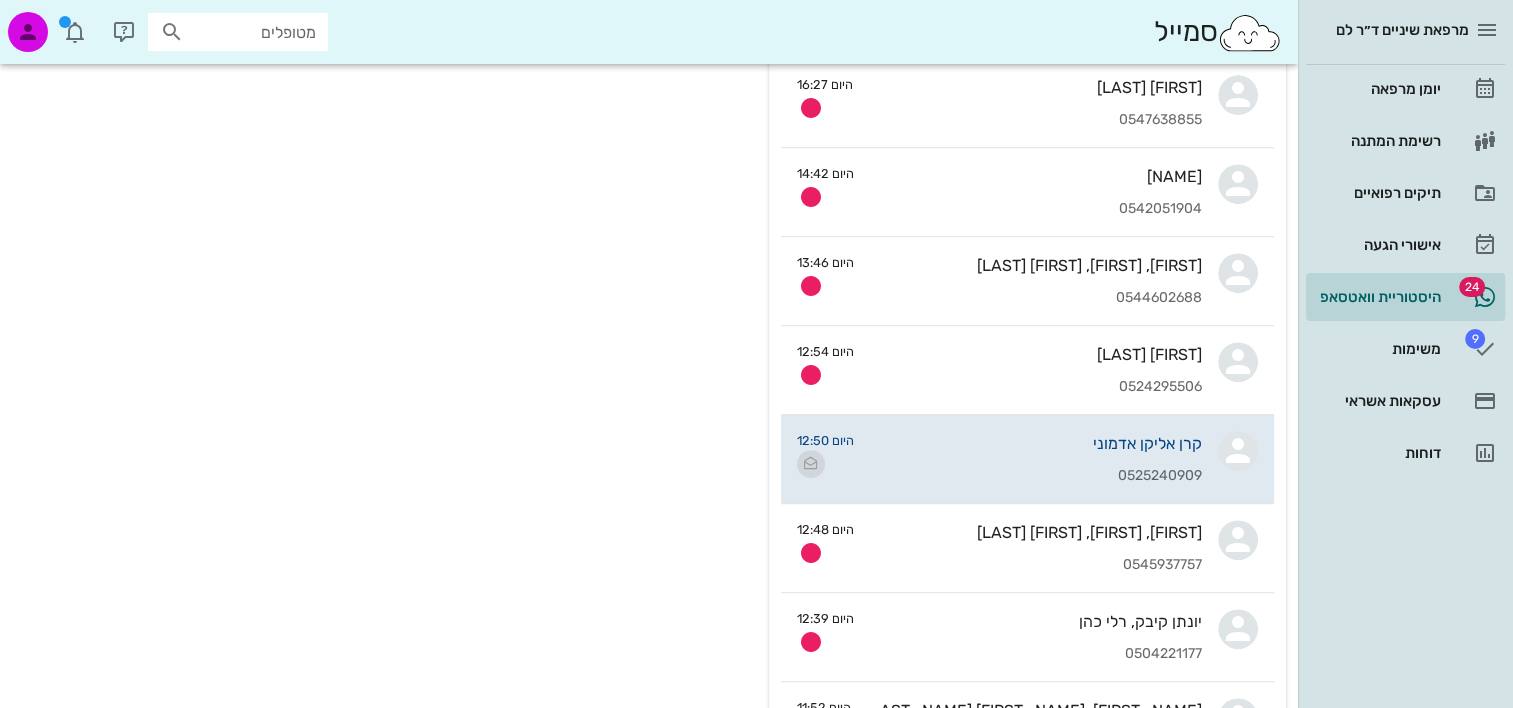 click at bounding box center [811, 464] 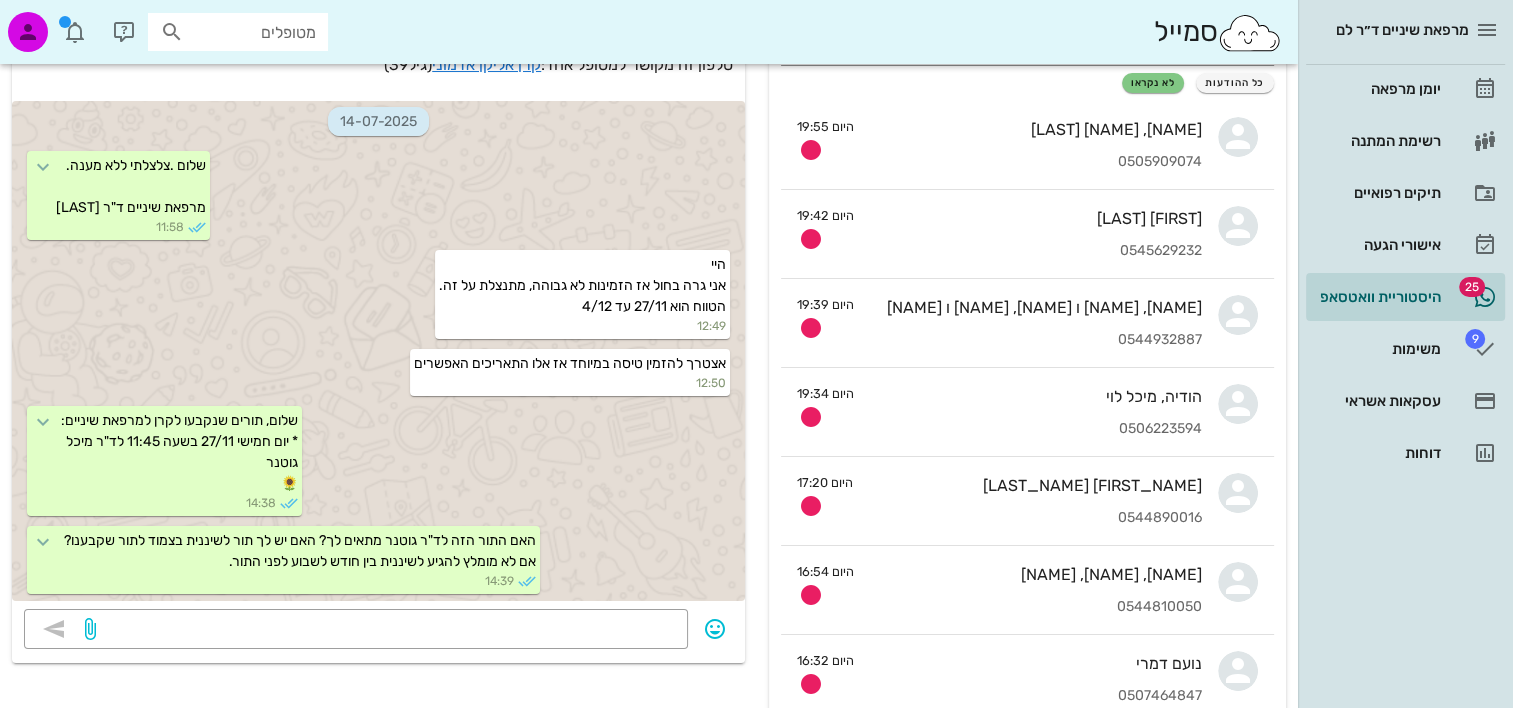 scroll, scrollTop: 0, scrollLeft: 0, axis: both 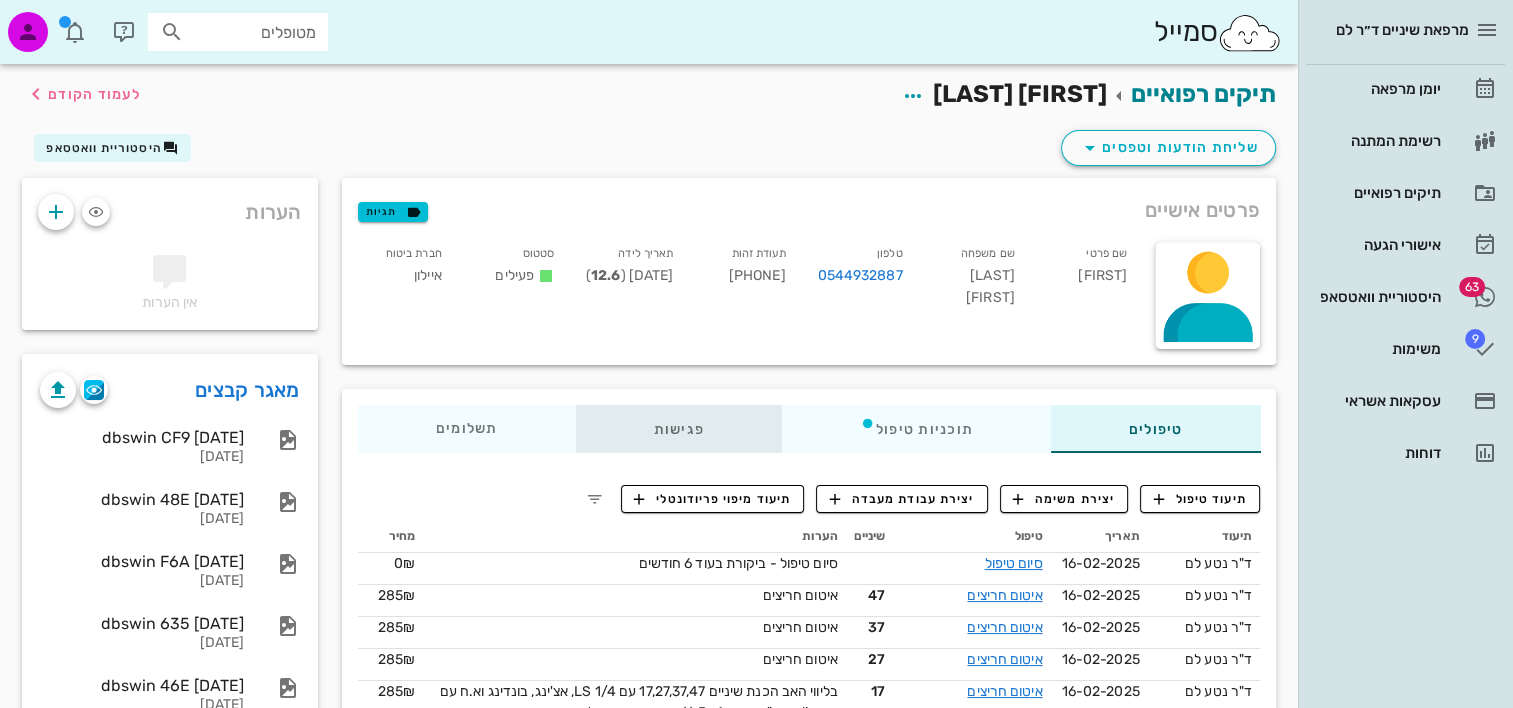 click on "פגישות" at bounding box center (678, 429) 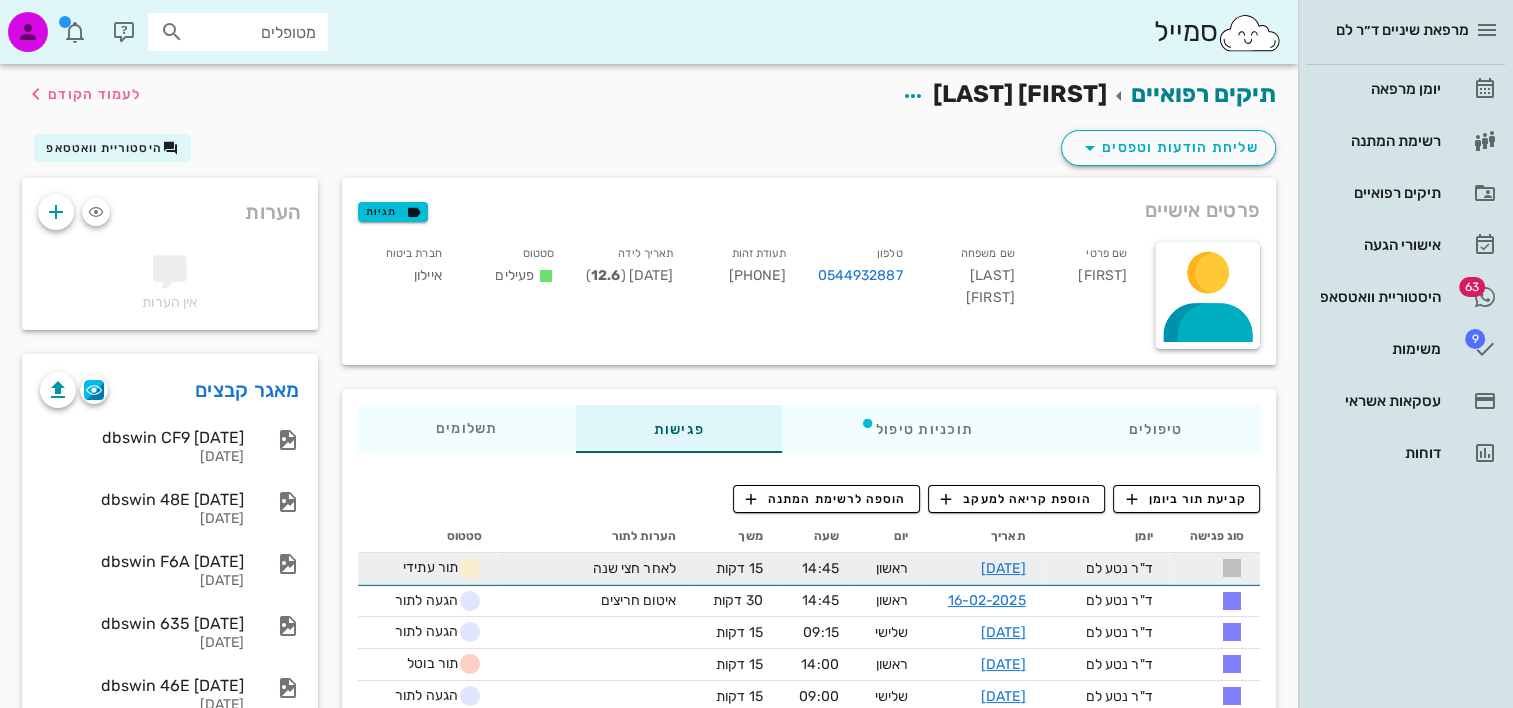 drag, startPoint x: 570, startPoint y: 564, endPoint x: 861, endPoint y: 580, distance: 291.43954 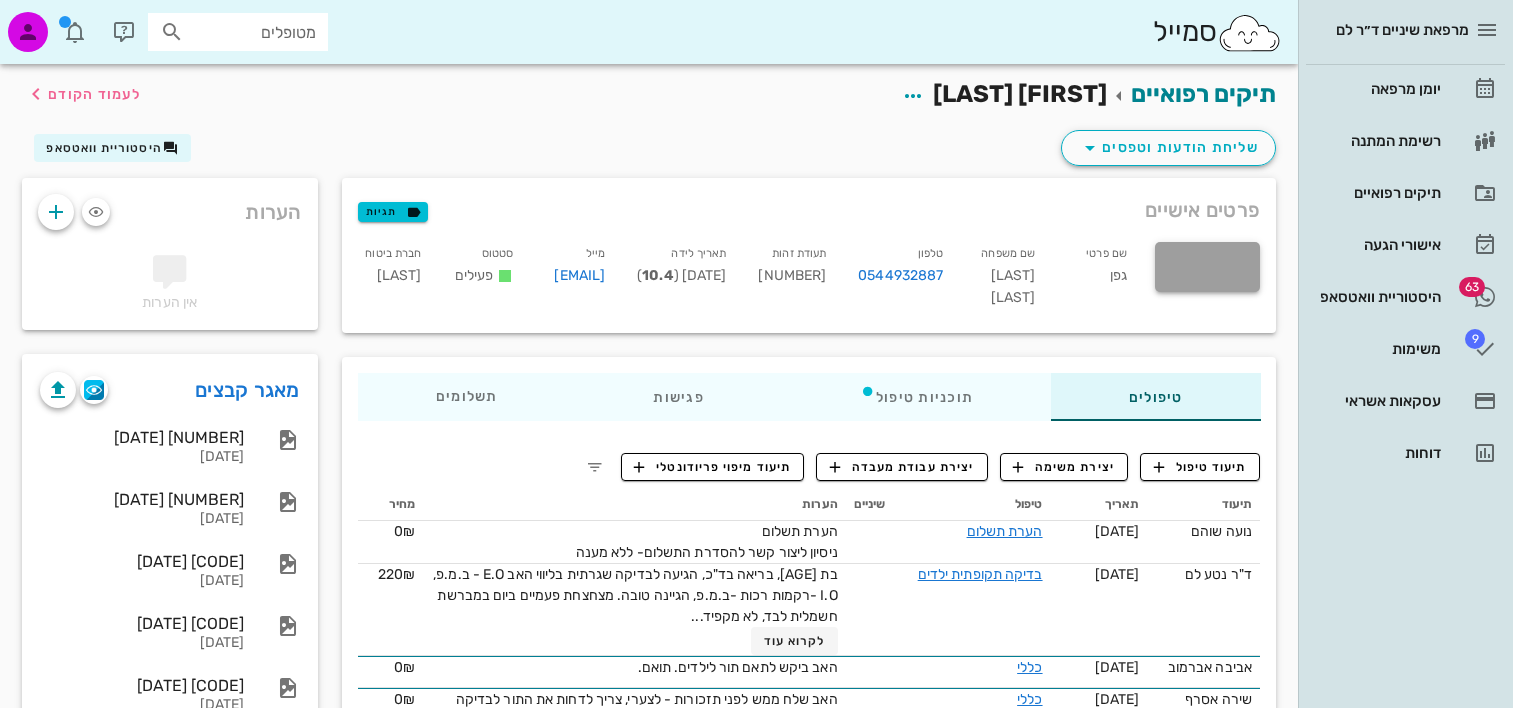 scroll, scrollTop: 0, scrollLeft: 0, axis: both 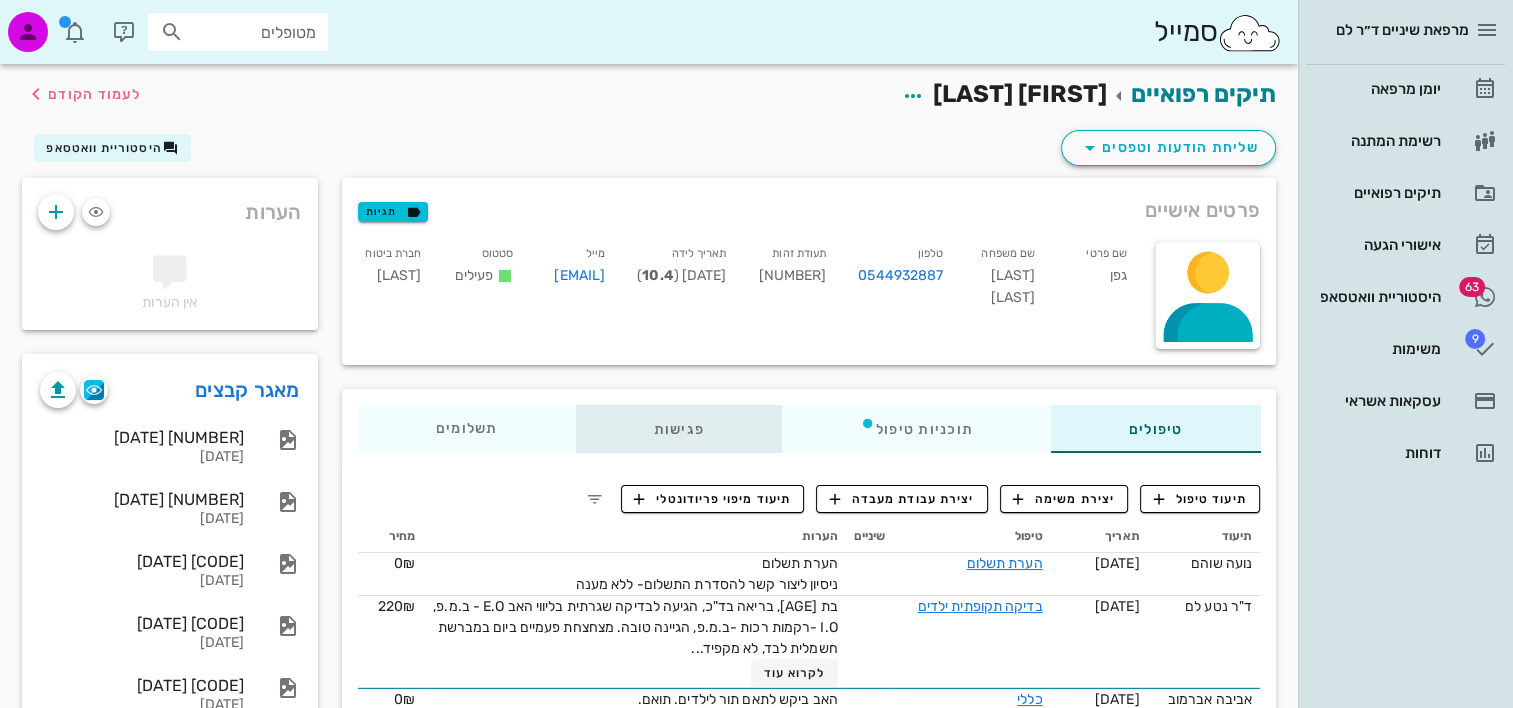click on "פגישות" at bounding box center (678, 429) 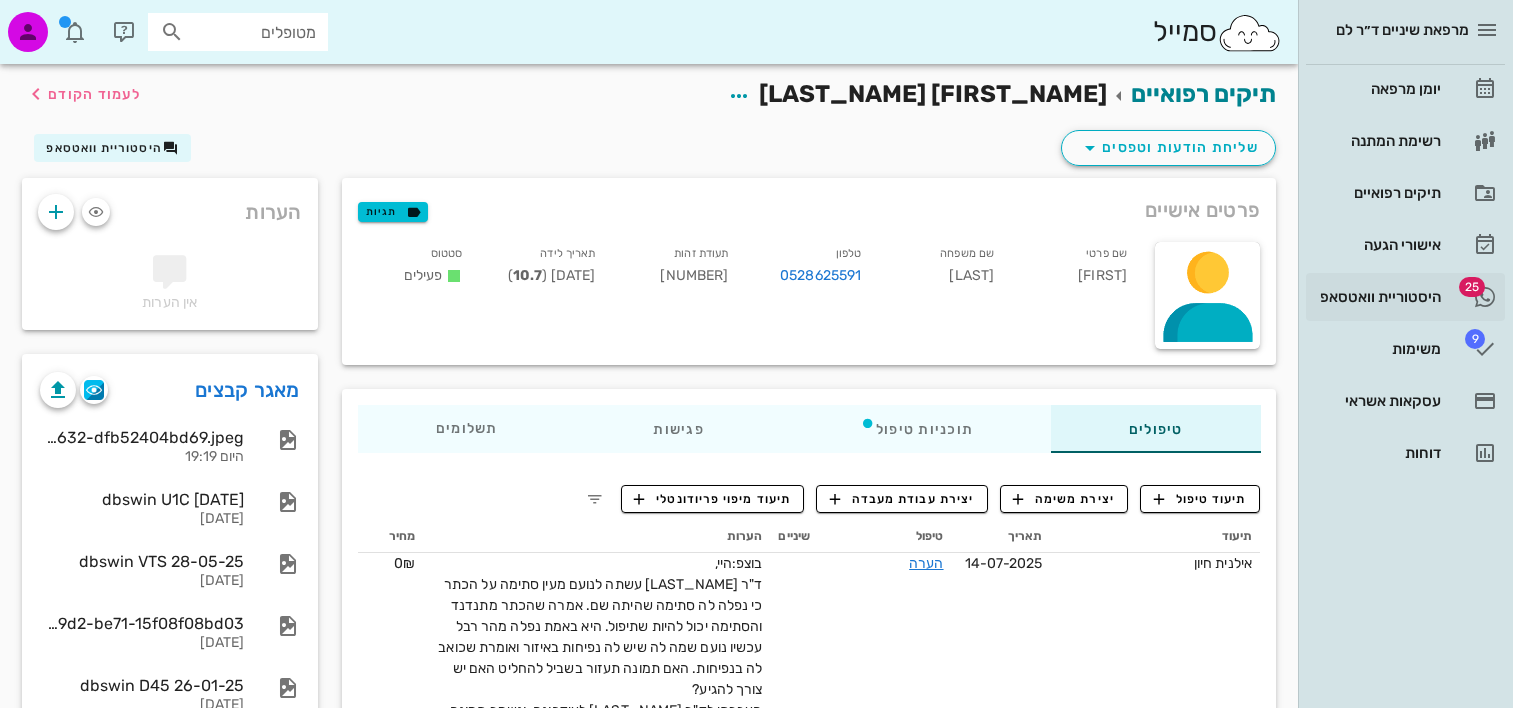 scroll, scrollTop: 0, scrollLeft: 0, axis: both 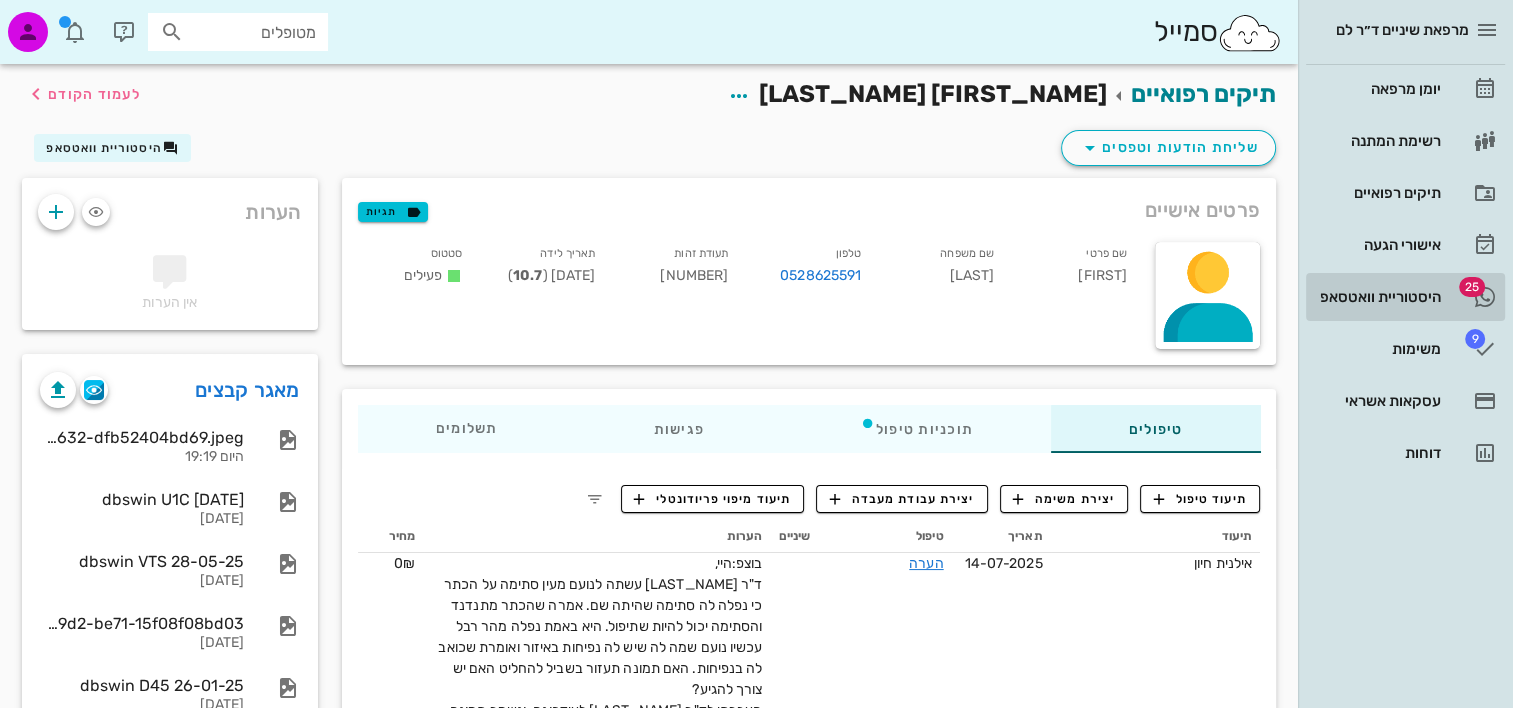 click on "היסטוריית וואטסאפ" at bounding box center (1377, 297) 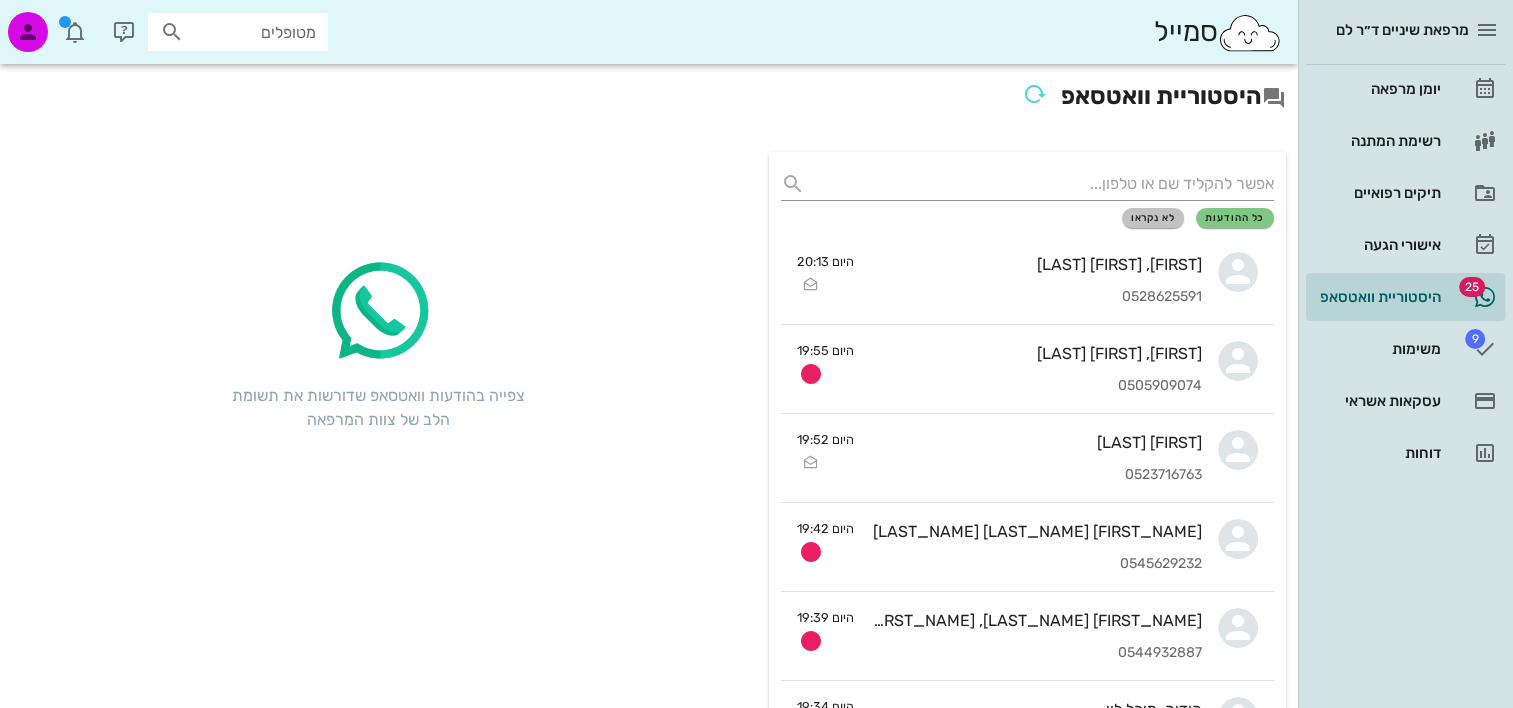 click on "לא נקראו" at bounding box center (1153, 218) 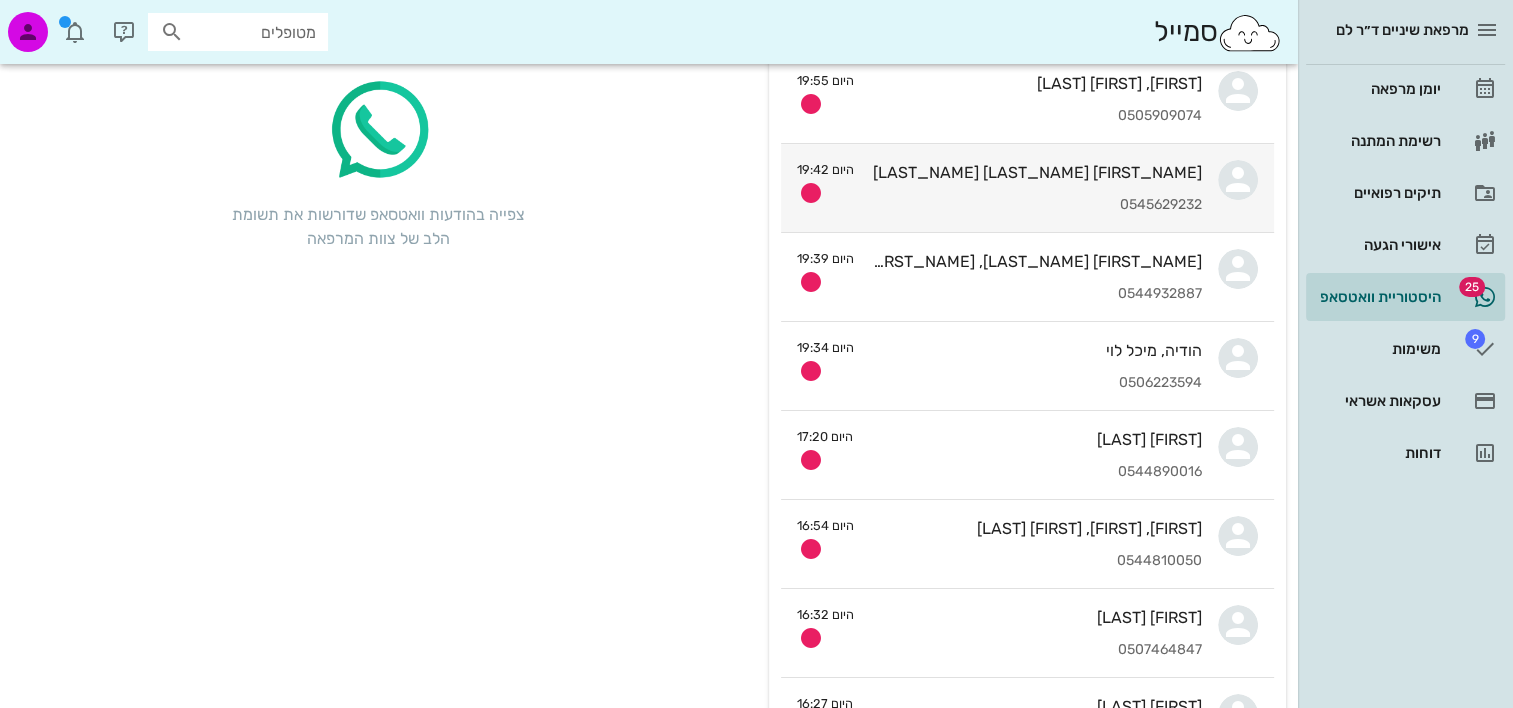scroll, scrollTop: 400, scrollLeft: 0, axis: vertical 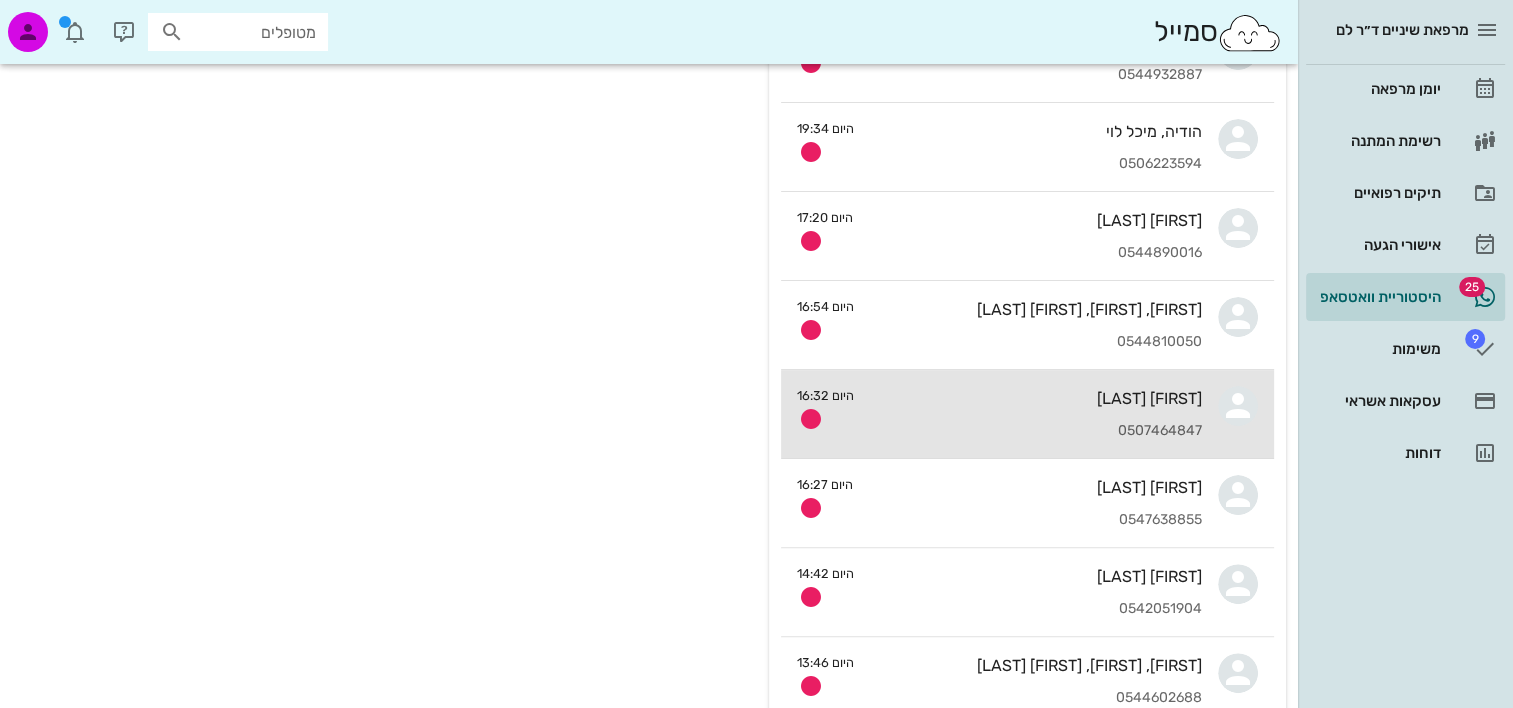 click on "[FIRST] [LAST] [PHONE]" at bounding box center [1036, 414] 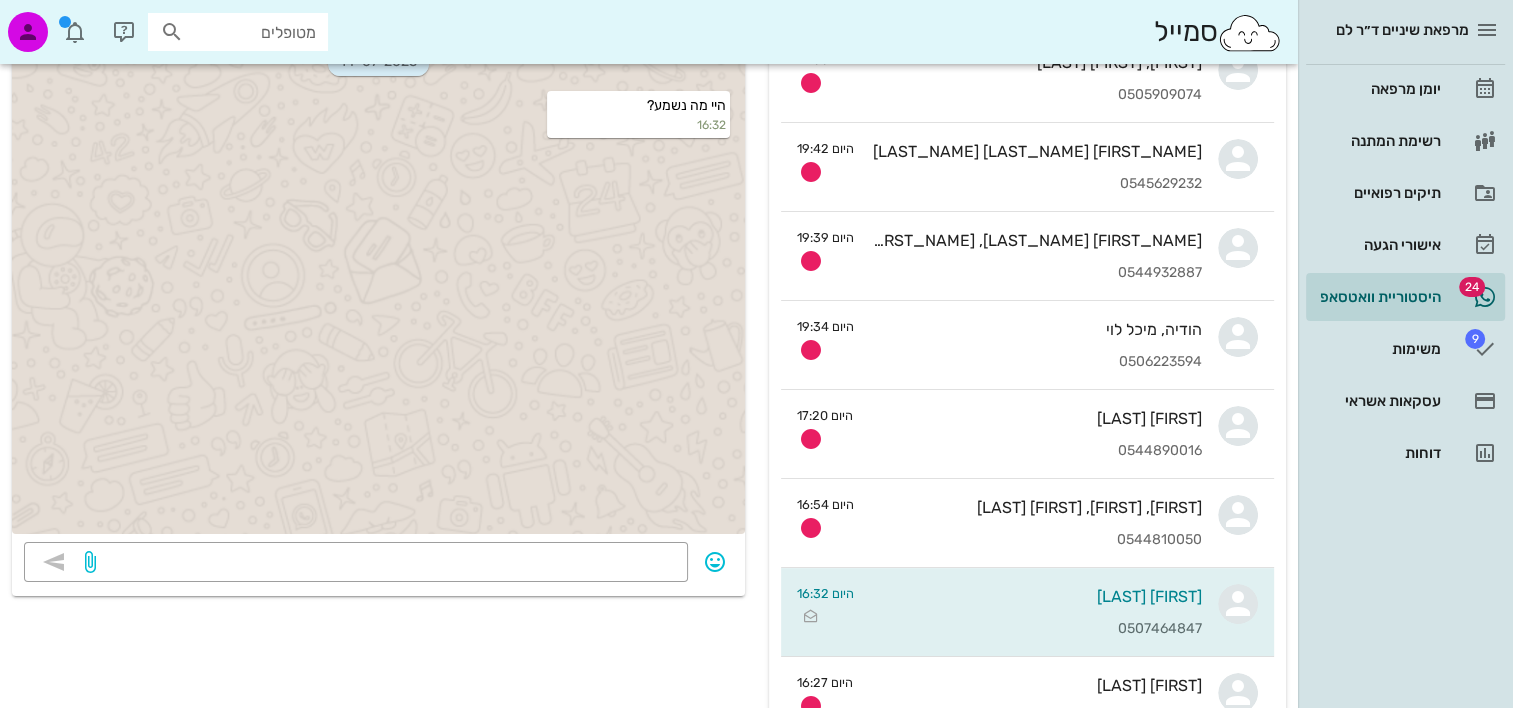 scroll, scrollTop: 400, scrollLeft: 0, axis: vertical 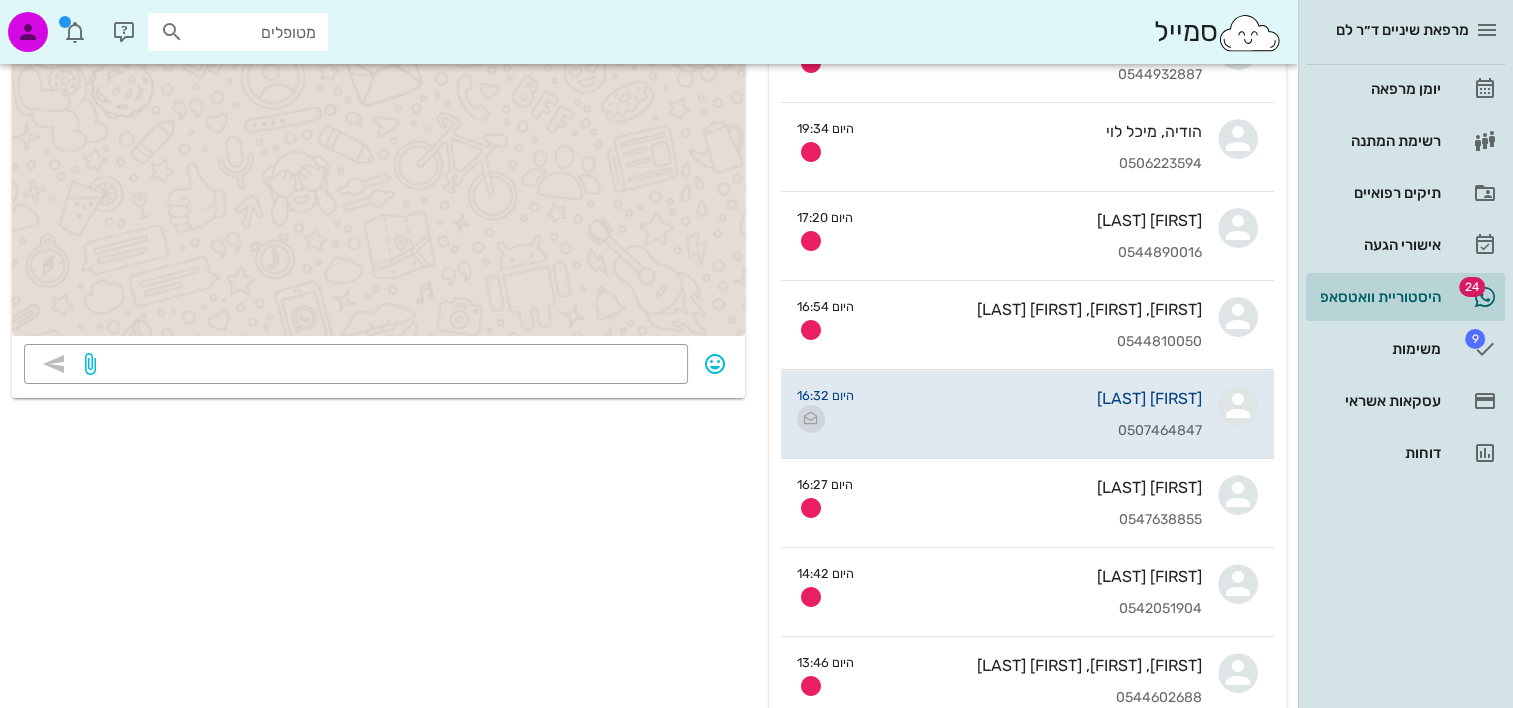 click at bounding box center [811, 419] 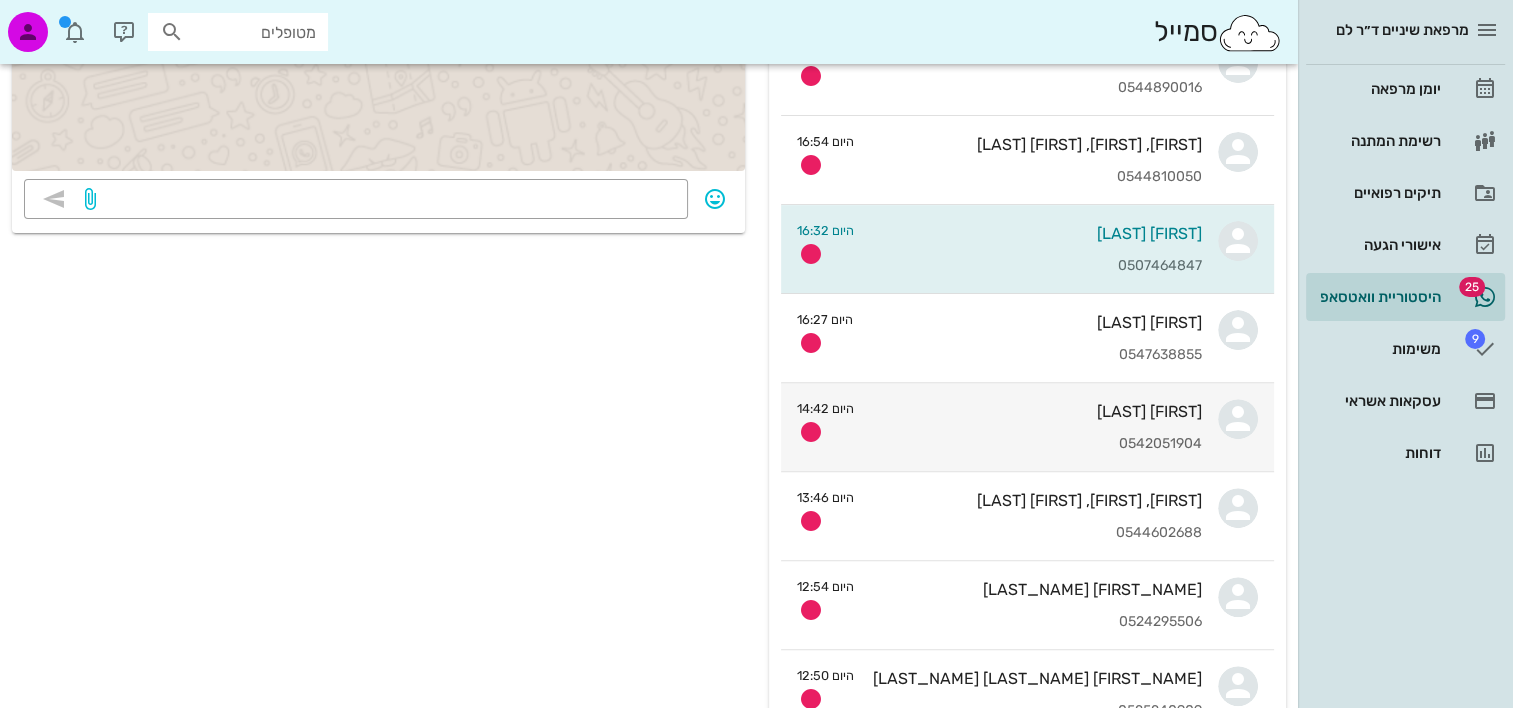 scroll, scrollTop: 600, scrollLeft: 0, axis: vertical 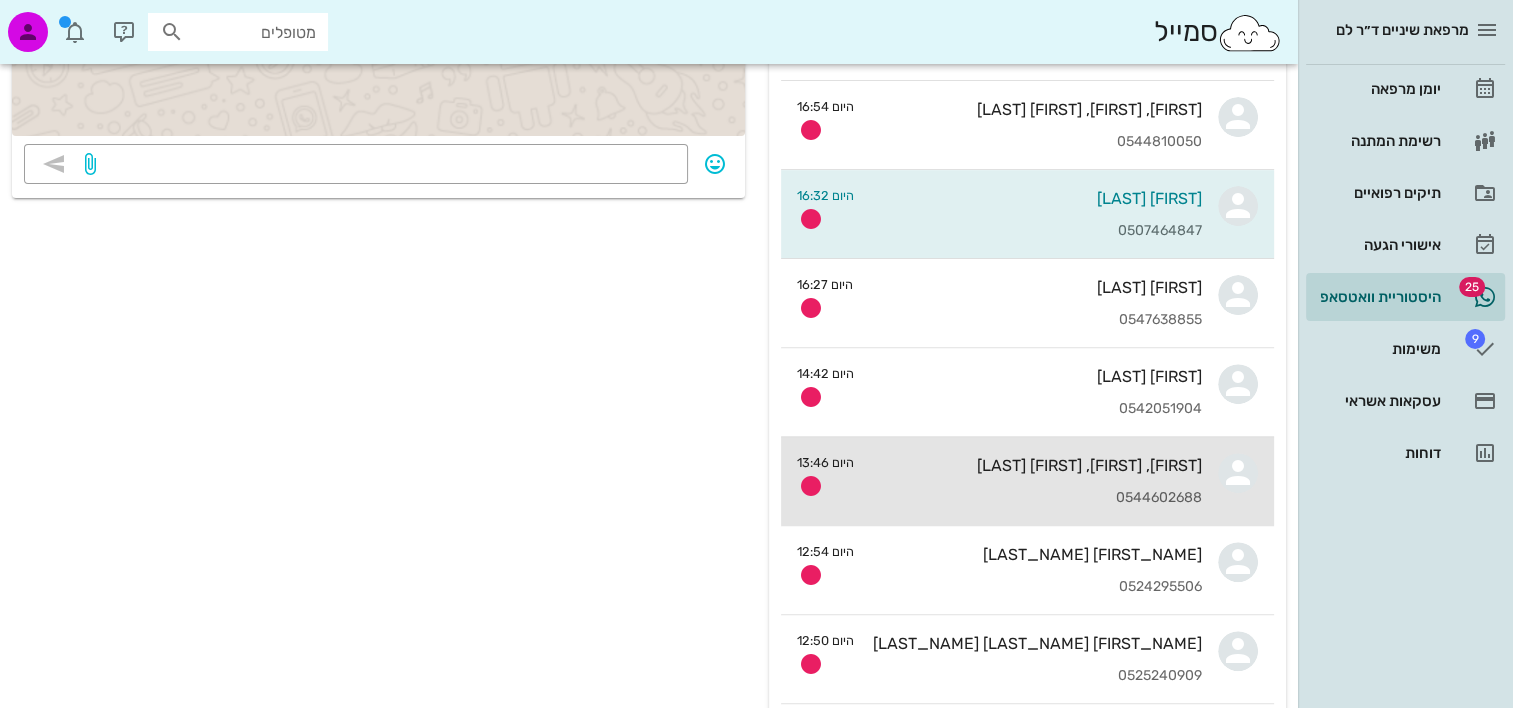 click on "0544602688" at bounding box center [1036, 498] 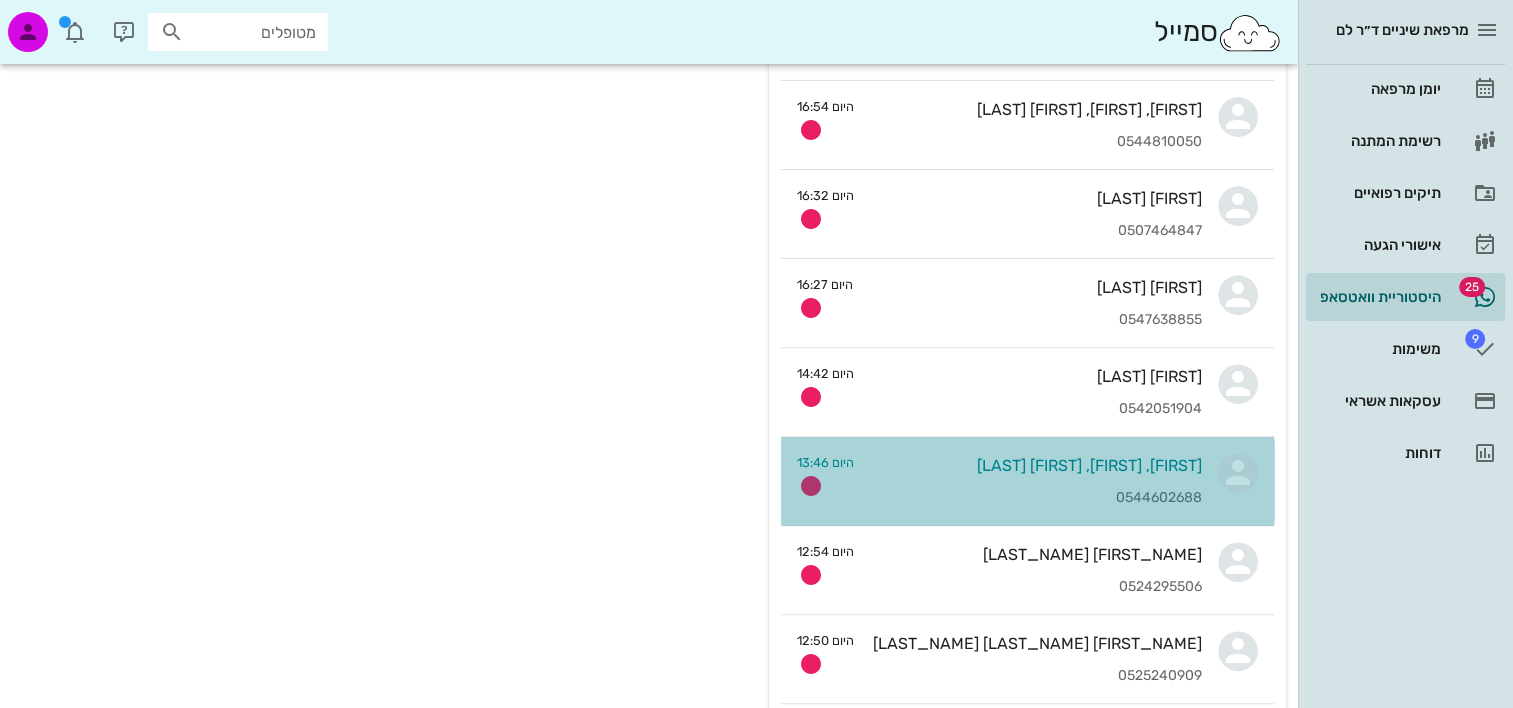 scroll, scrollTop: 0, scrollLeft: 0, axis: both 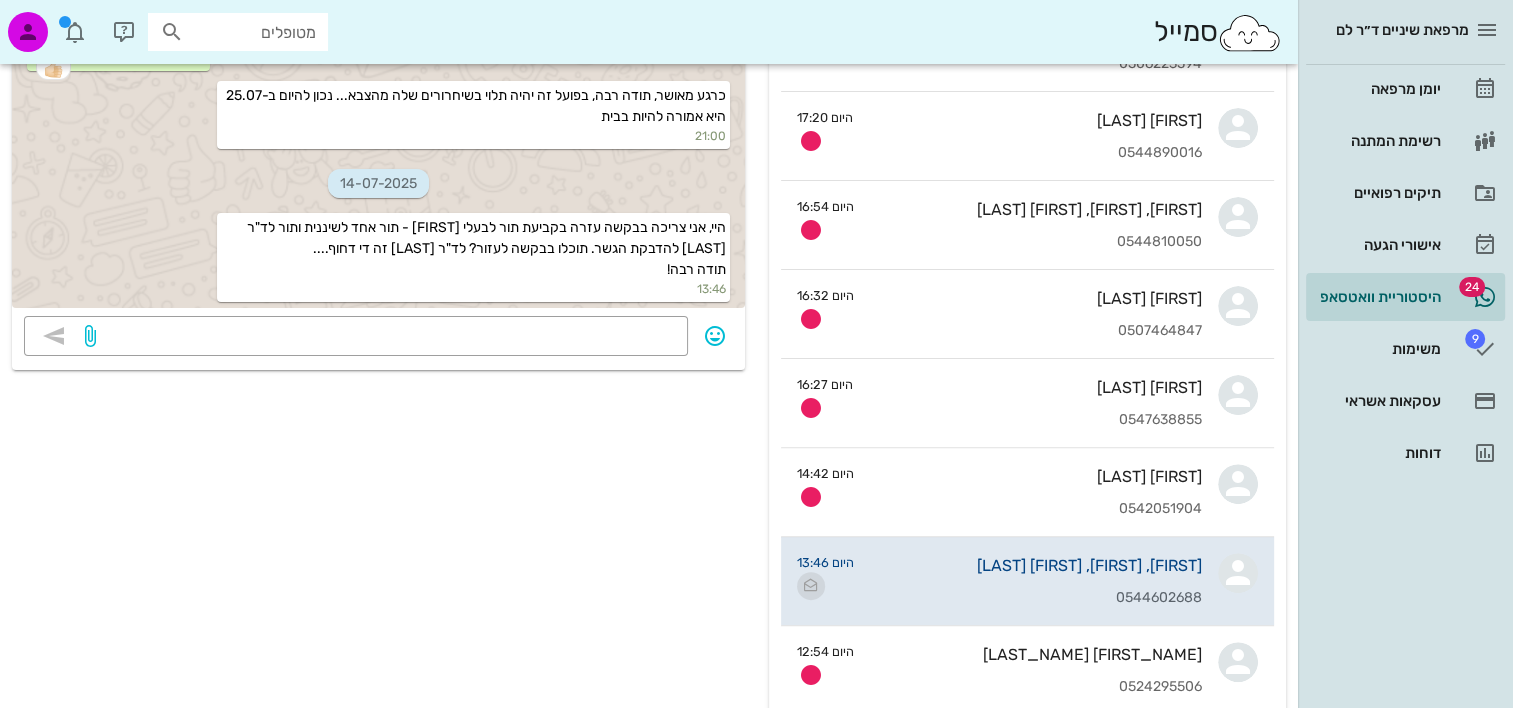 click at bounding box center [811, 586] 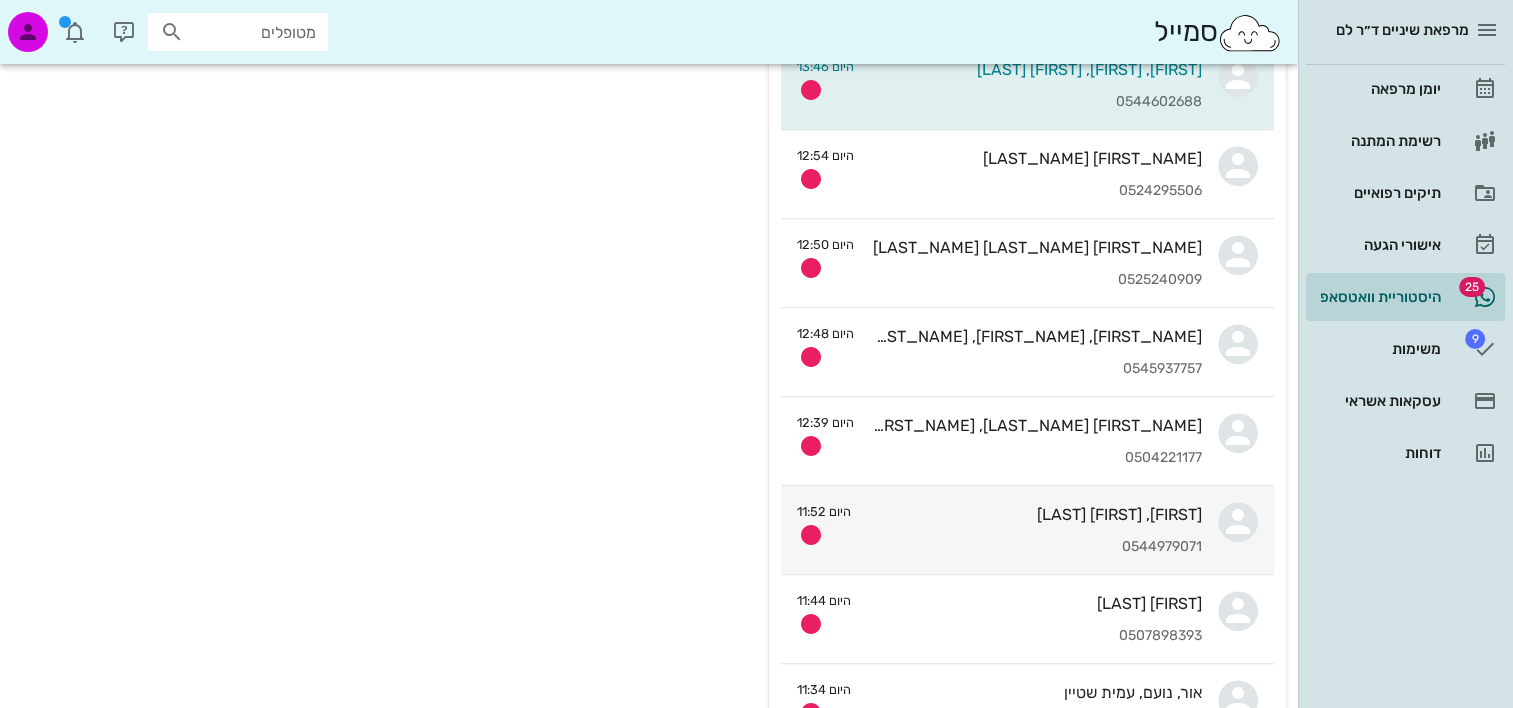 scroll, scrollTop: 1000, scrollLeft: 0, axis: vertical 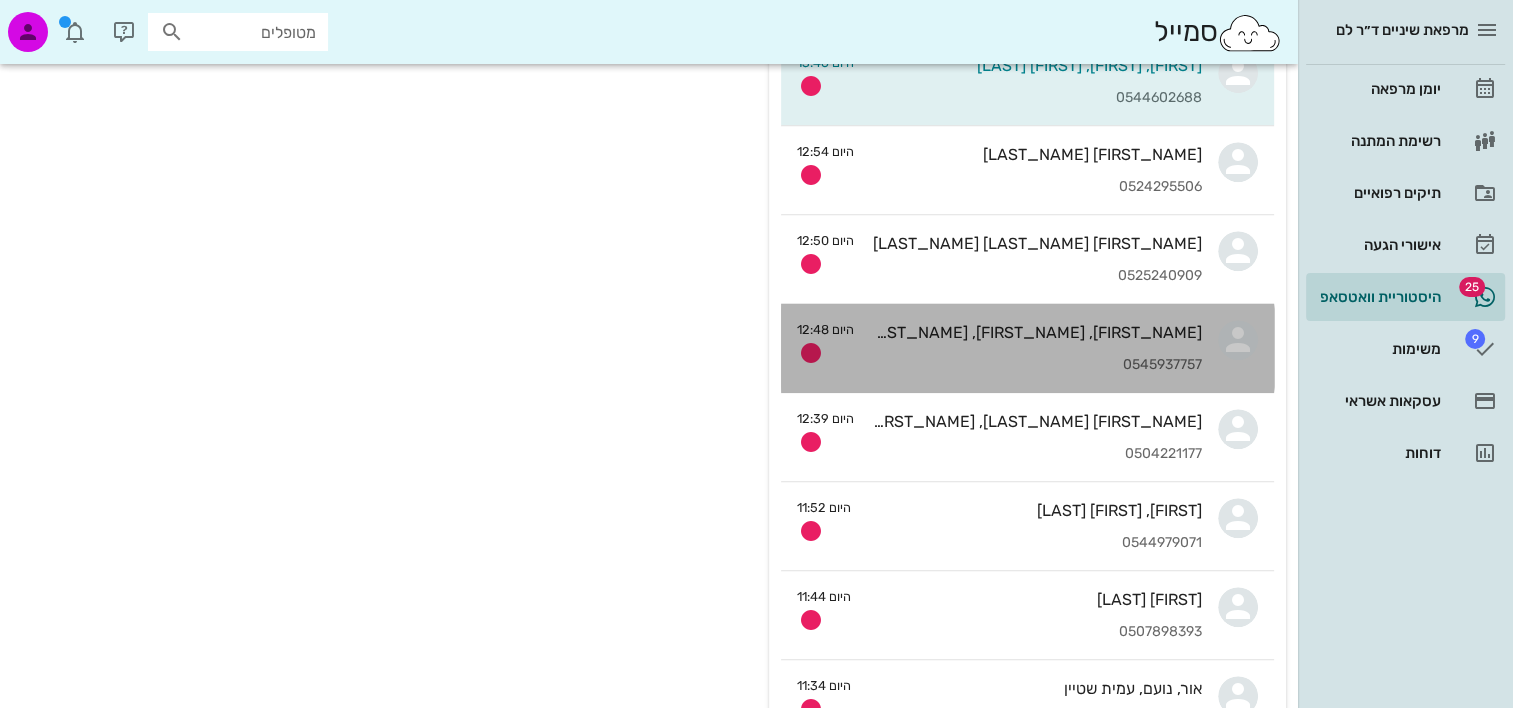 click on "[FIRST], [FIRST], [LAST] [LAST] [PHONE]" at bounding box center (1036, 348) 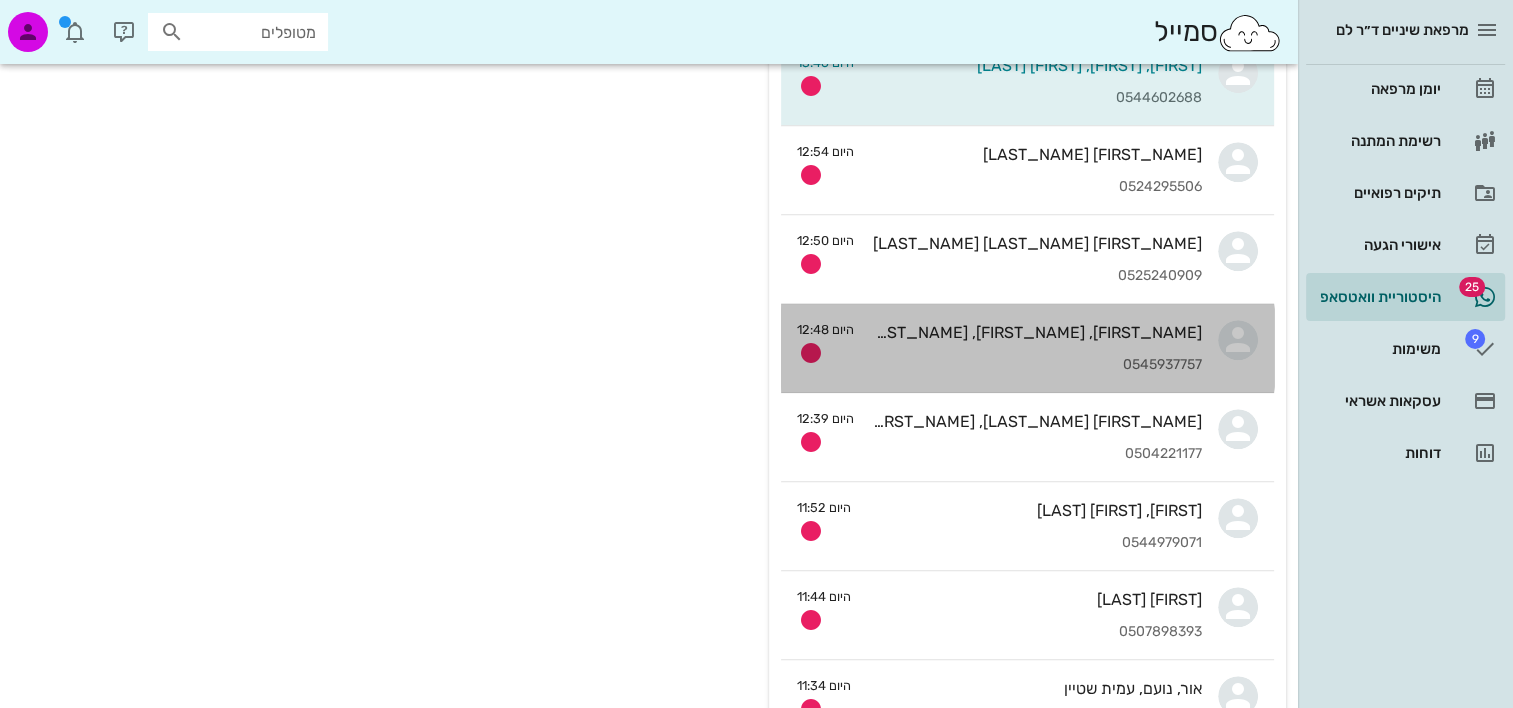 scroll, scrollTop: 0, scrollLeft: 0, axis: both 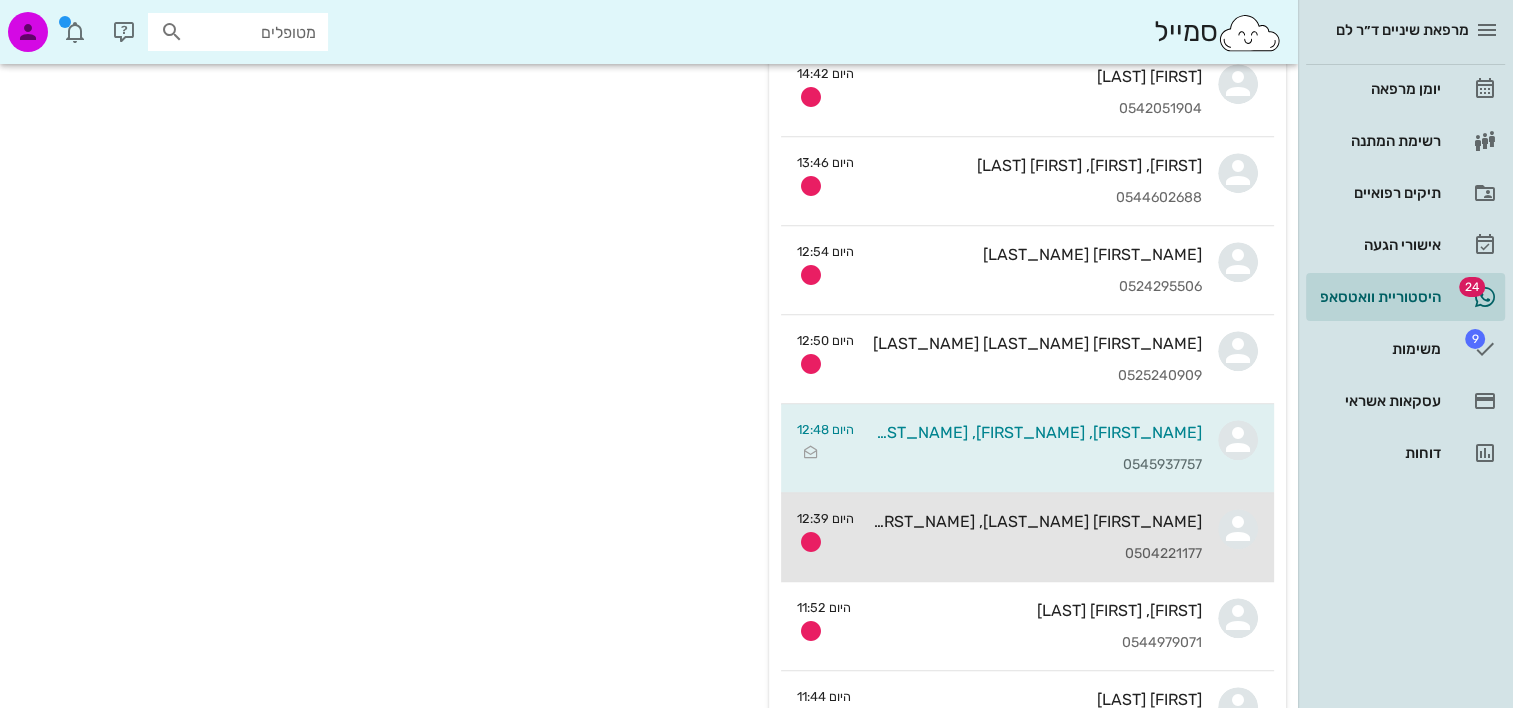 click on "0504221177" at bounding box center [1036, 554] 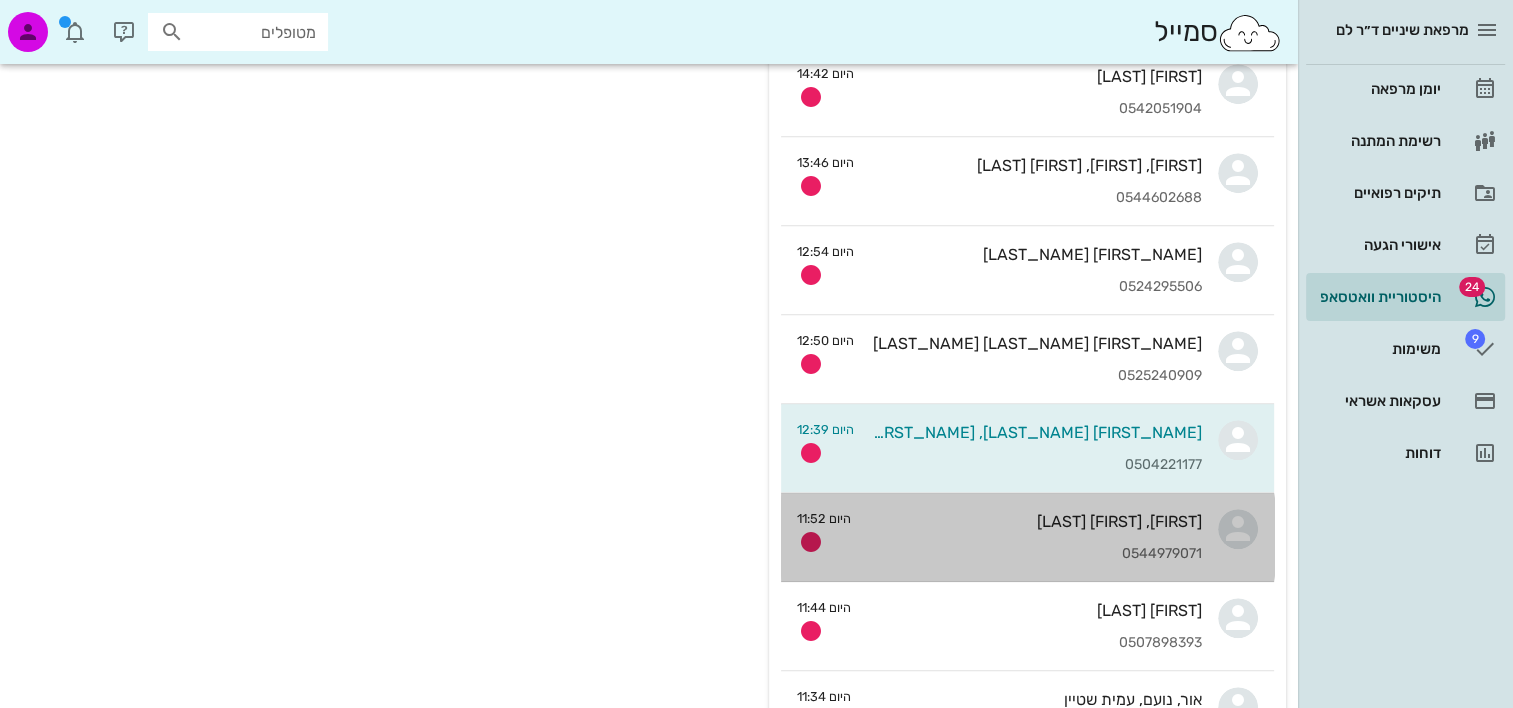 scroll, scrollTop: 0, scrollLeft: 0, axis: both 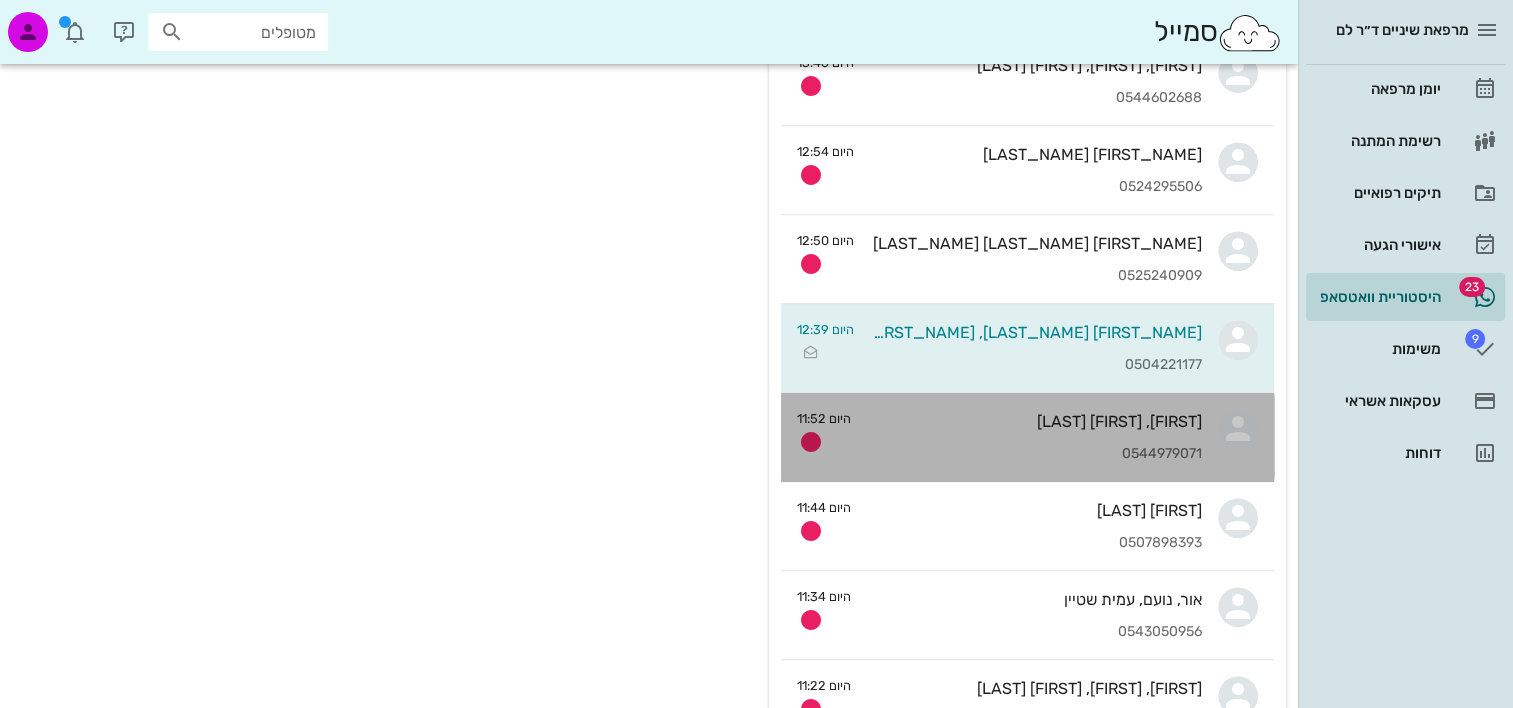 click on "[FIRST_NAME], [FIRST_NAME] [LAST_NAME] [PHONE_NUMBER]" at bounding box center [1034, 437] 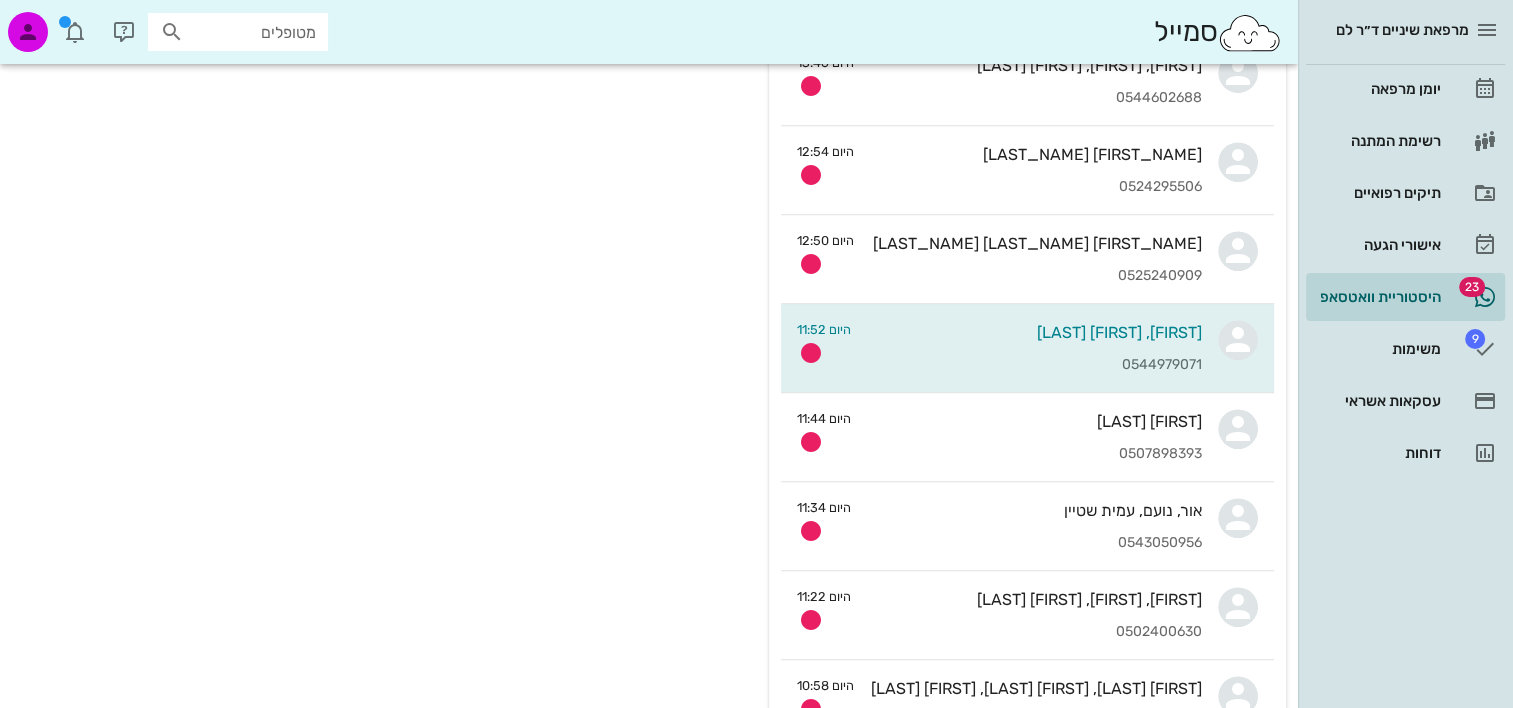 scroll, scrollTop: 0, scrollLeft: 0, axis: both 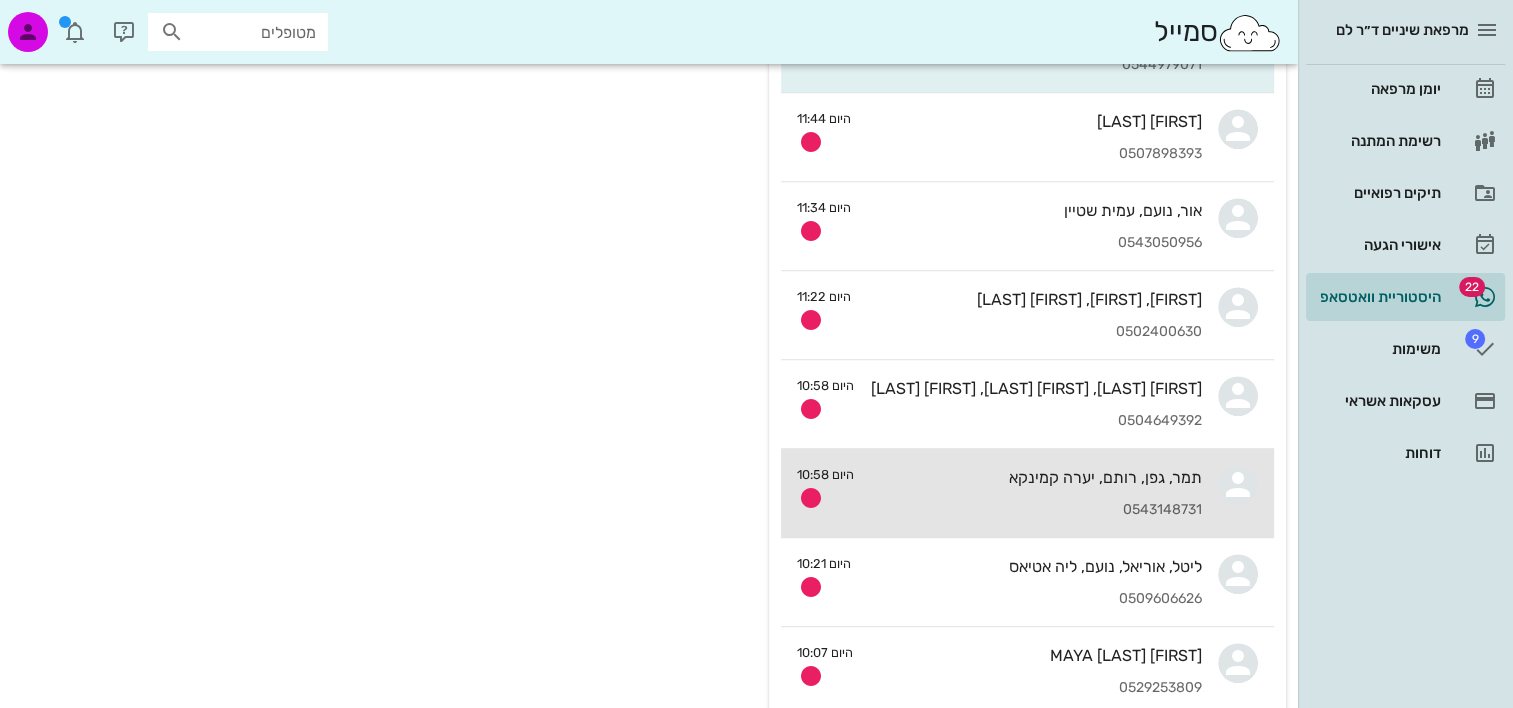 click on "0543148731" at bounding box center (1036, 510) 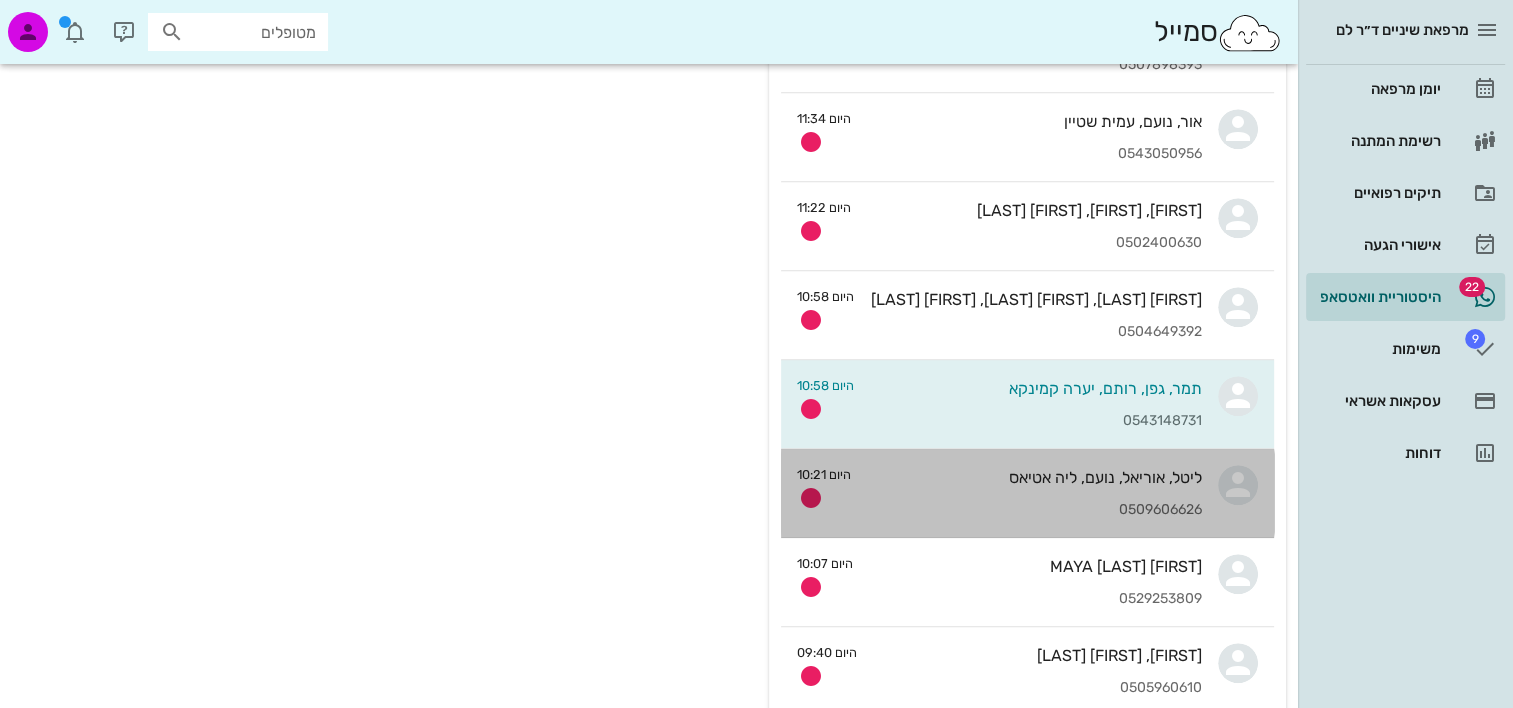 scroll, scrollTop: 0, scrollLeft: 0, axis: both 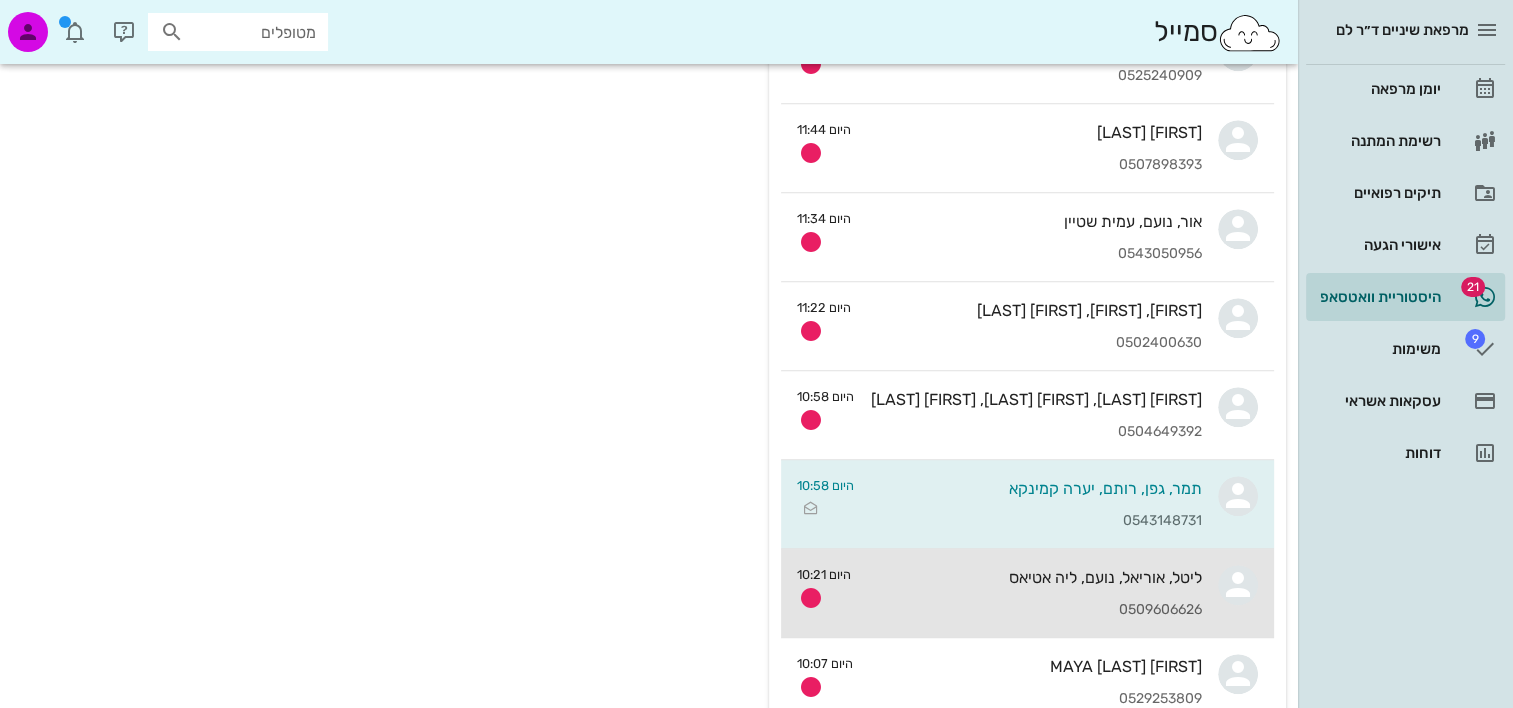 click on "0509606626" at bounding box center [1034, 610] 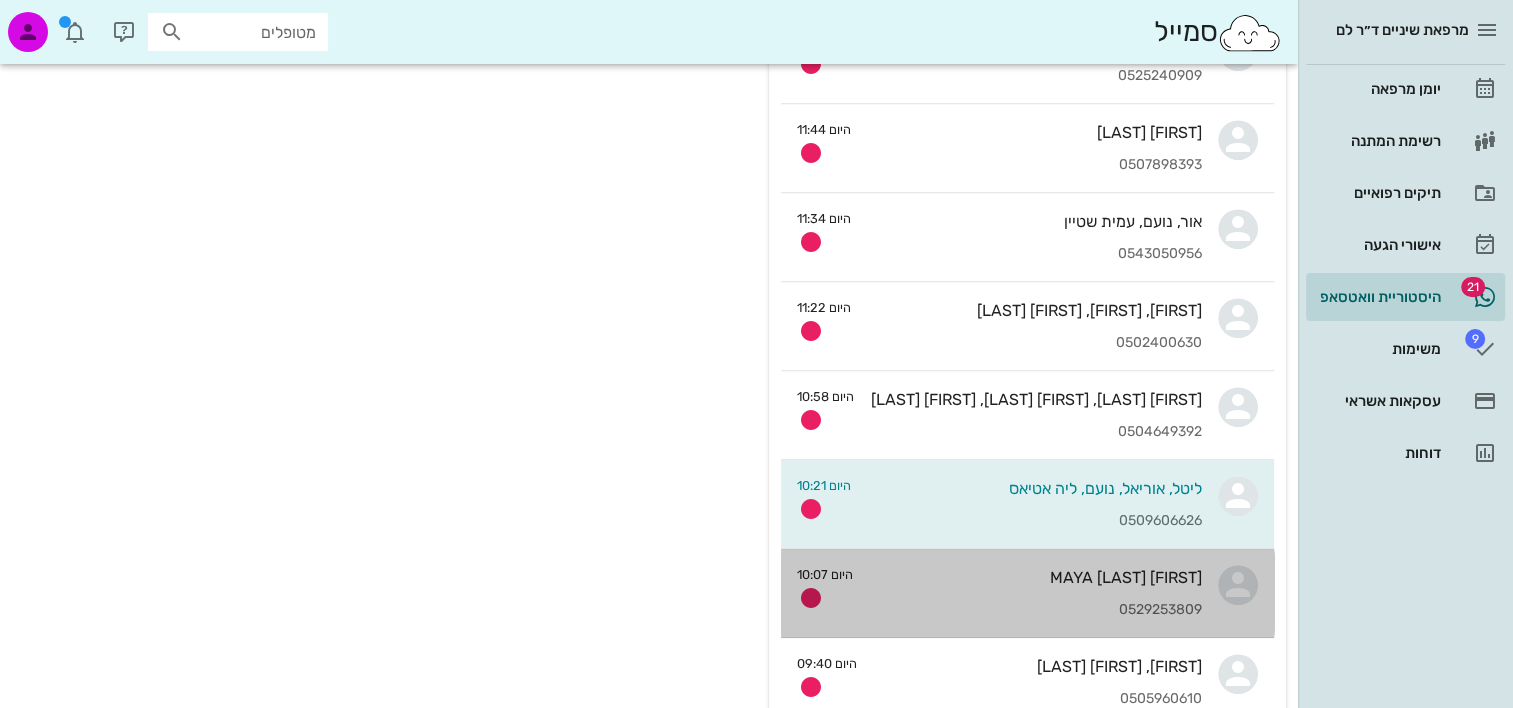 scroll 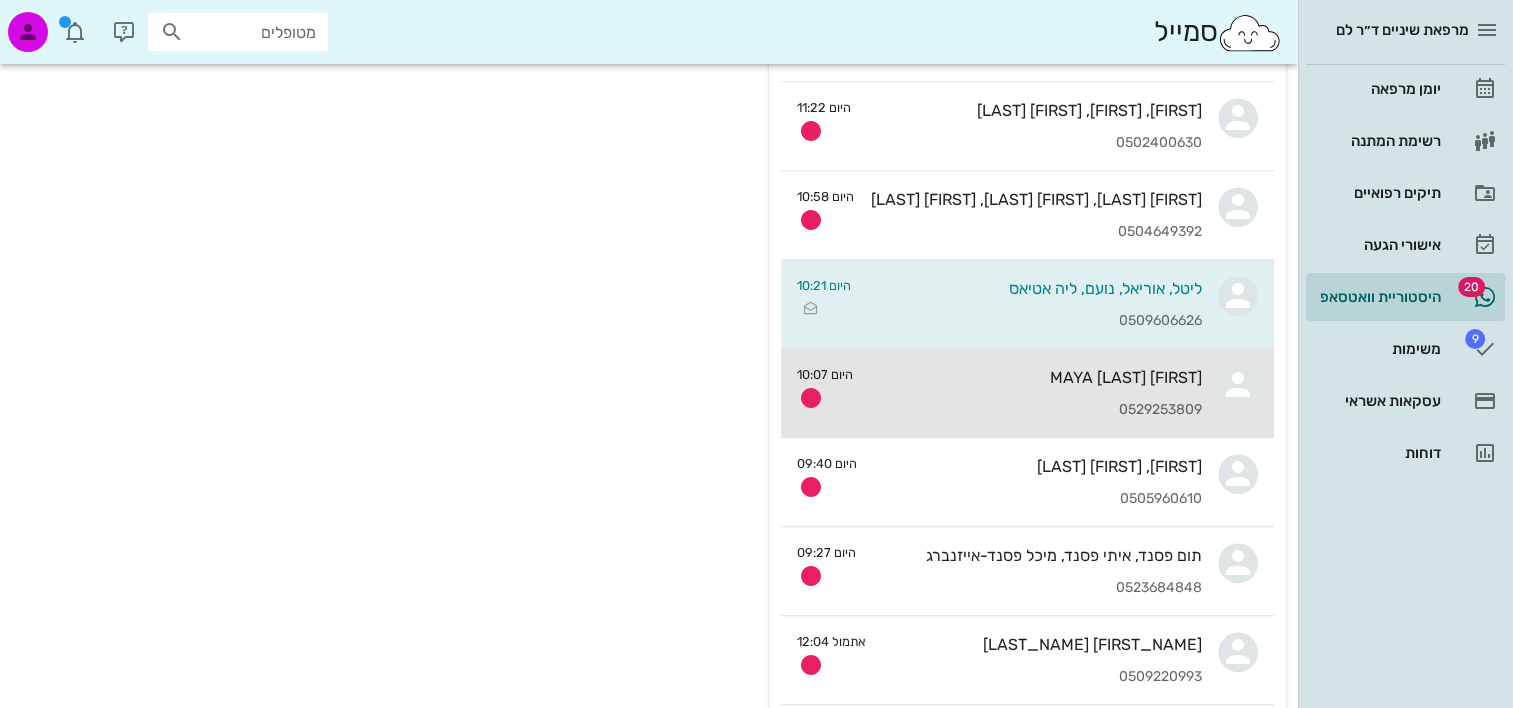 click on "[FIRST] [LAST] [PHONE]" at bounding box center (1035, 393) 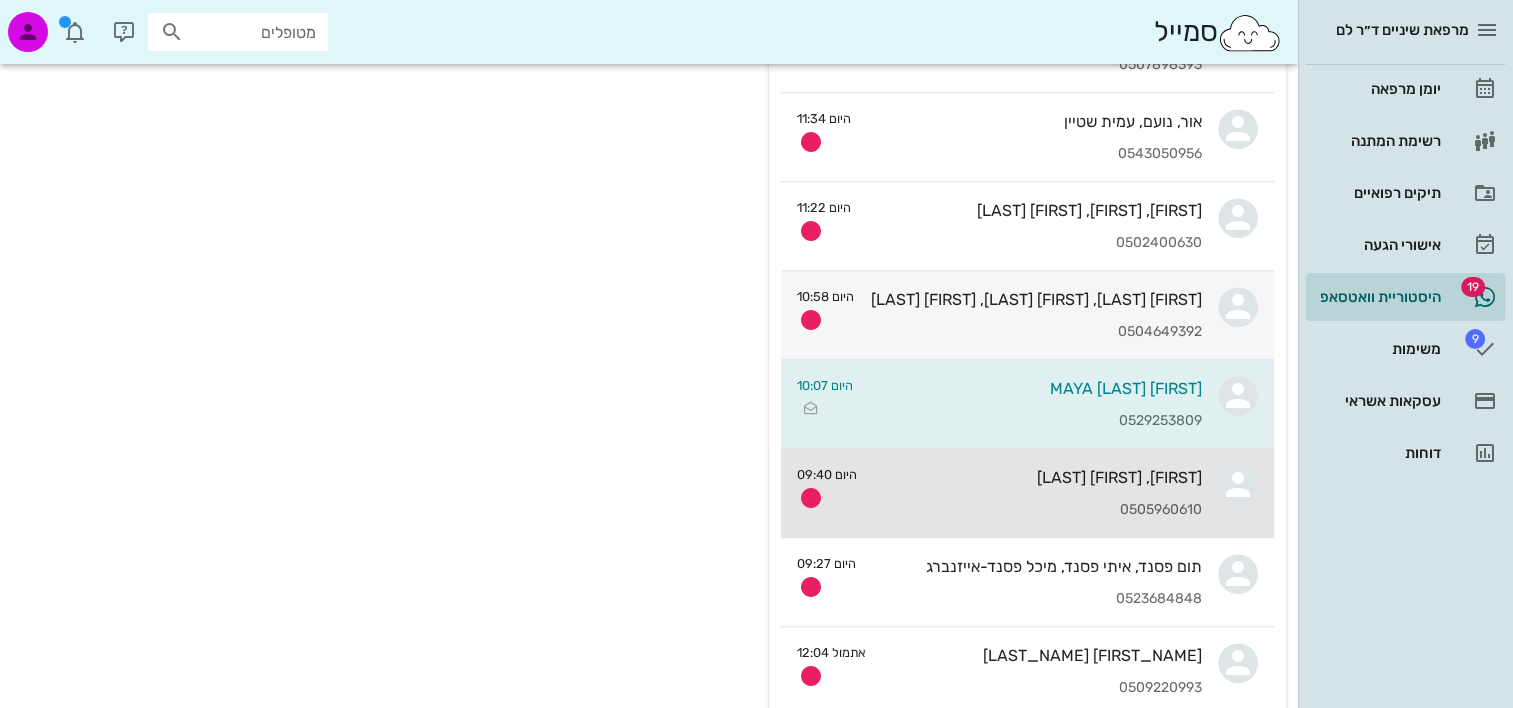 click on "0505960610" at bounding box center (1037, 510) 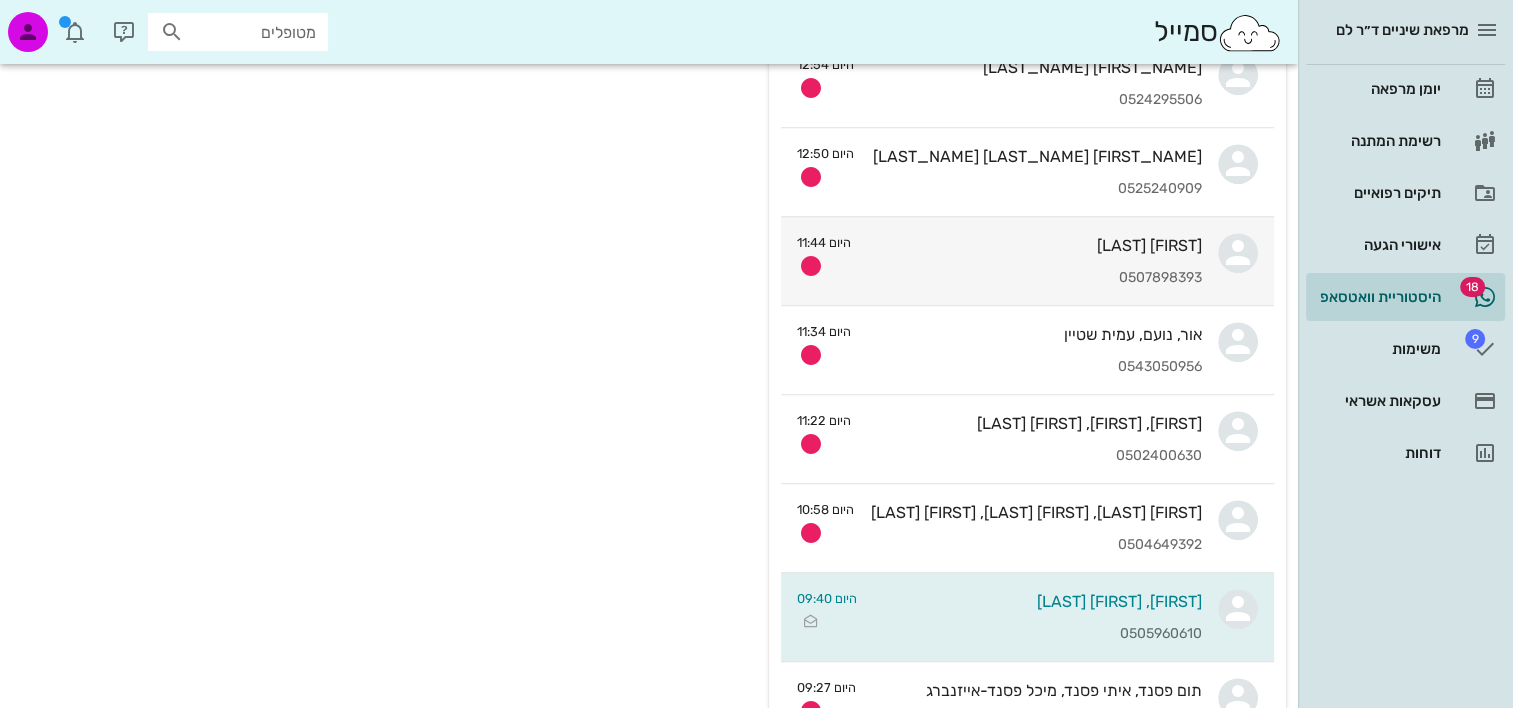 scroll, scrollTop: 895, scrollLeft: 0, axis: vertical 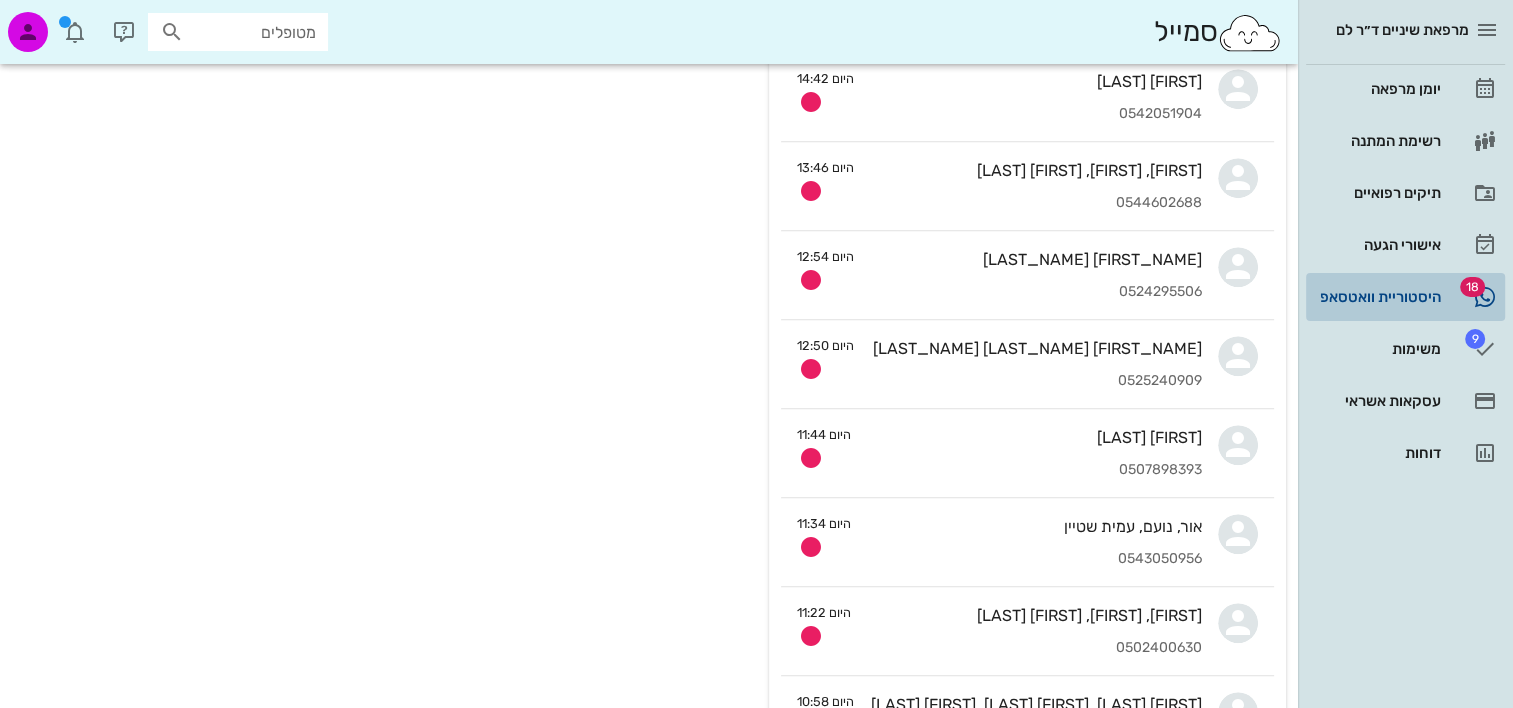 click on "היסטוריית וואטסאפ" at bounding box center (1377, 297) 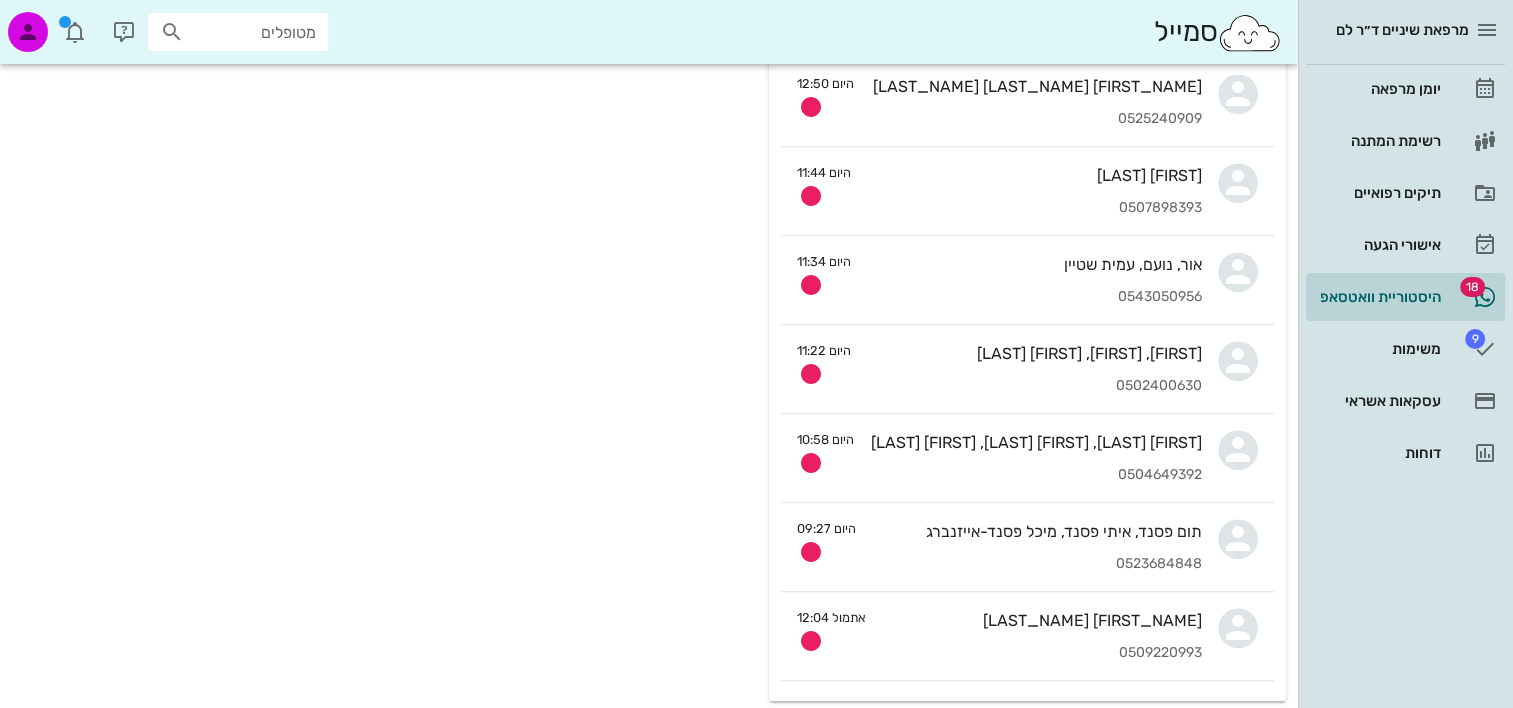 scroll, scrollTop: 706, scrollLeft: 0, axis: vertical 